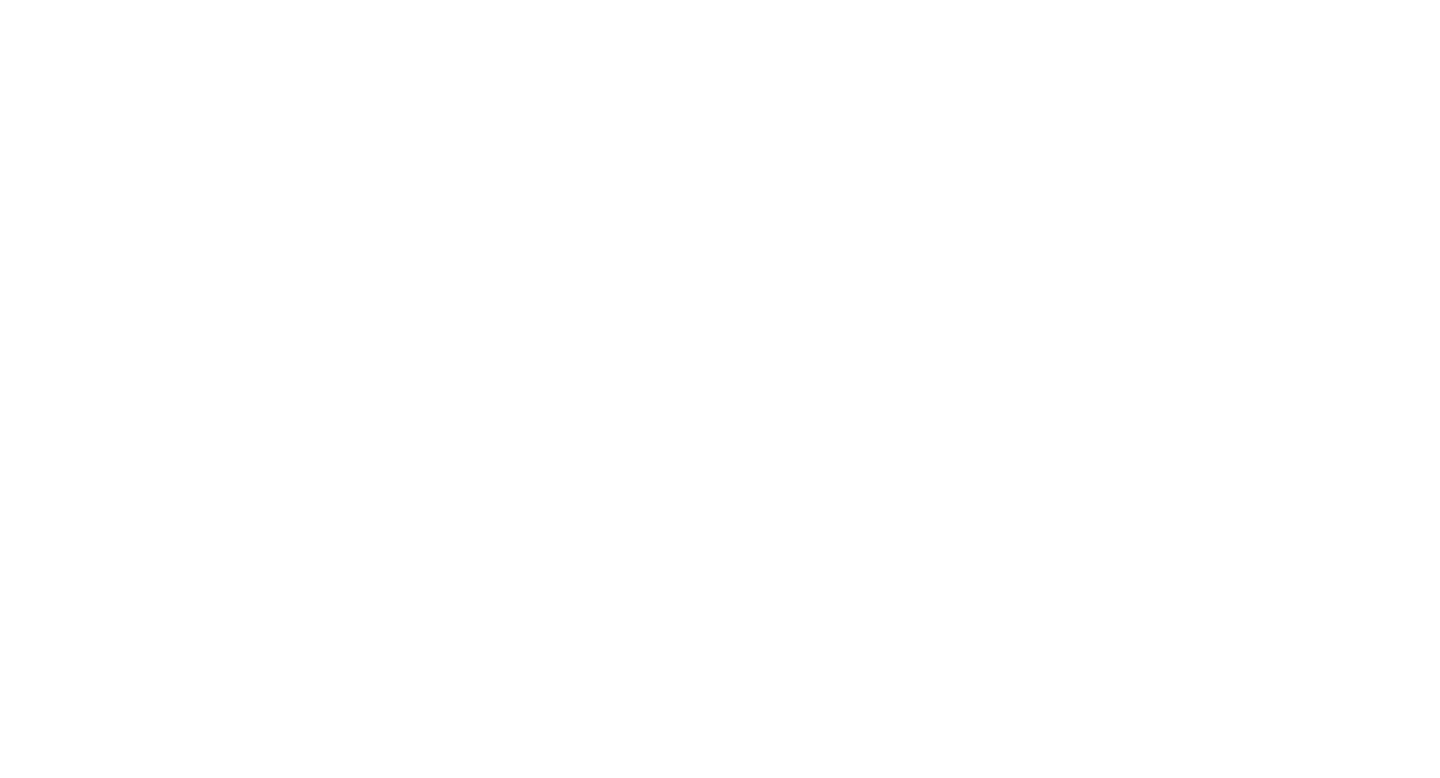 scroll, scrollTop: 0, scrollLeft: 0, axis: both 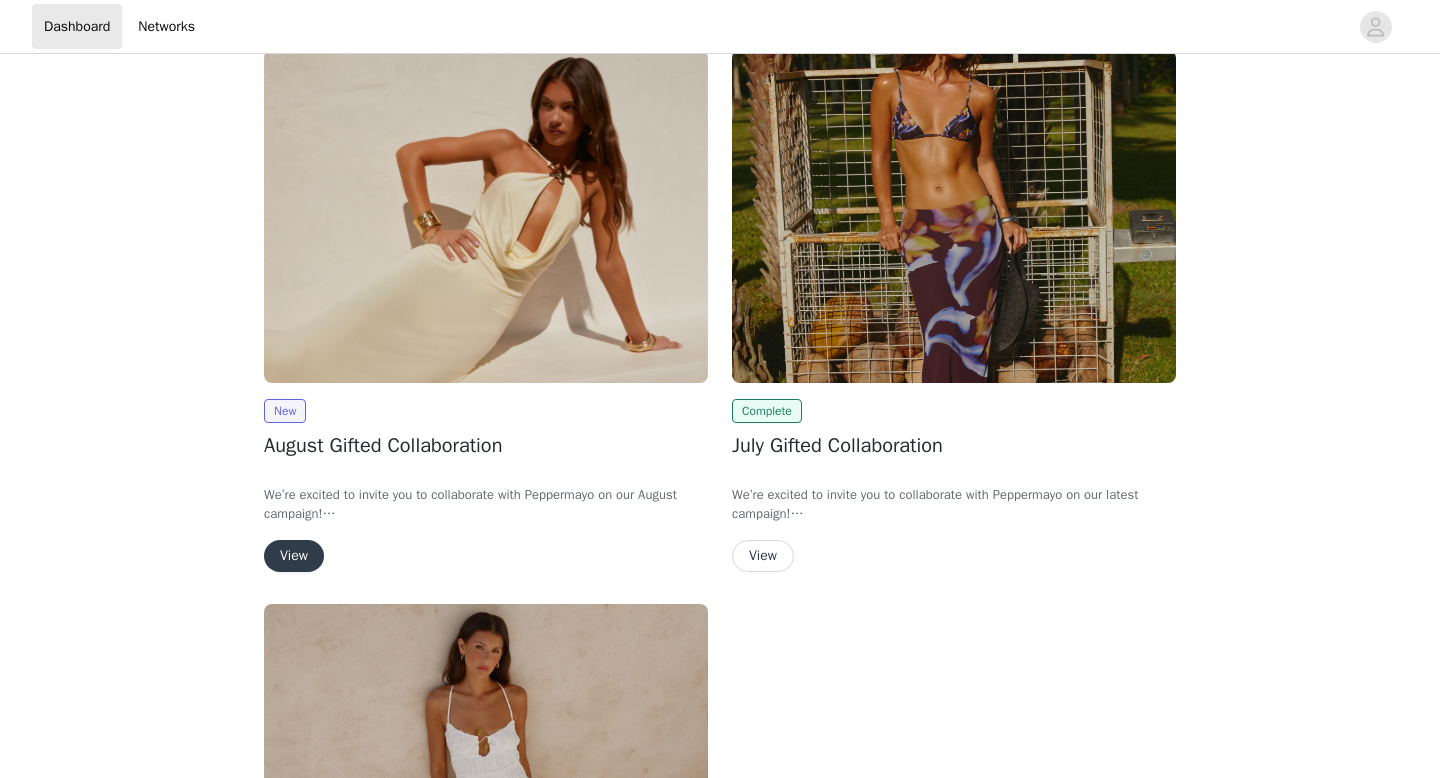 click on "View" at bounding box center (294, 556) 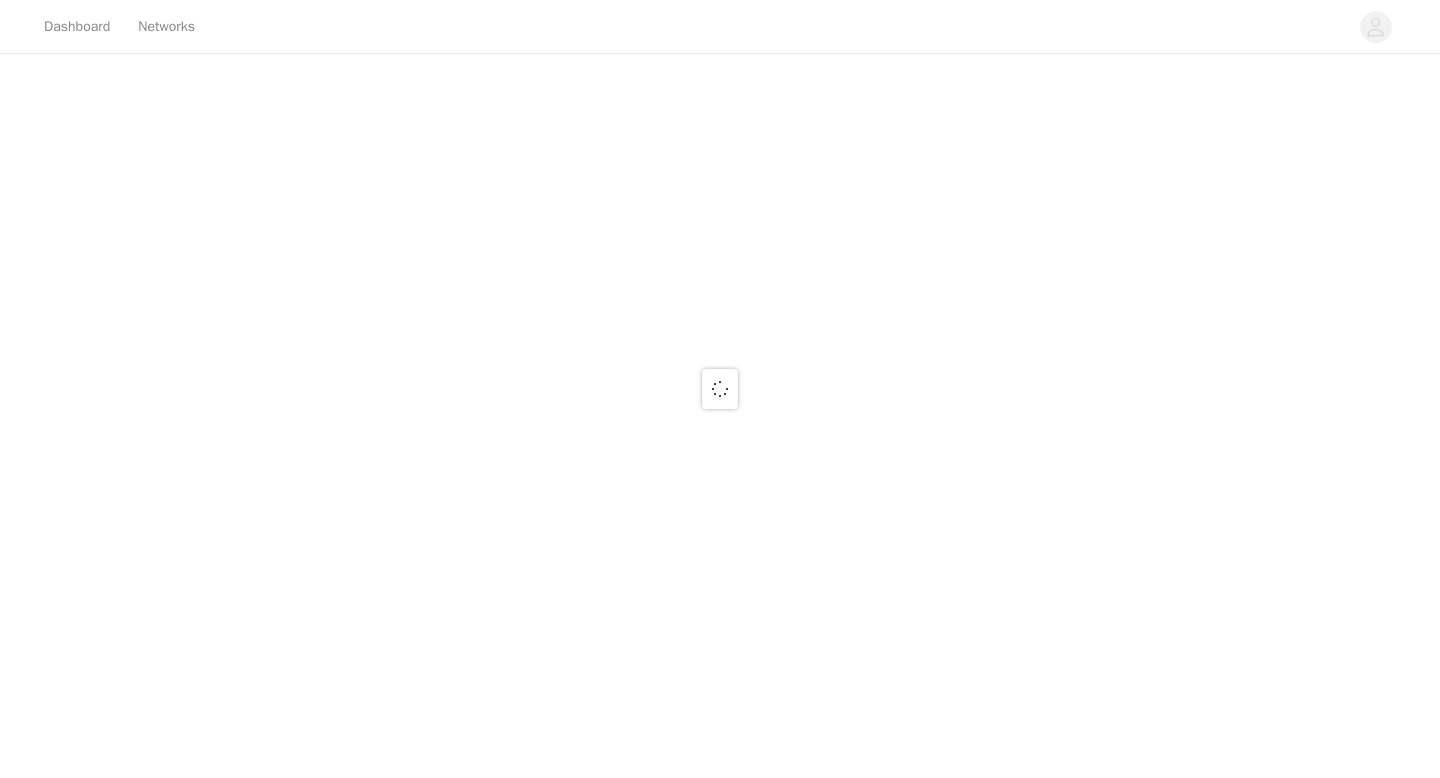 scroll, scrollTop: 0, scrollLeft: 0, axis: both 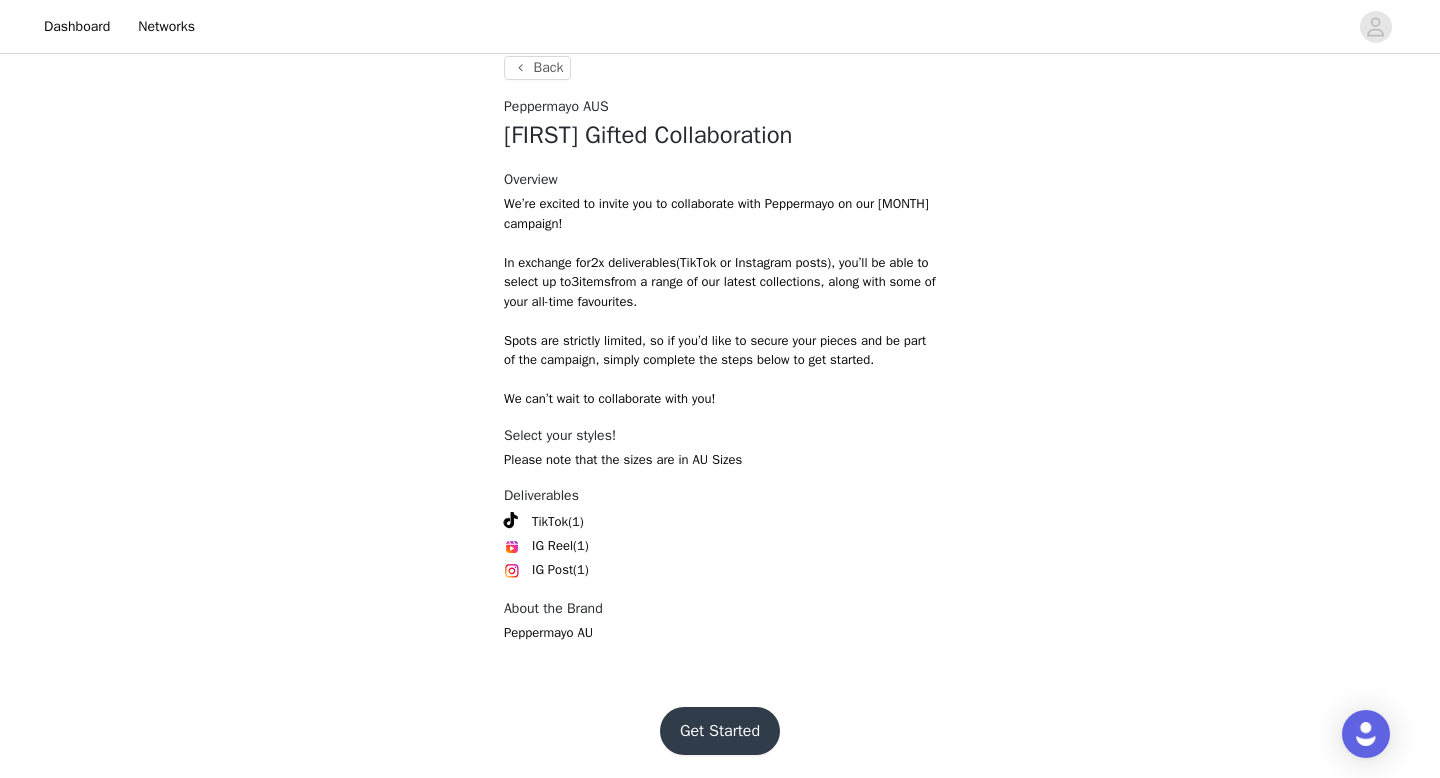 click on "Get Started" at bounding box center (720, 731) 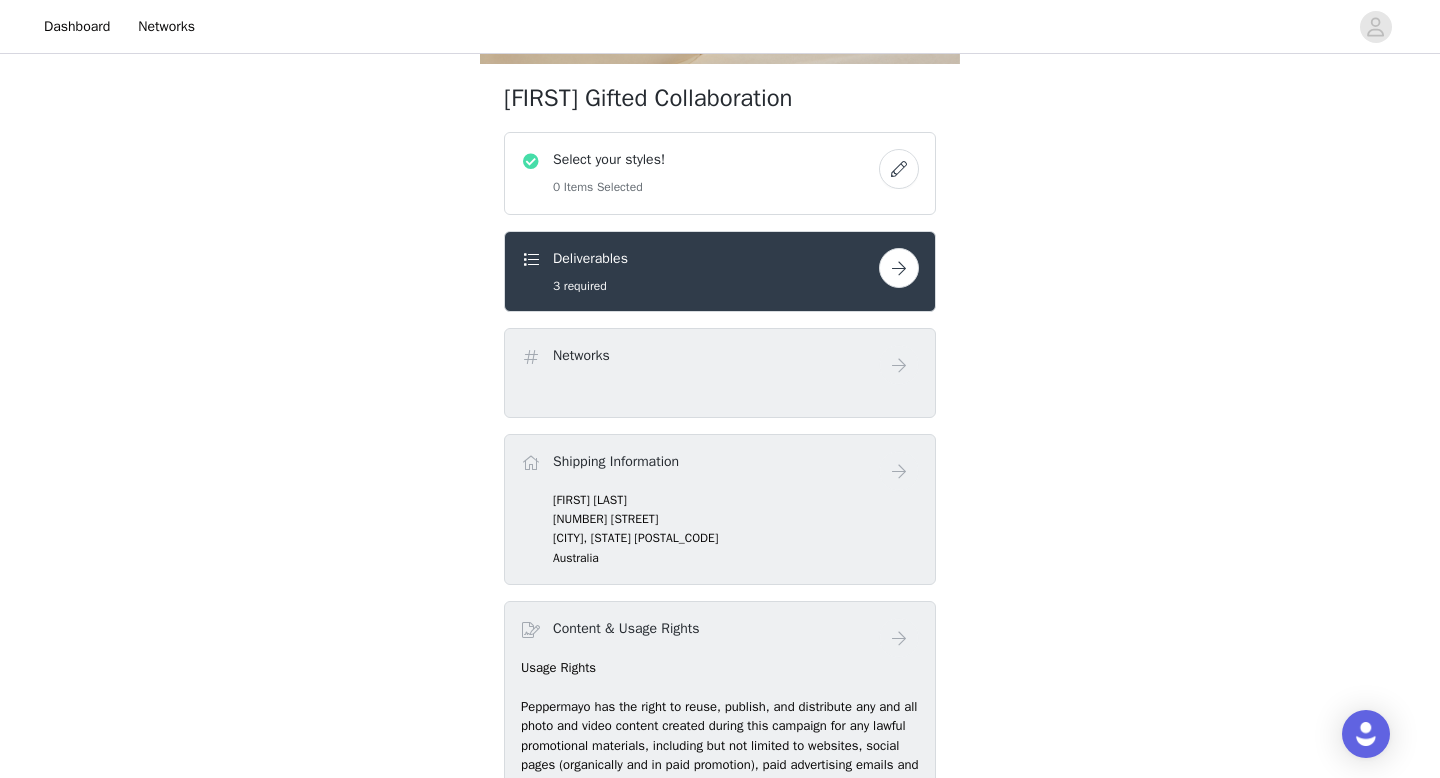 scroll, scrollTop: 341, scrollLeft: 0, axis: vertical 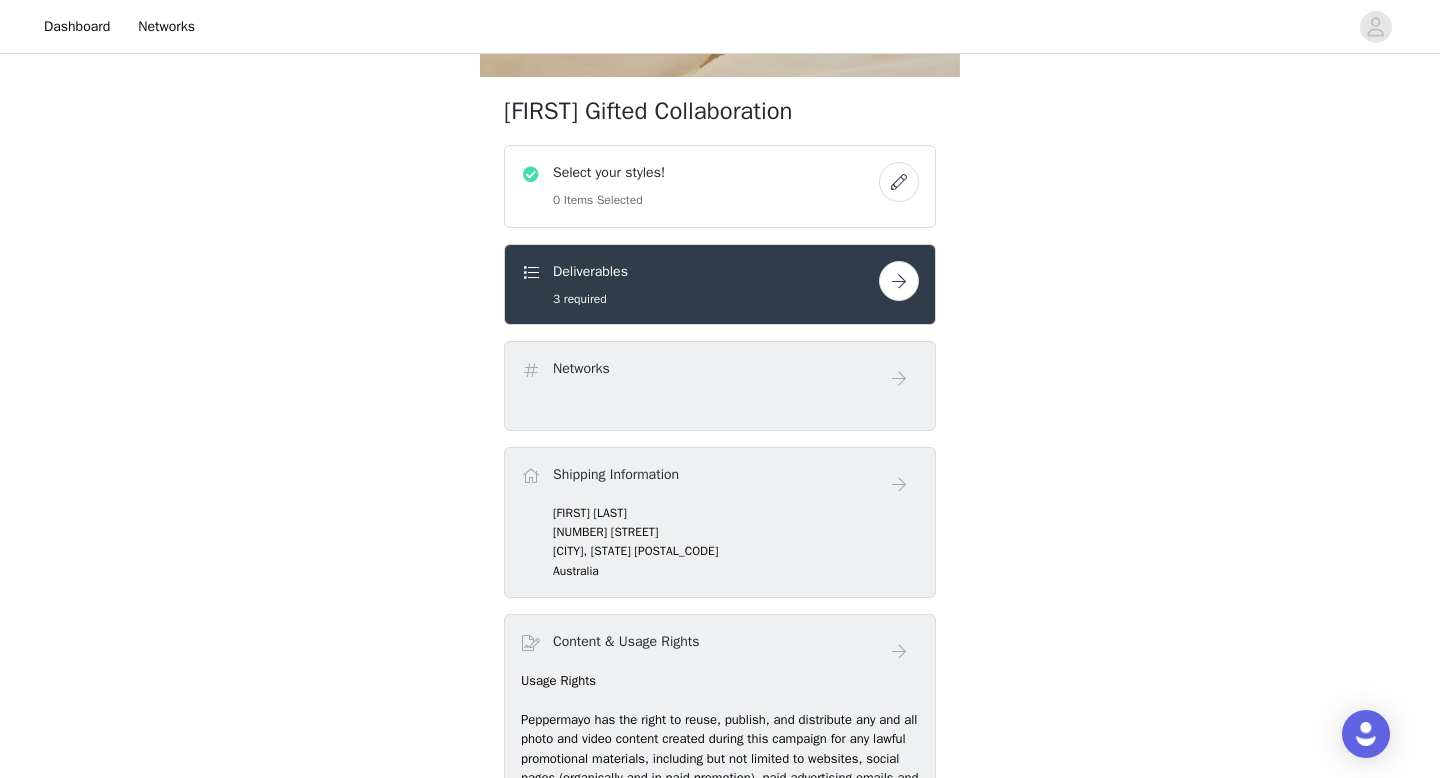 click on "Select your styles!   0 Items Selected" at bounding box center (700, 186) 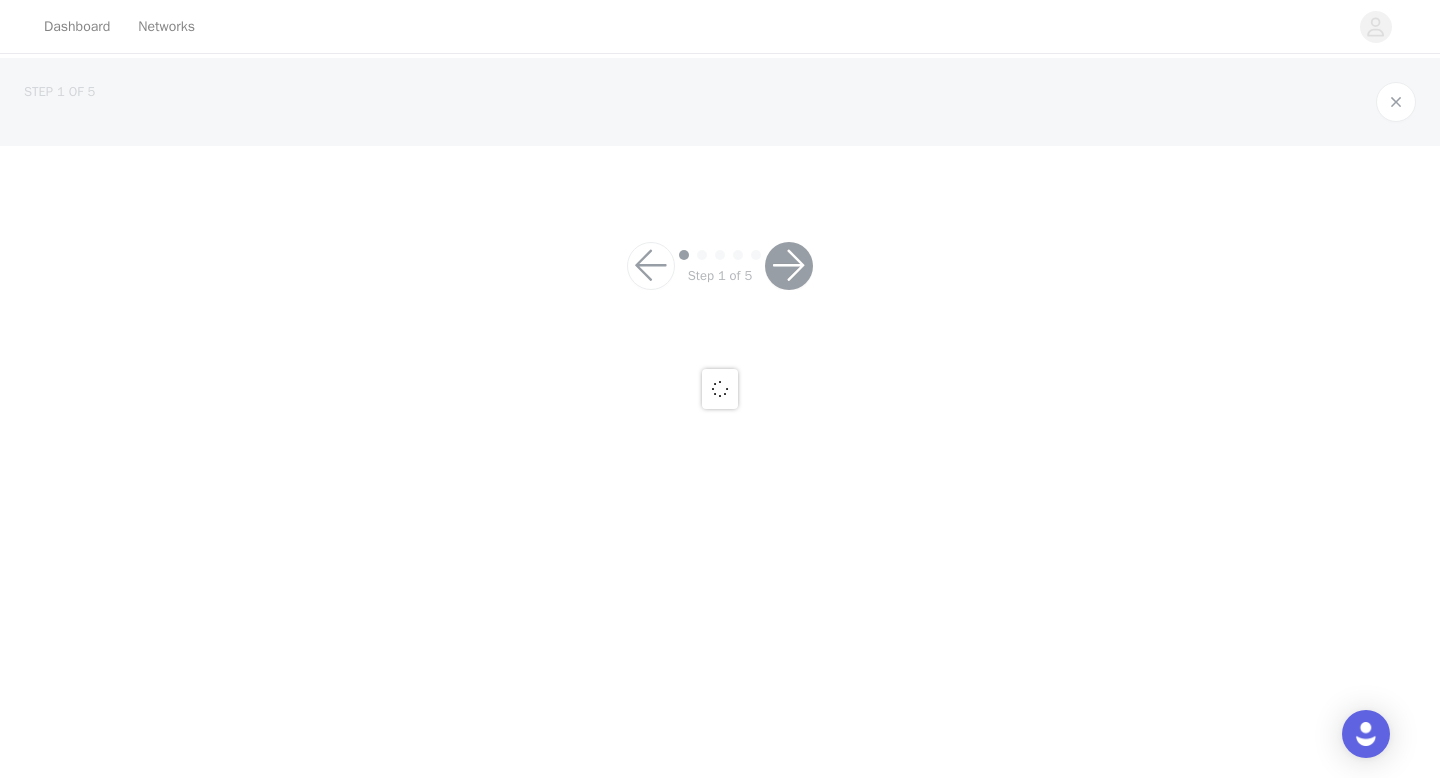 scroll, scrollTop: 0, scrollLeft: 0, axis: both 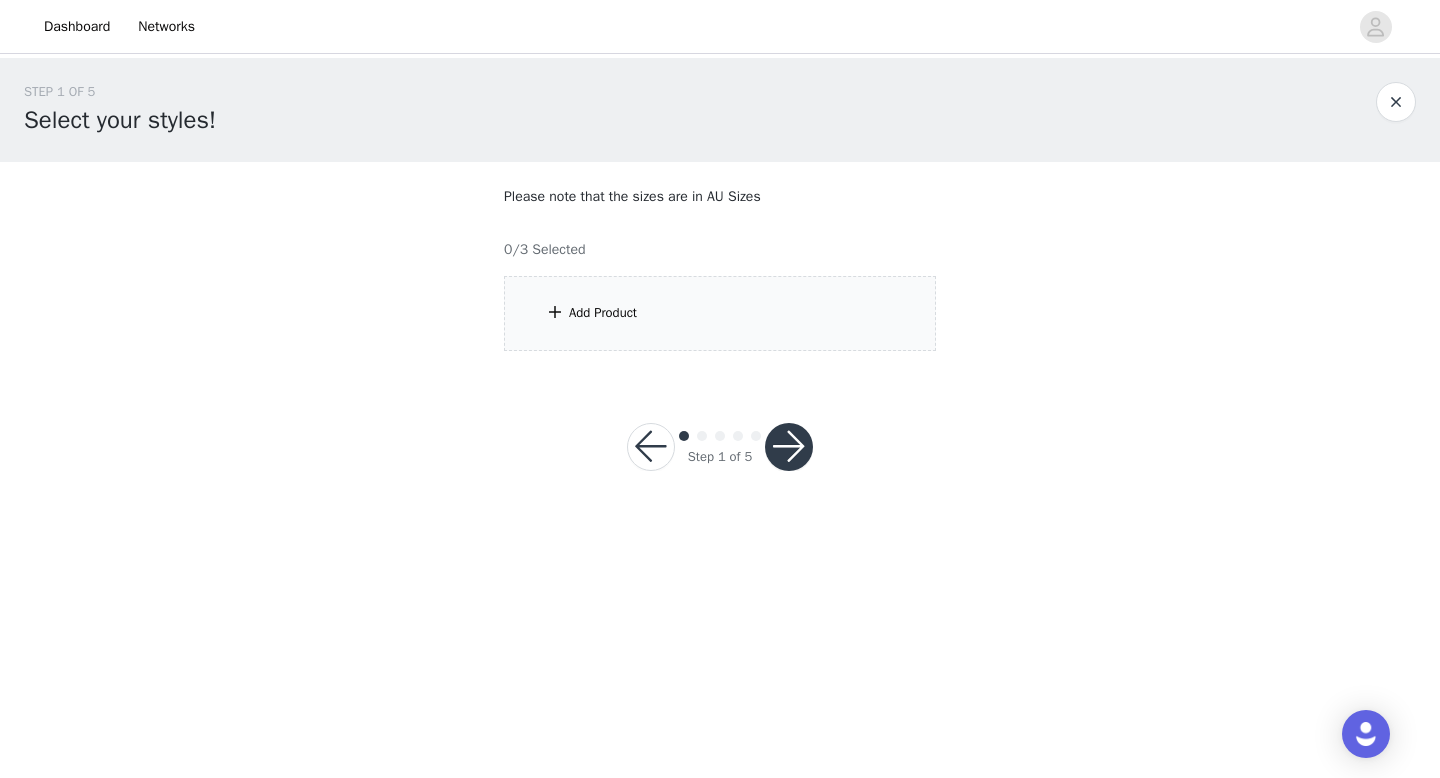 click on "Please note that the sizes are in AU Sizes       0/3 Selected           Add Product" at bounding box center [720, 268] 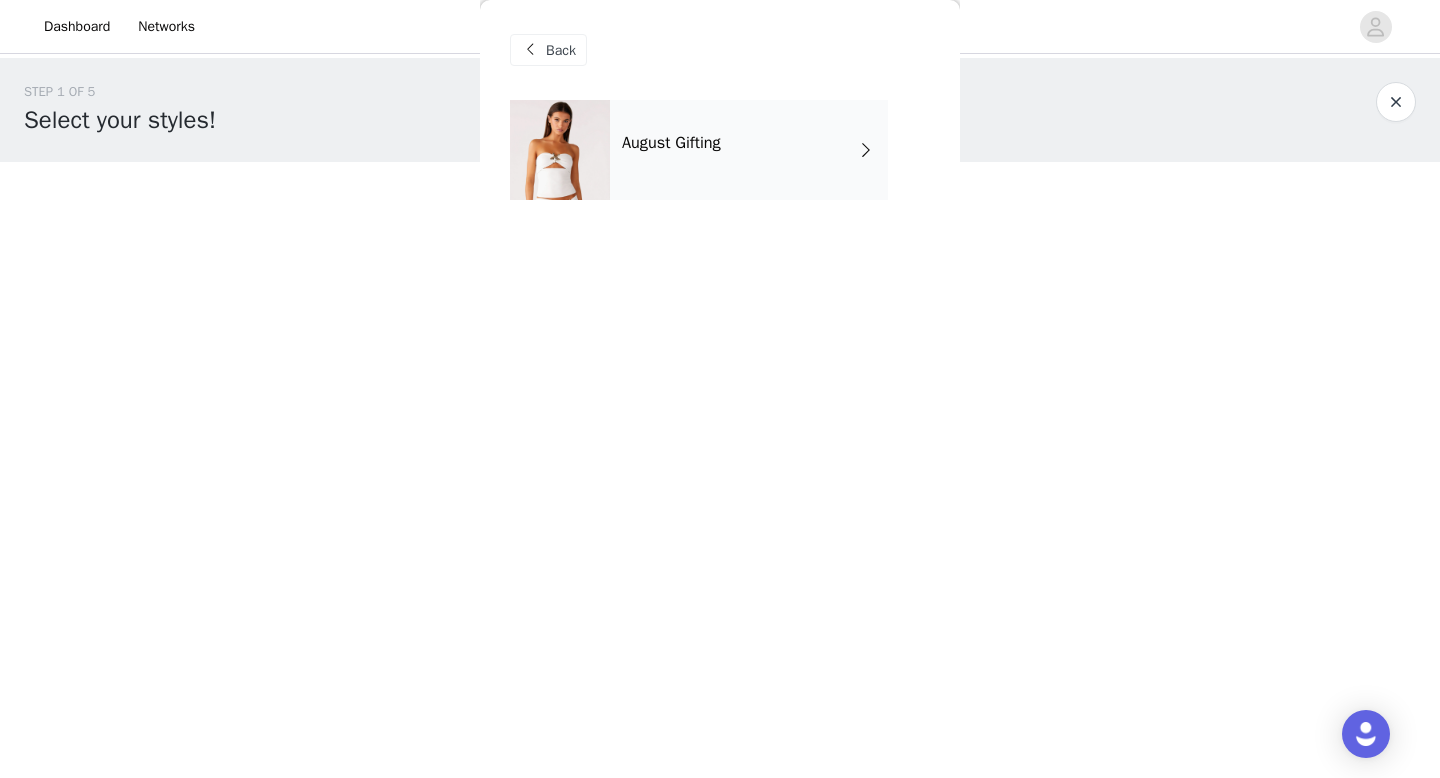 click on "August Gifting" at bounding box center [749, 150] 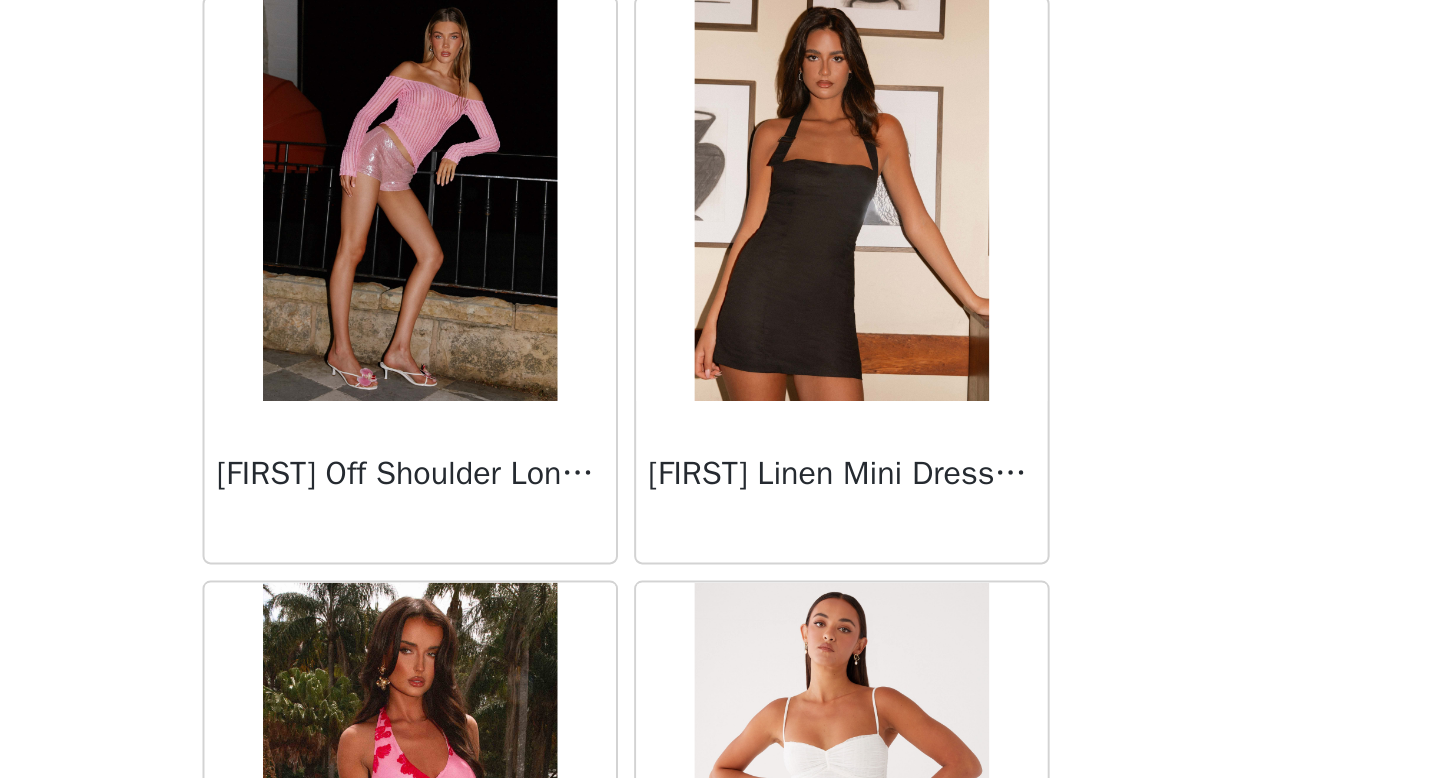 scroll, scrollTop: 0, scrollLeft: 0, axis: both 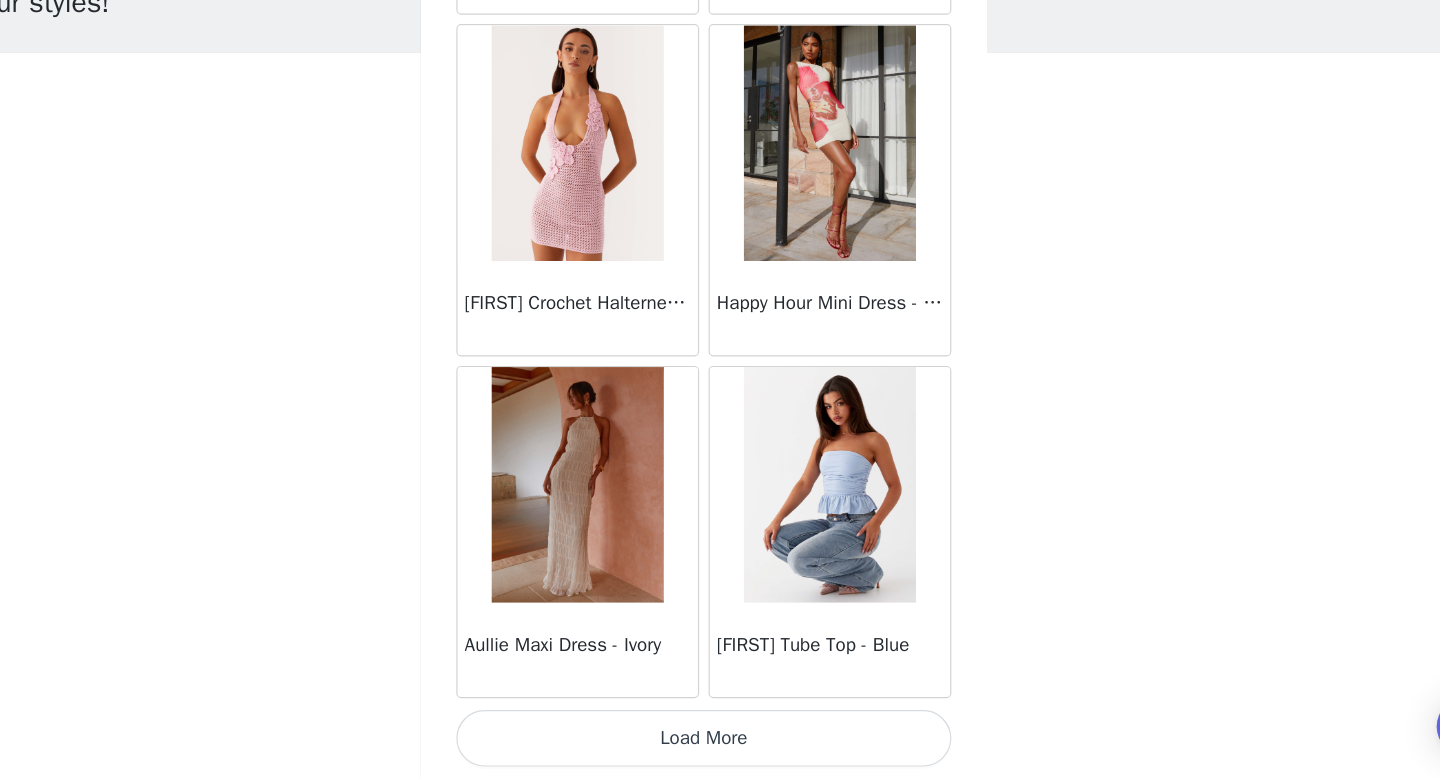 click on "Load More" at bounding box center (720, 744) 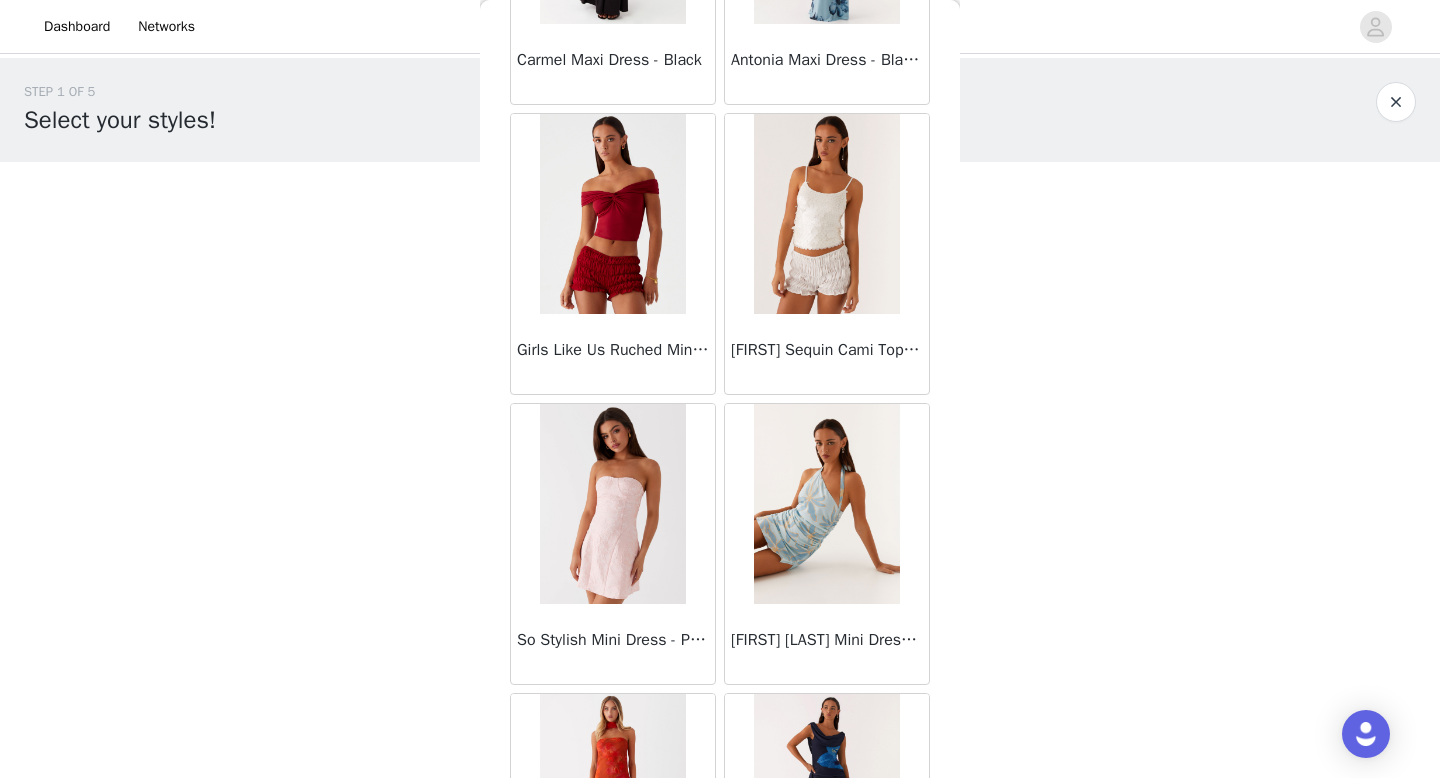 scroll, scrollTop: 5182, scrollLeft: 0, axis: vertical 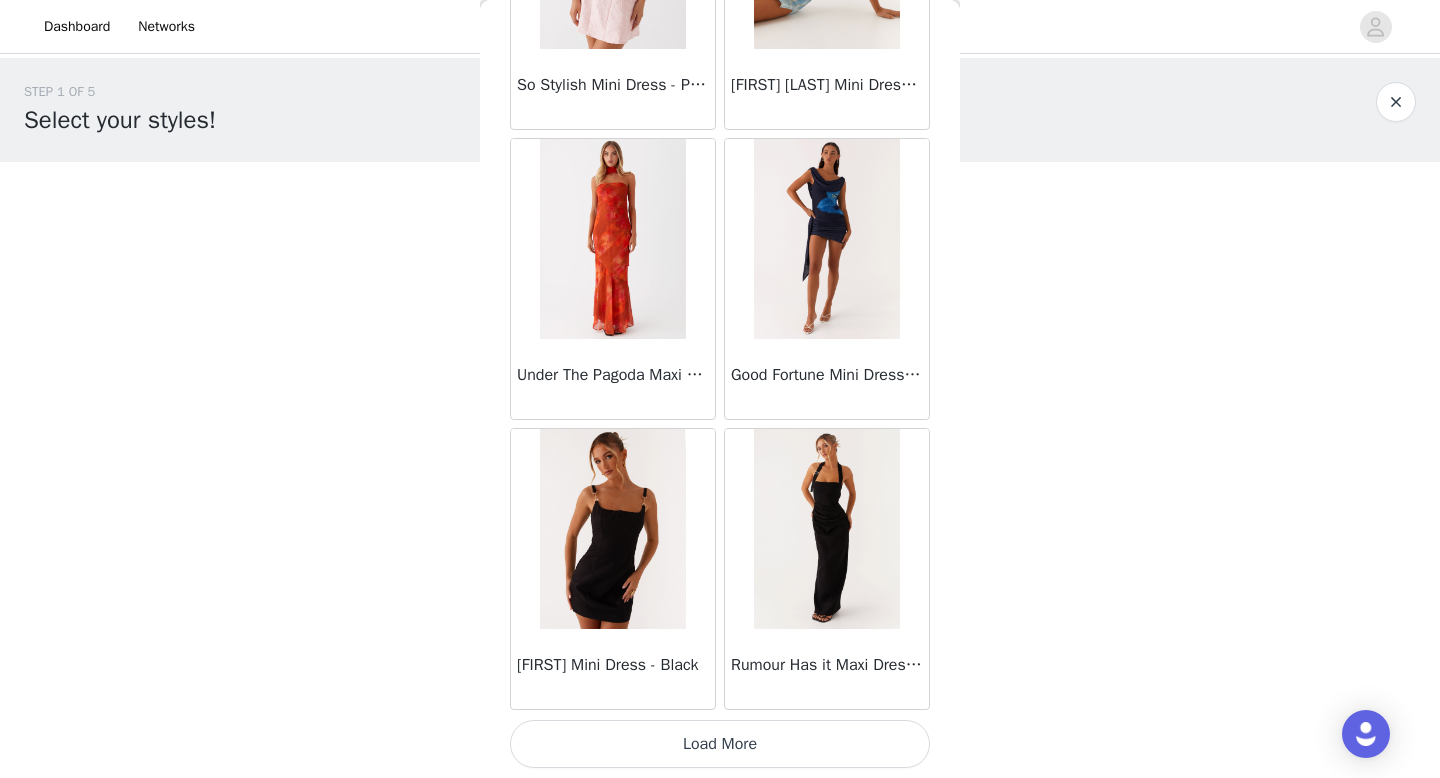 click on "Load More" at bounding box center (720, 744) 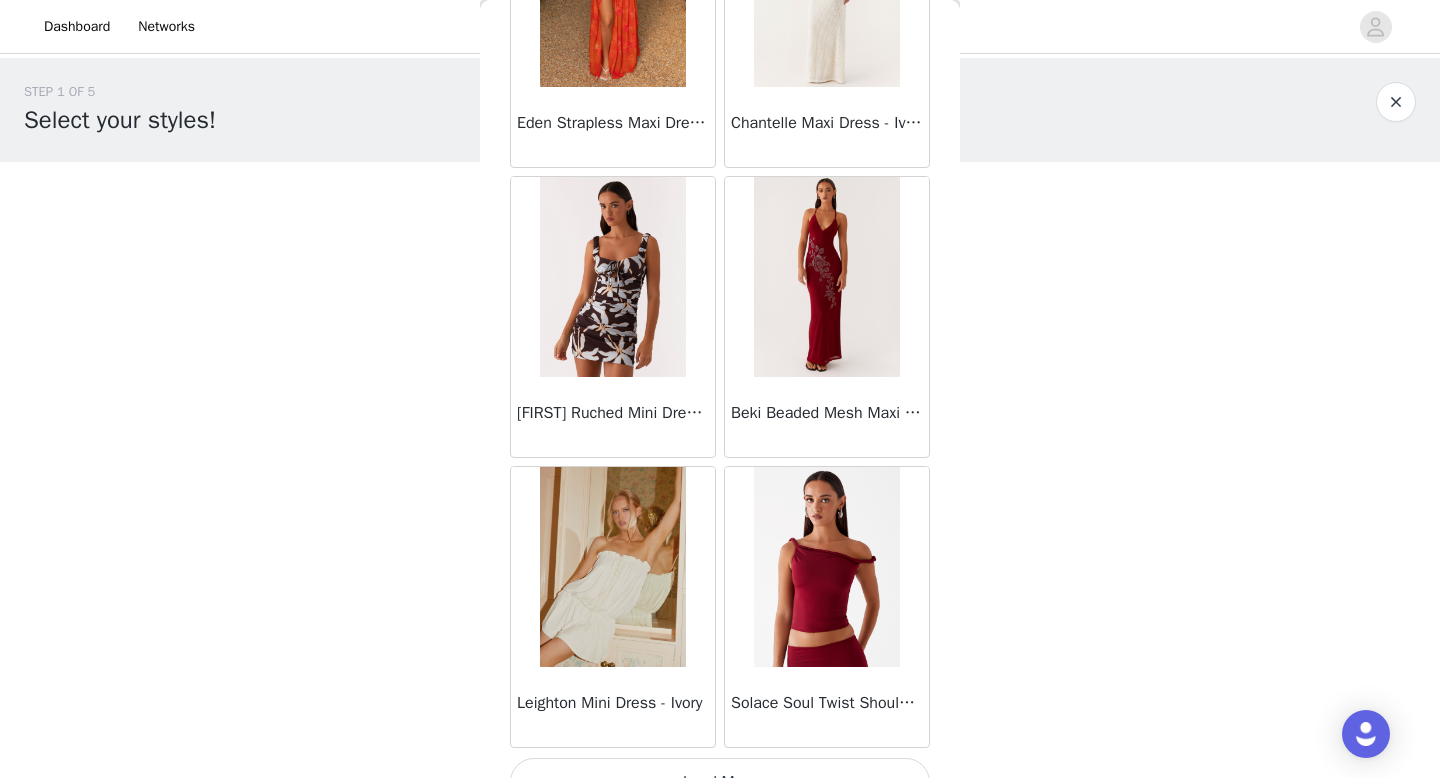 scroll, scrollTop: 8082, scrollLeft: 0, axis: vertical 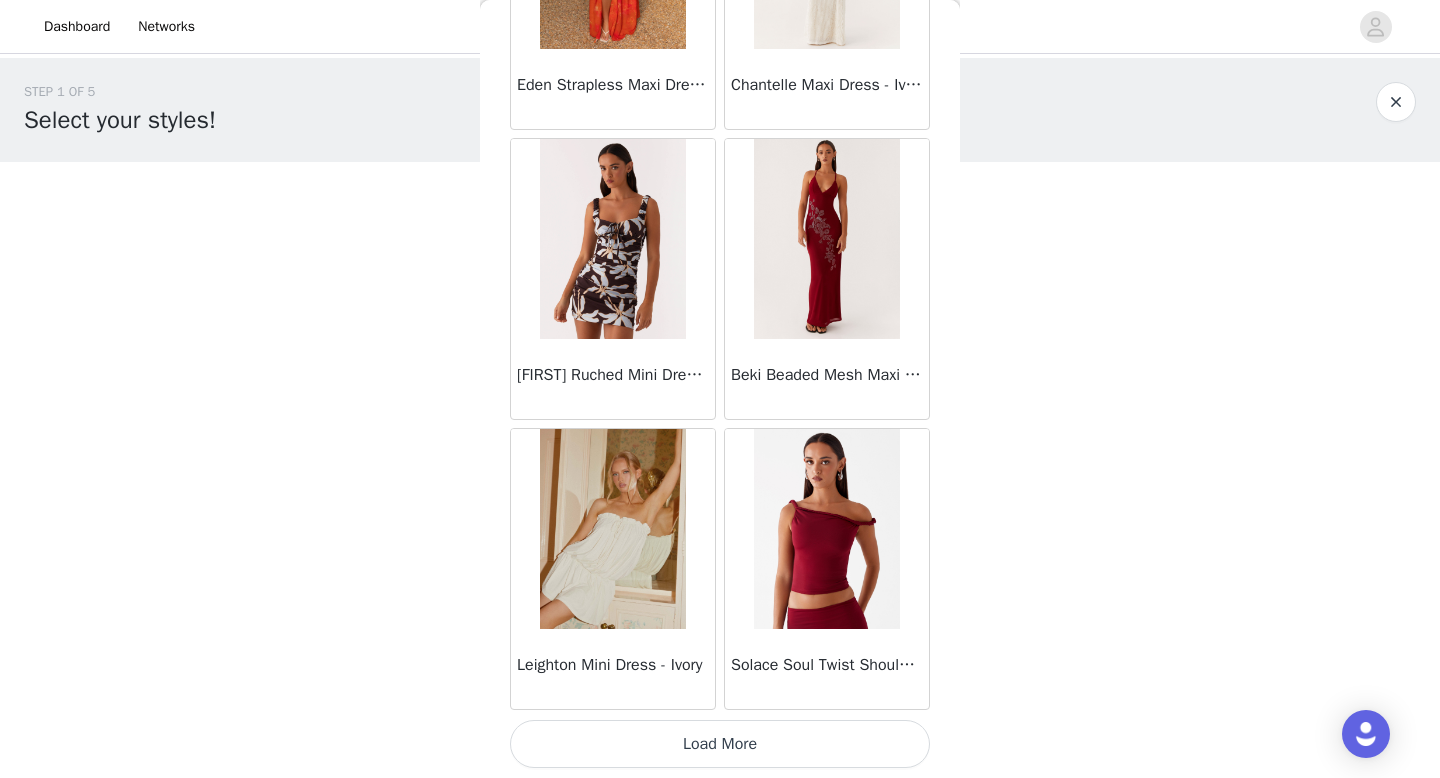 click on "Load More" at bounding box center [720, 744] 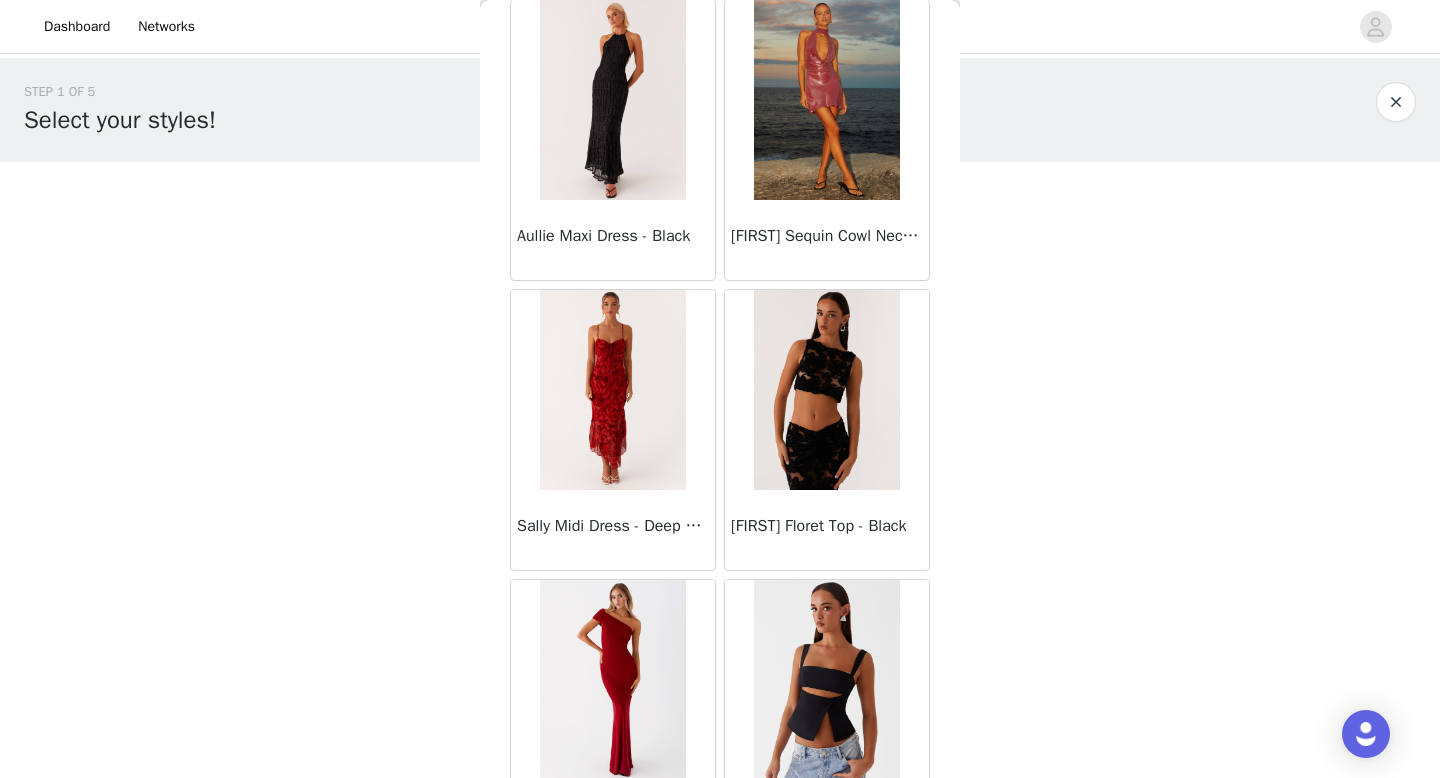 scroll, scrollTop: 10982, scrollLeft: 0, axis: vertical 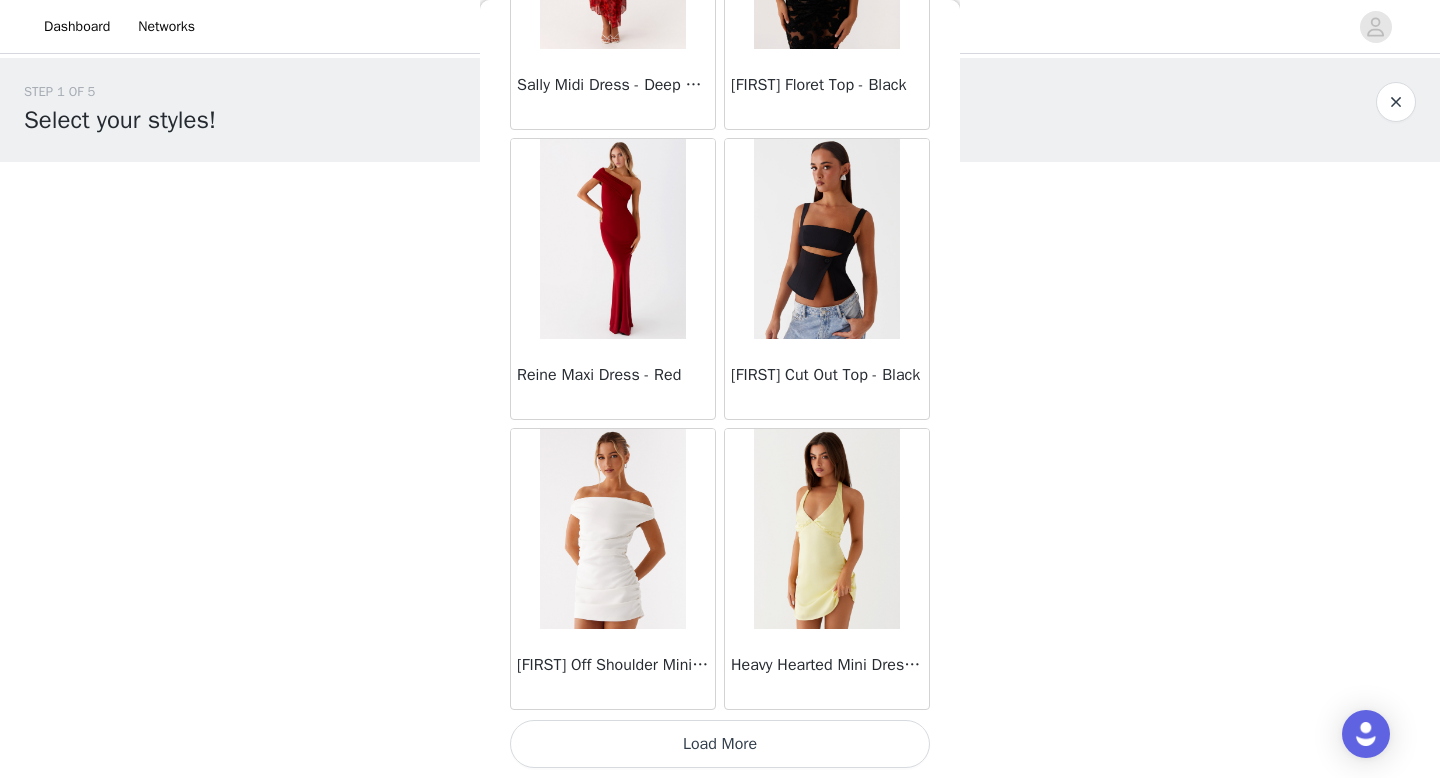 click on "Load More" at bounding box center (720, 744) 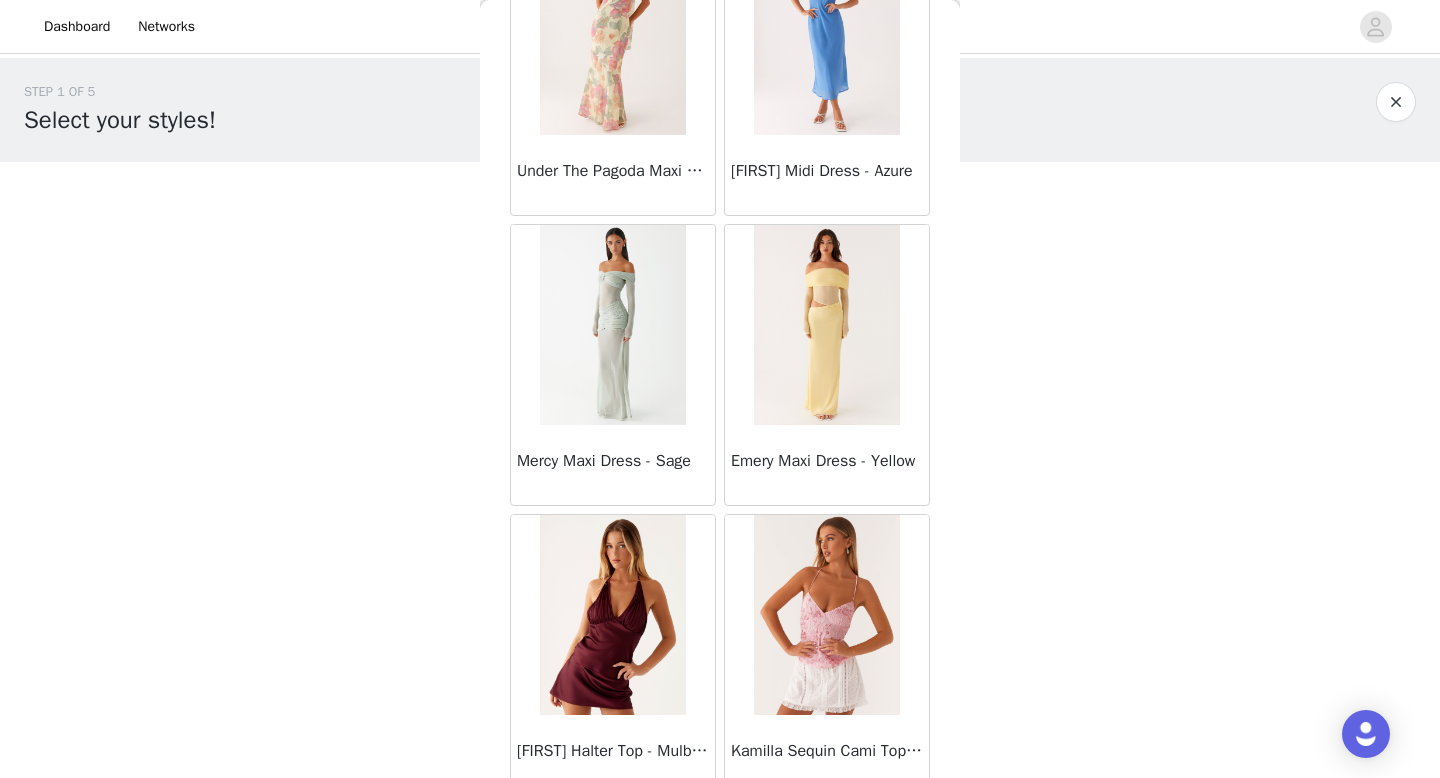scroll, scrollTop: 13882, scrollLeft: 0, axis: vertical 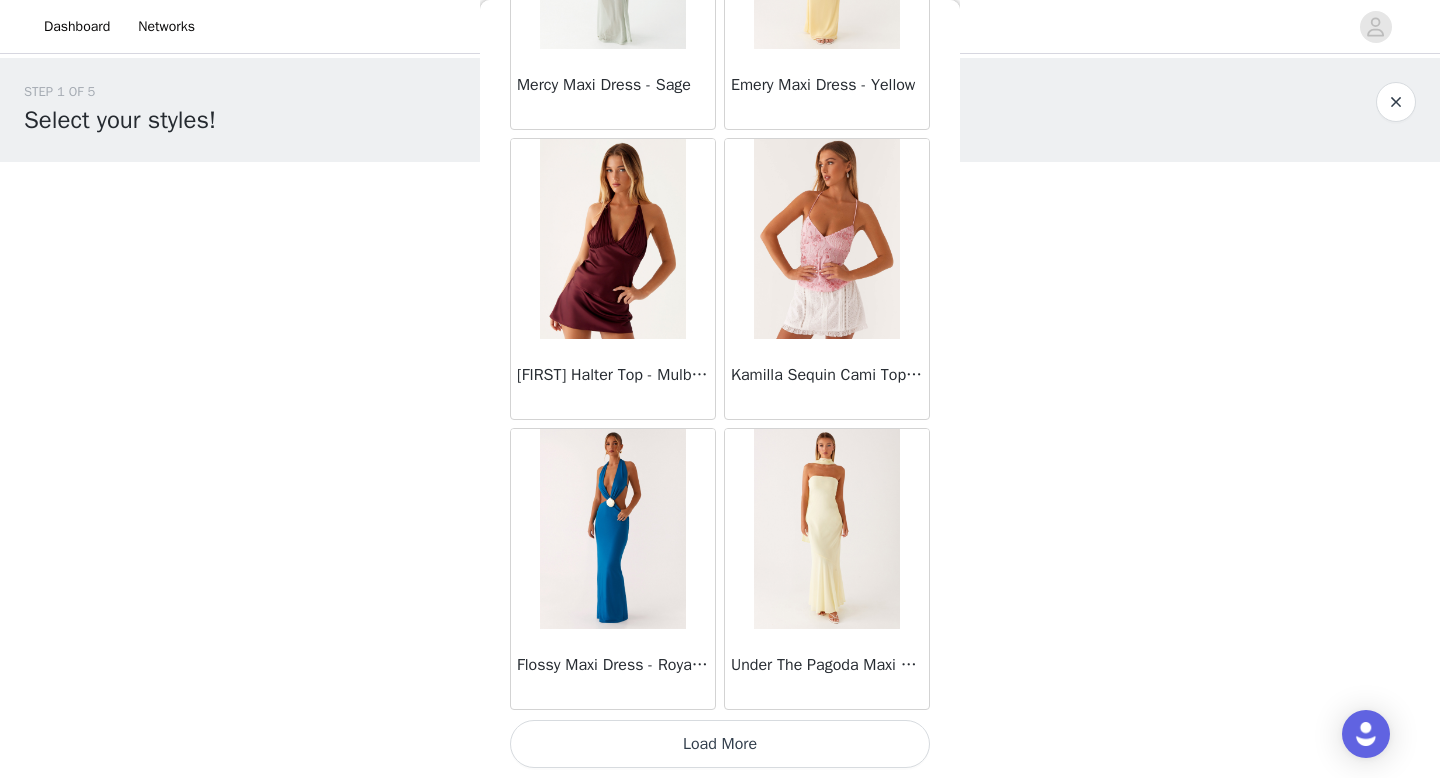 click on "Load More" at bounding box center [720, 744] 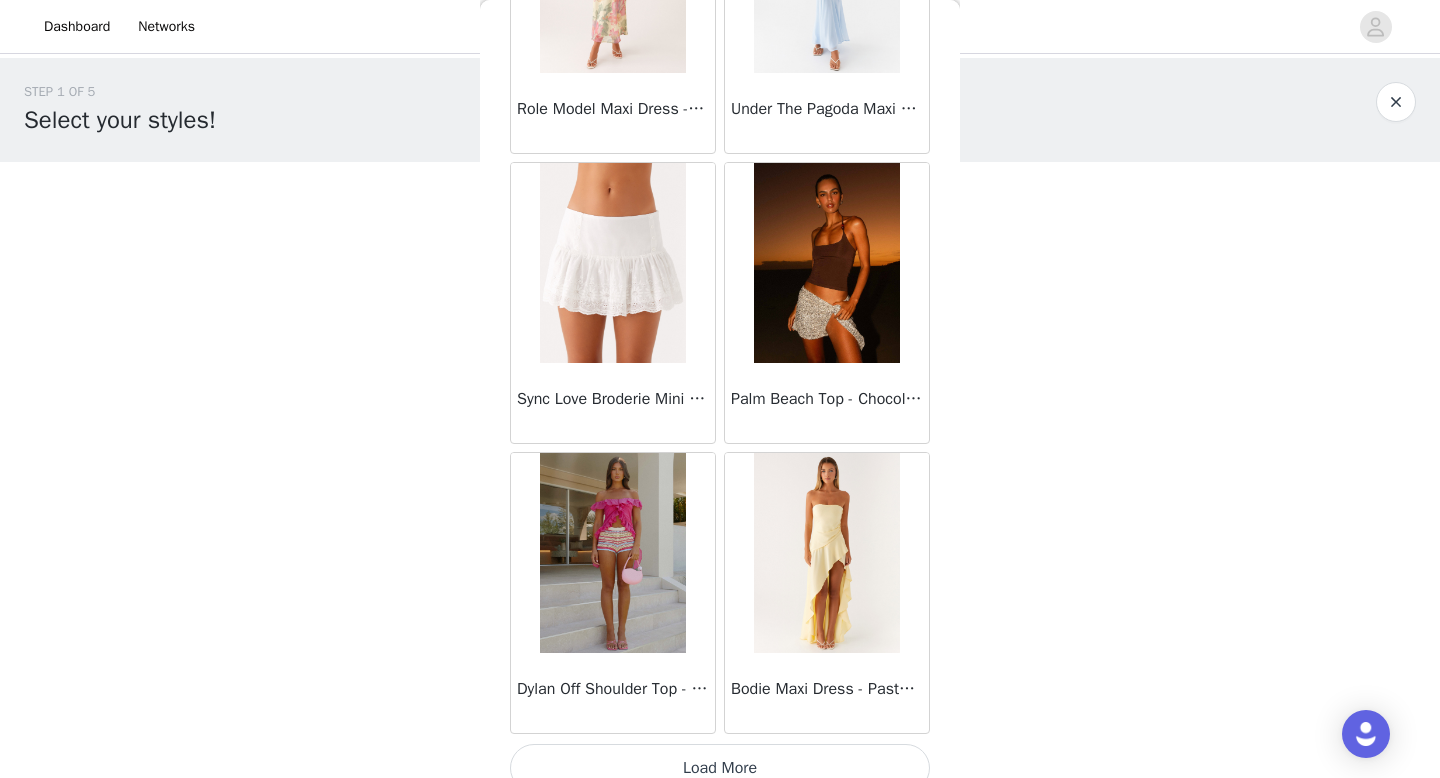 scroll, scrollTop: 16782, scrollLeft: 0, axis: vertical 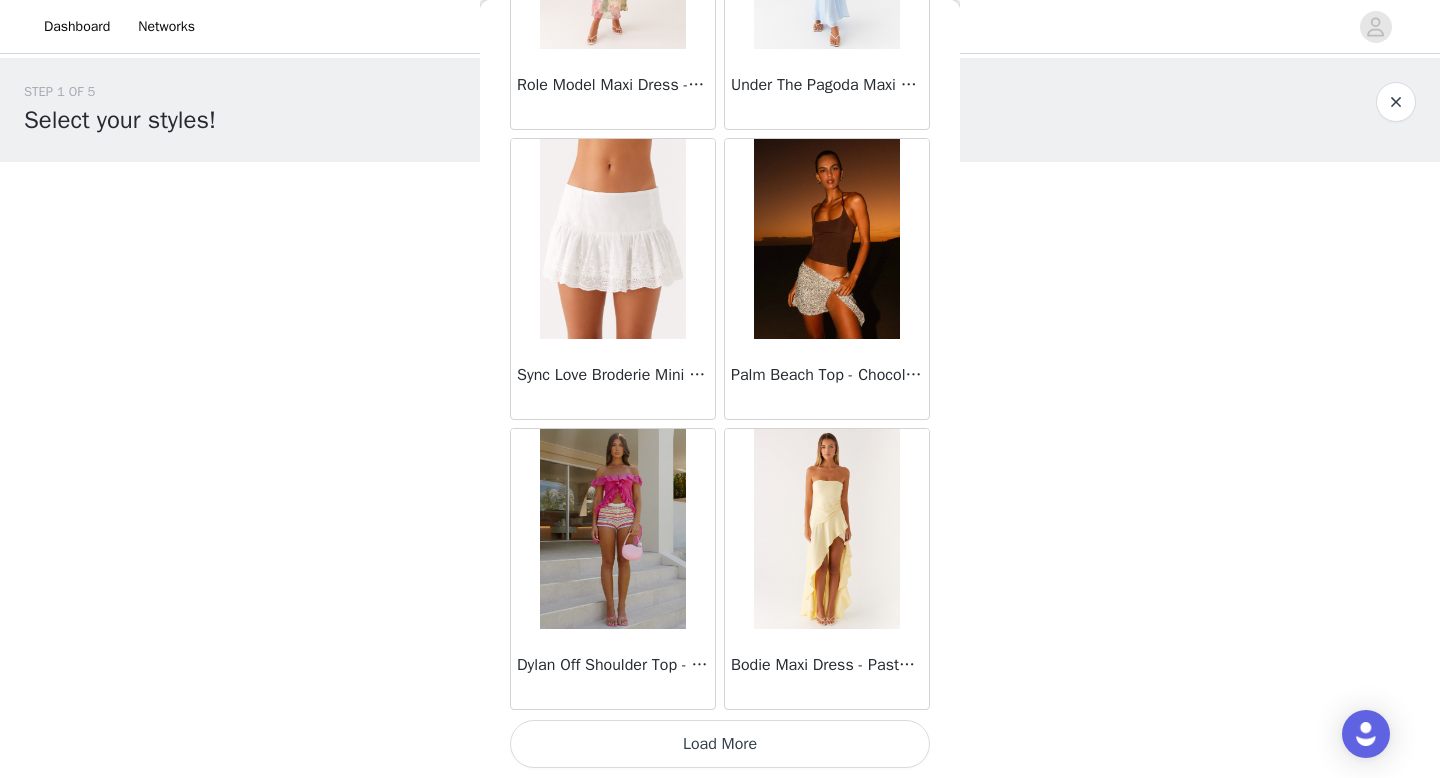 click on "Load More" at bounding box center [720, 744] 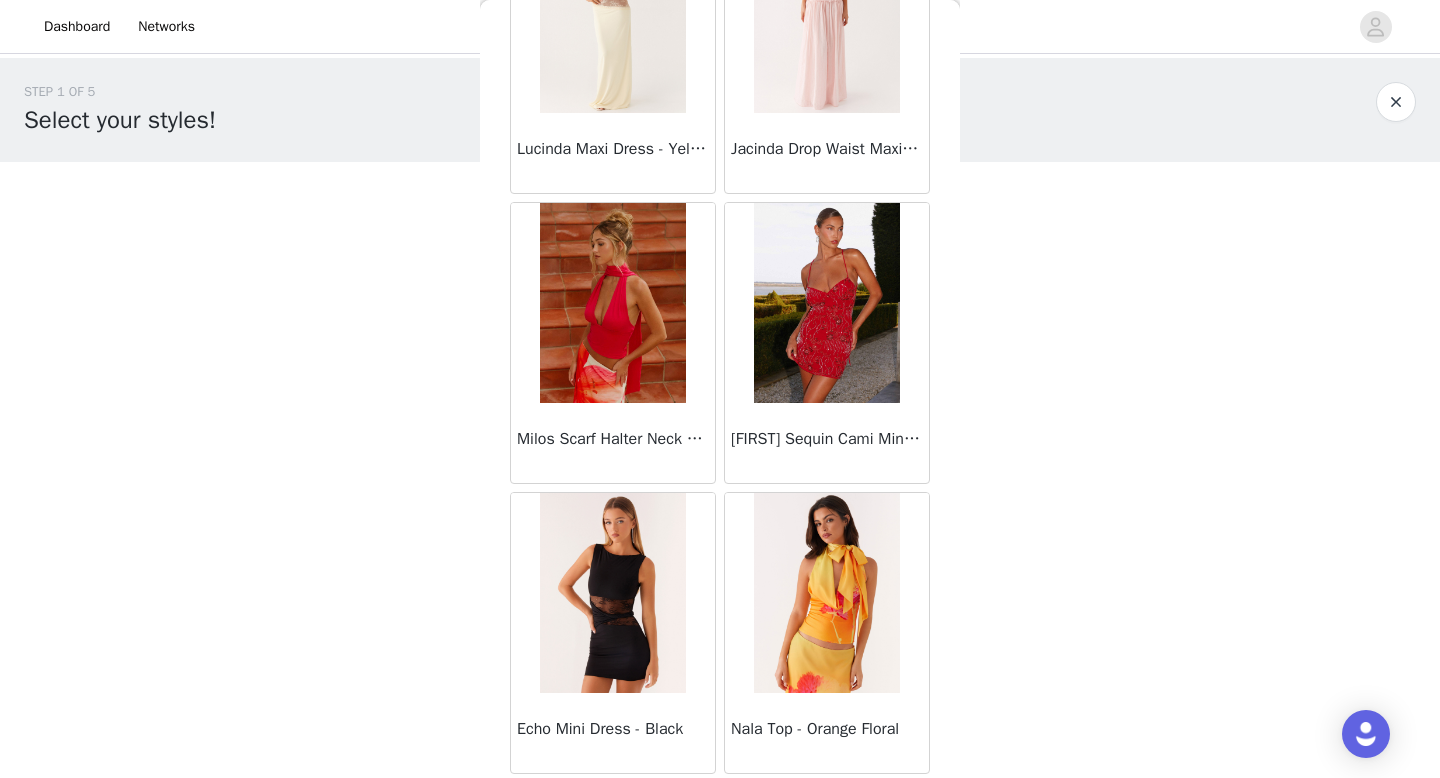 scroll, scrollTop: 19682, scrollLeft: 0, axis: vertical 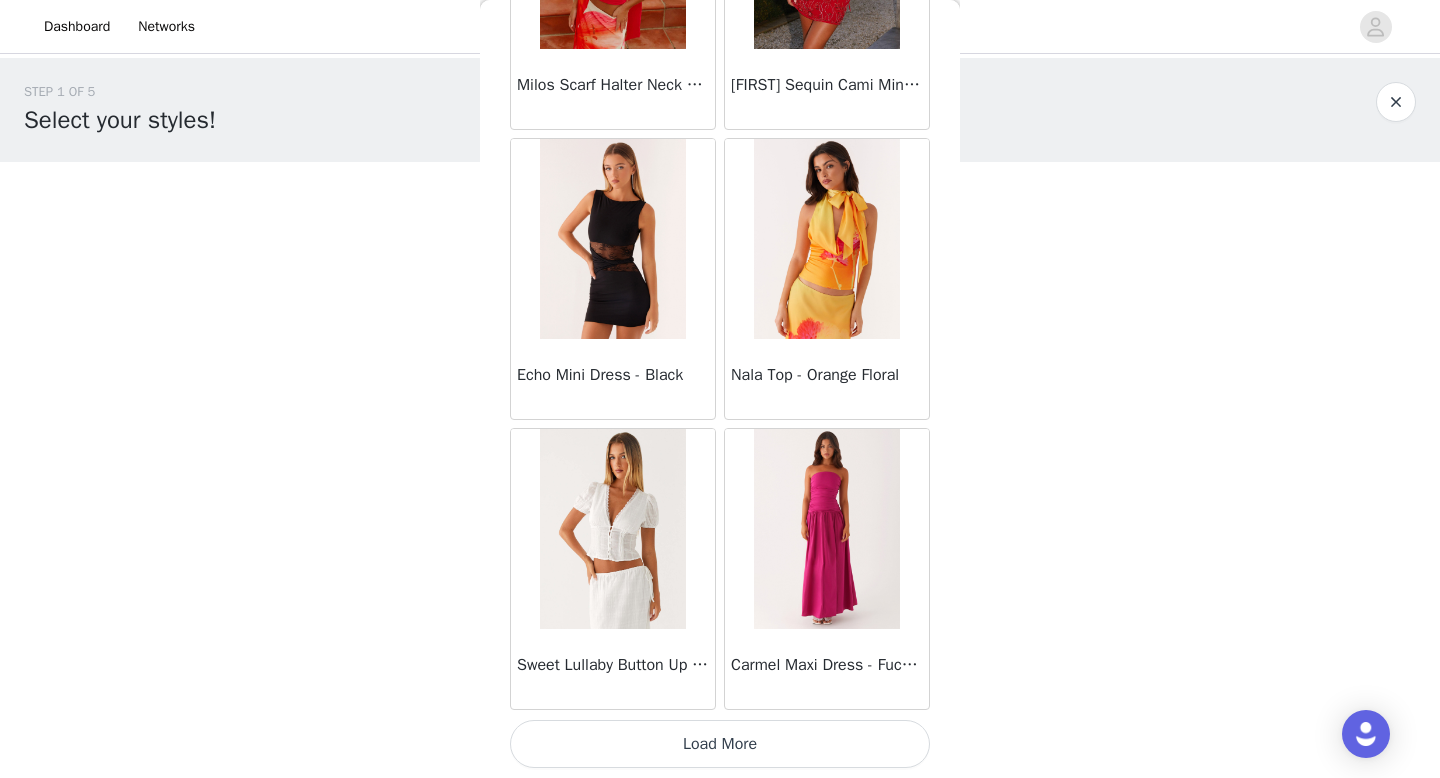 click on "Load More" at bounding box center (720, 744) 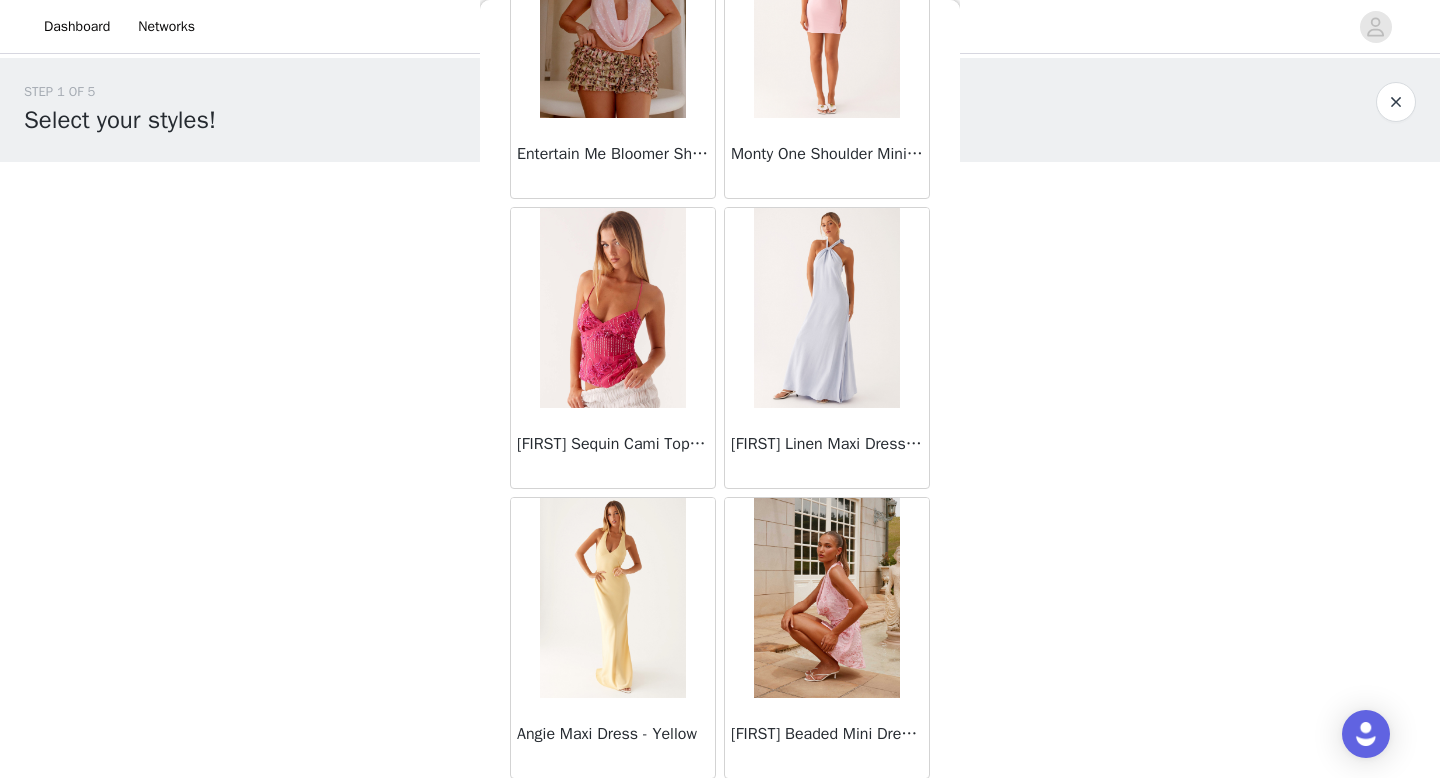 scroll, scrollTop: 22582, scrollLeft: 0, axis: vertical 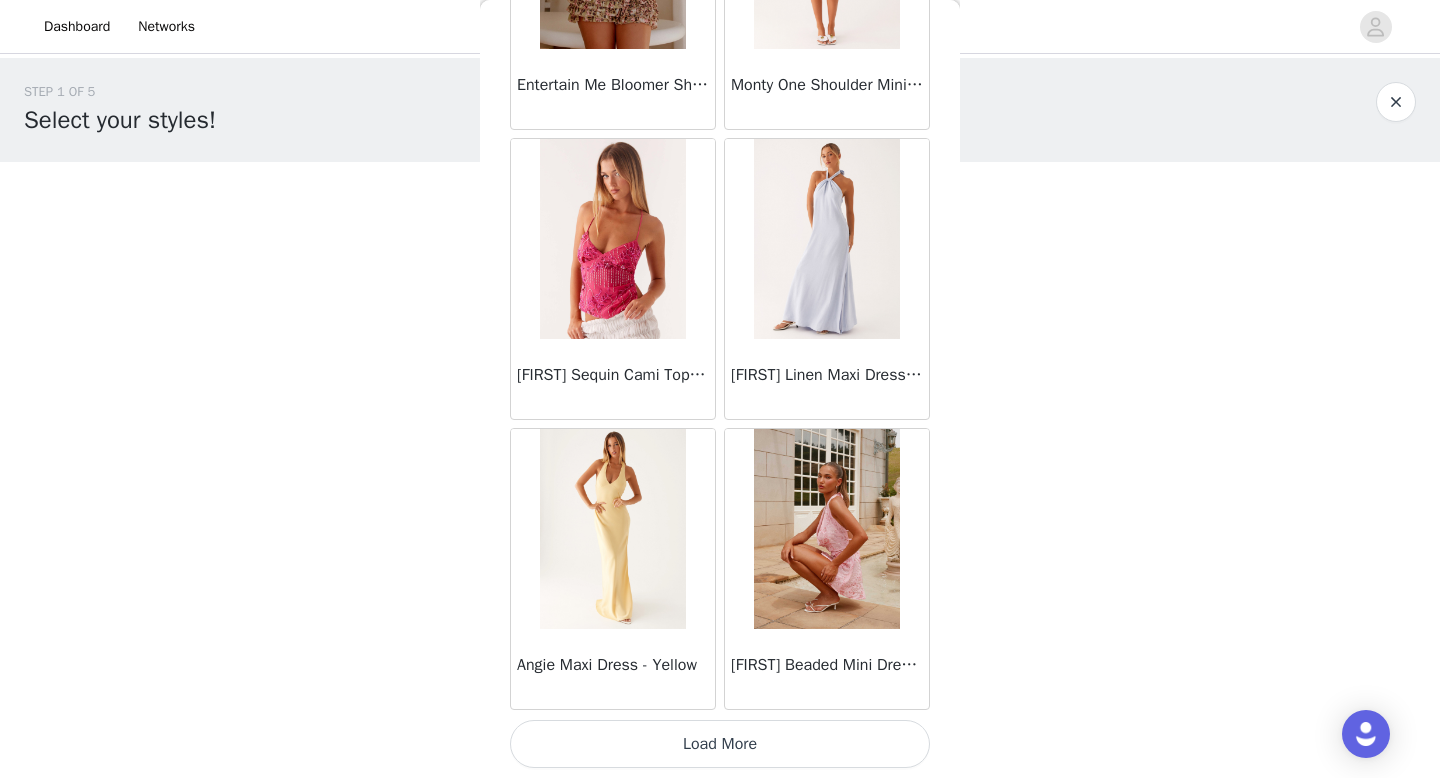 click on "Load More" at bounding box center (720, 744) 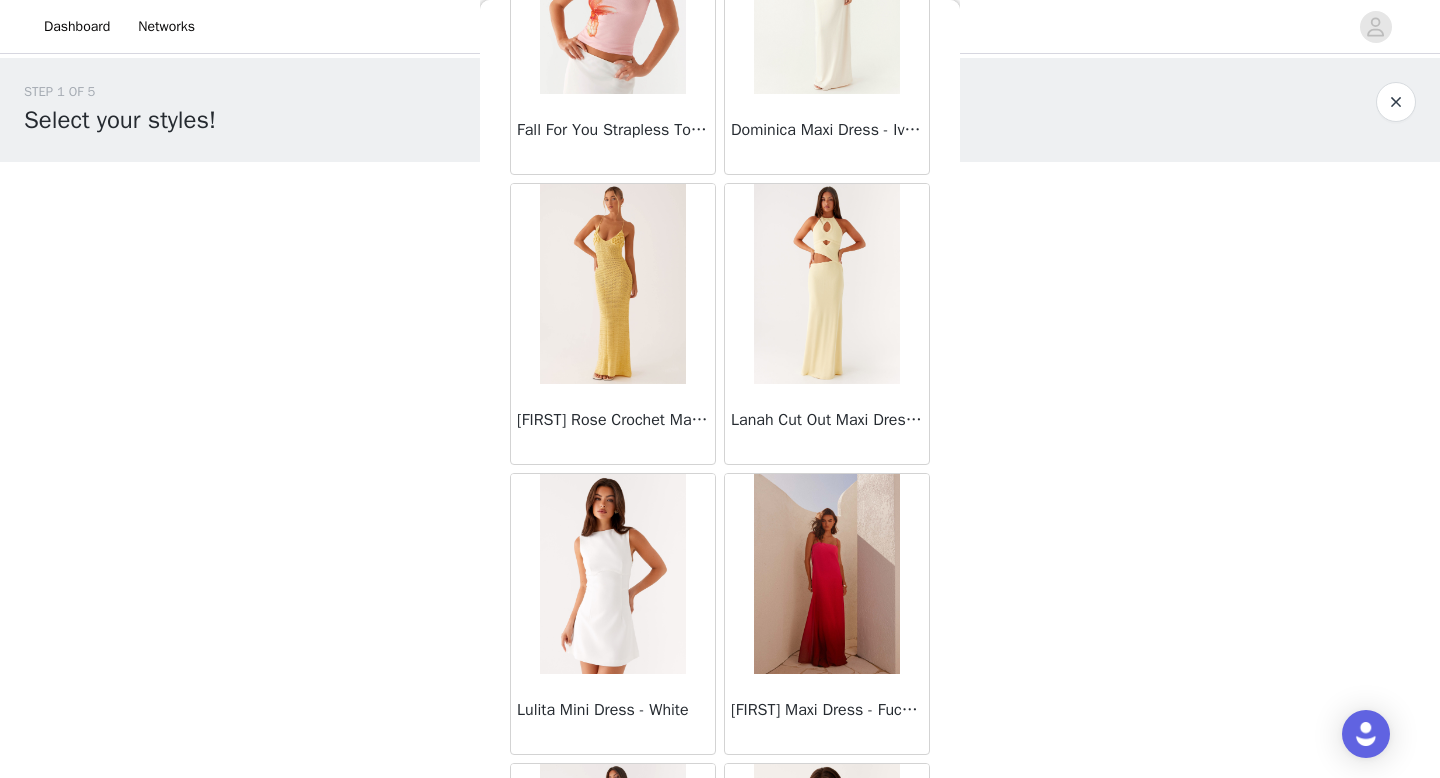 scroll, scrollTop: 25482, scrollLeft: 0, axis: vertical 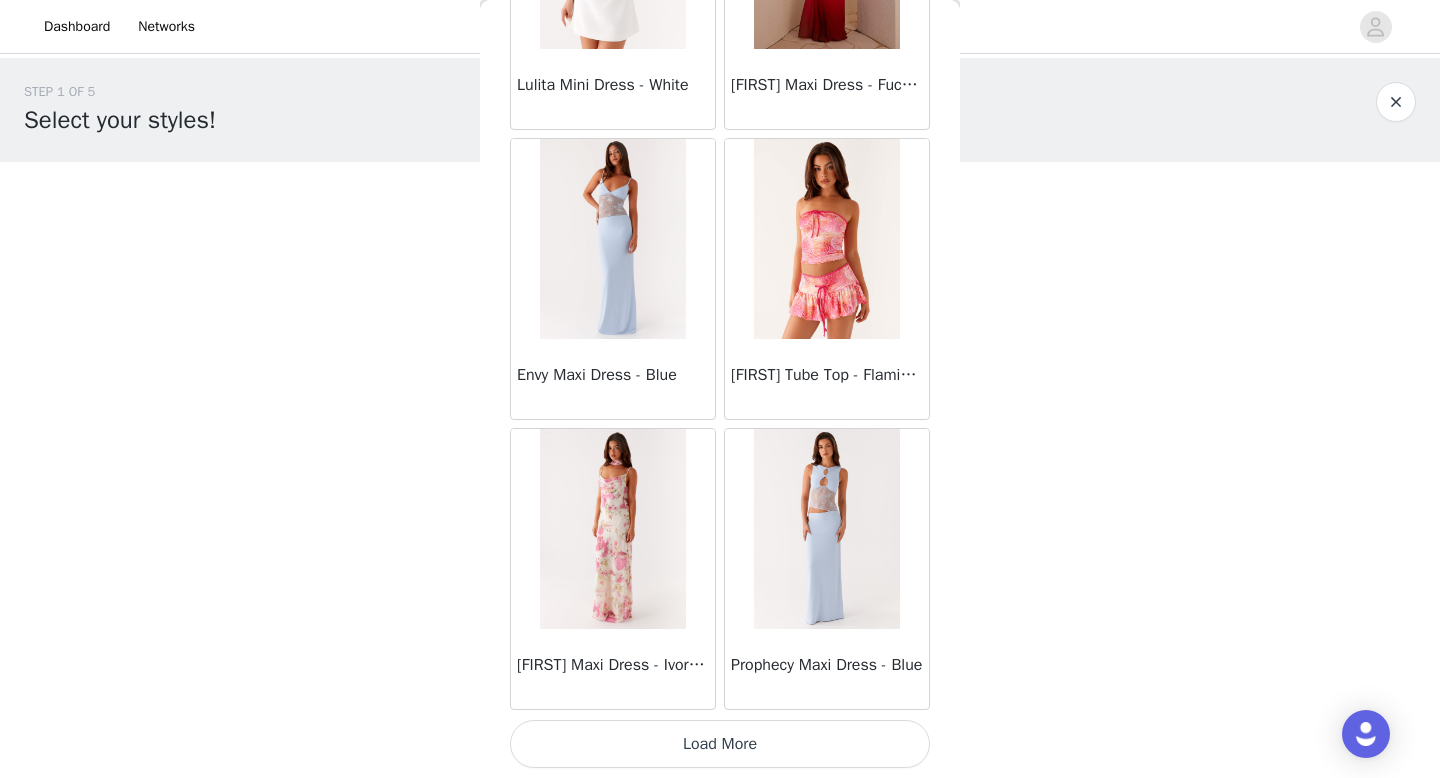 click on "Load More" at bounding box center (720, 744) 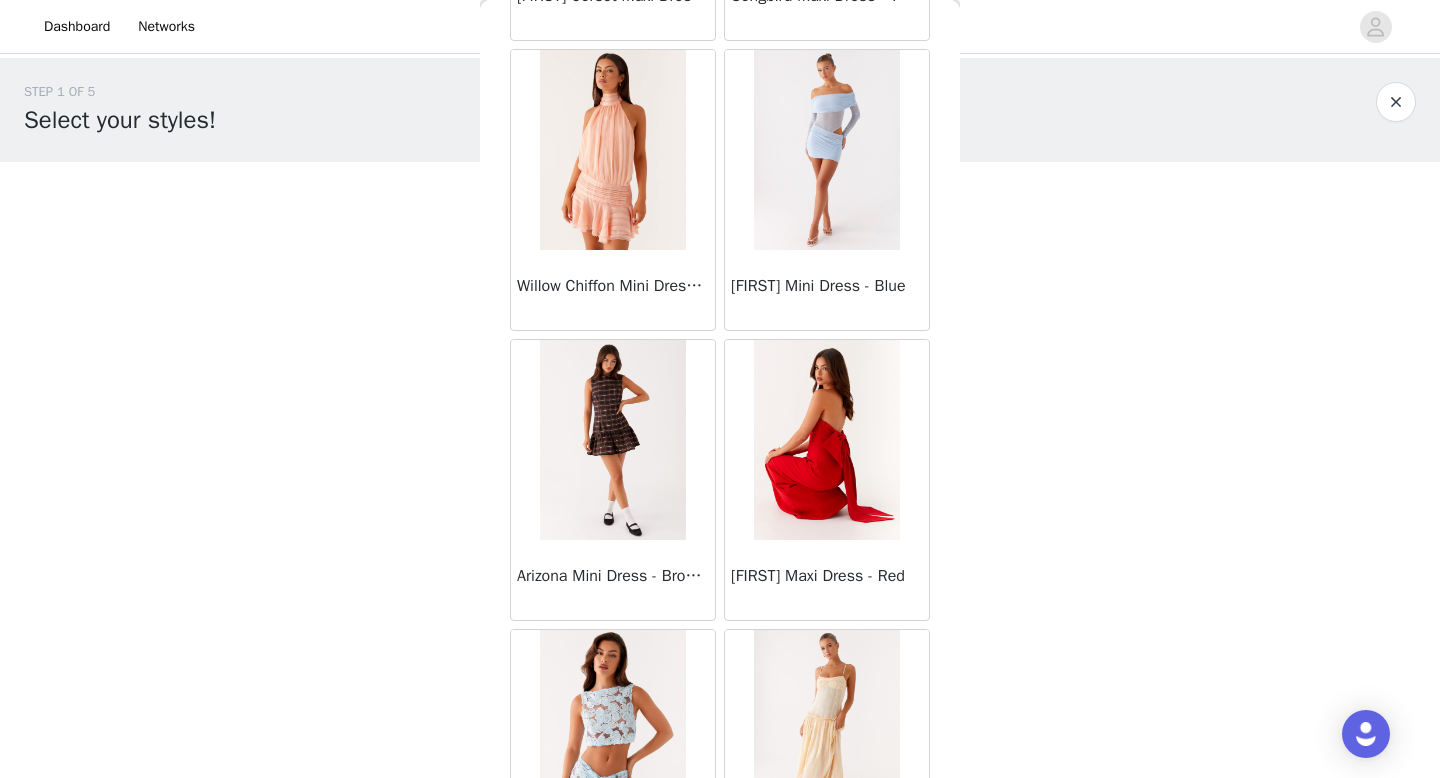scroll, scrollTop: 28382, scrollLeft: 0, axis: vertical 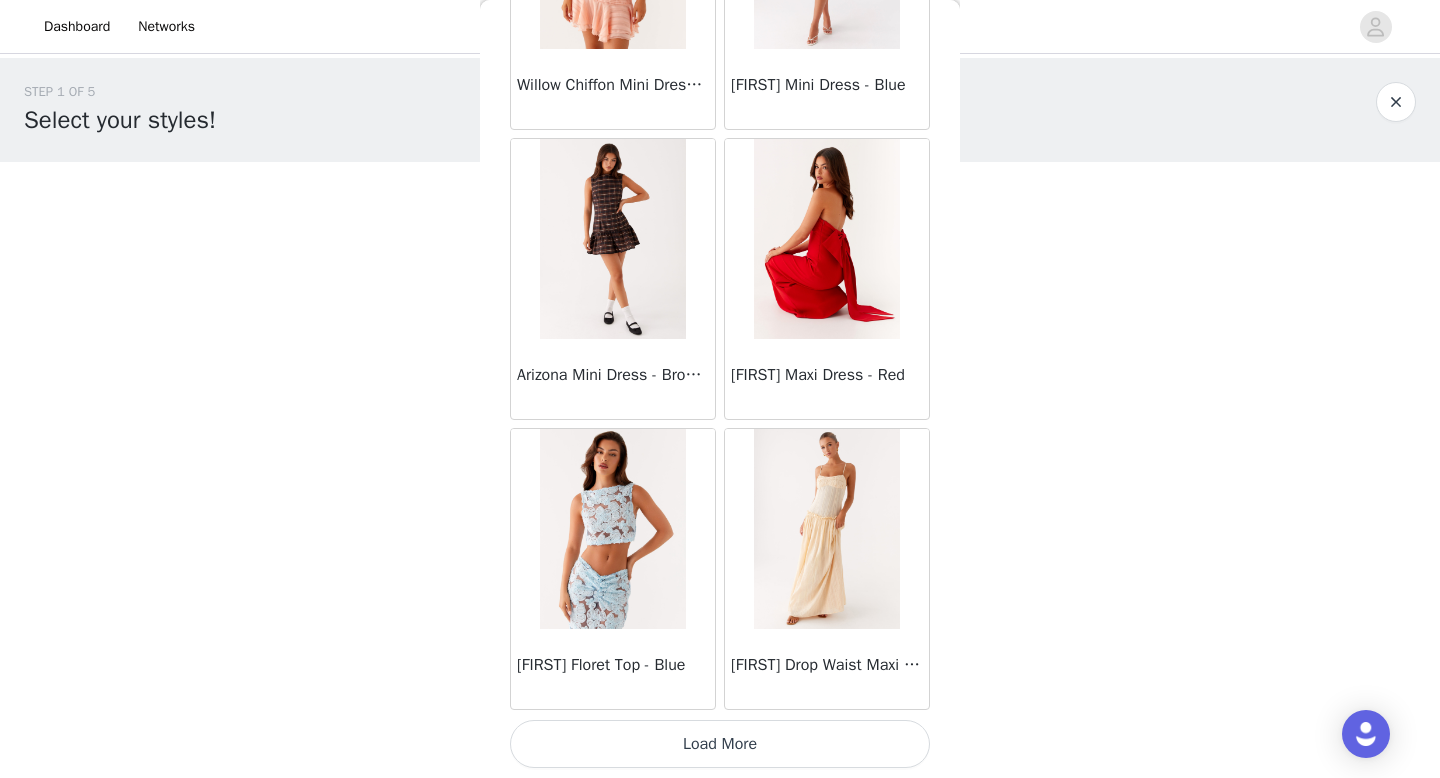 click on "Load More" at bounding box center (720, 744) 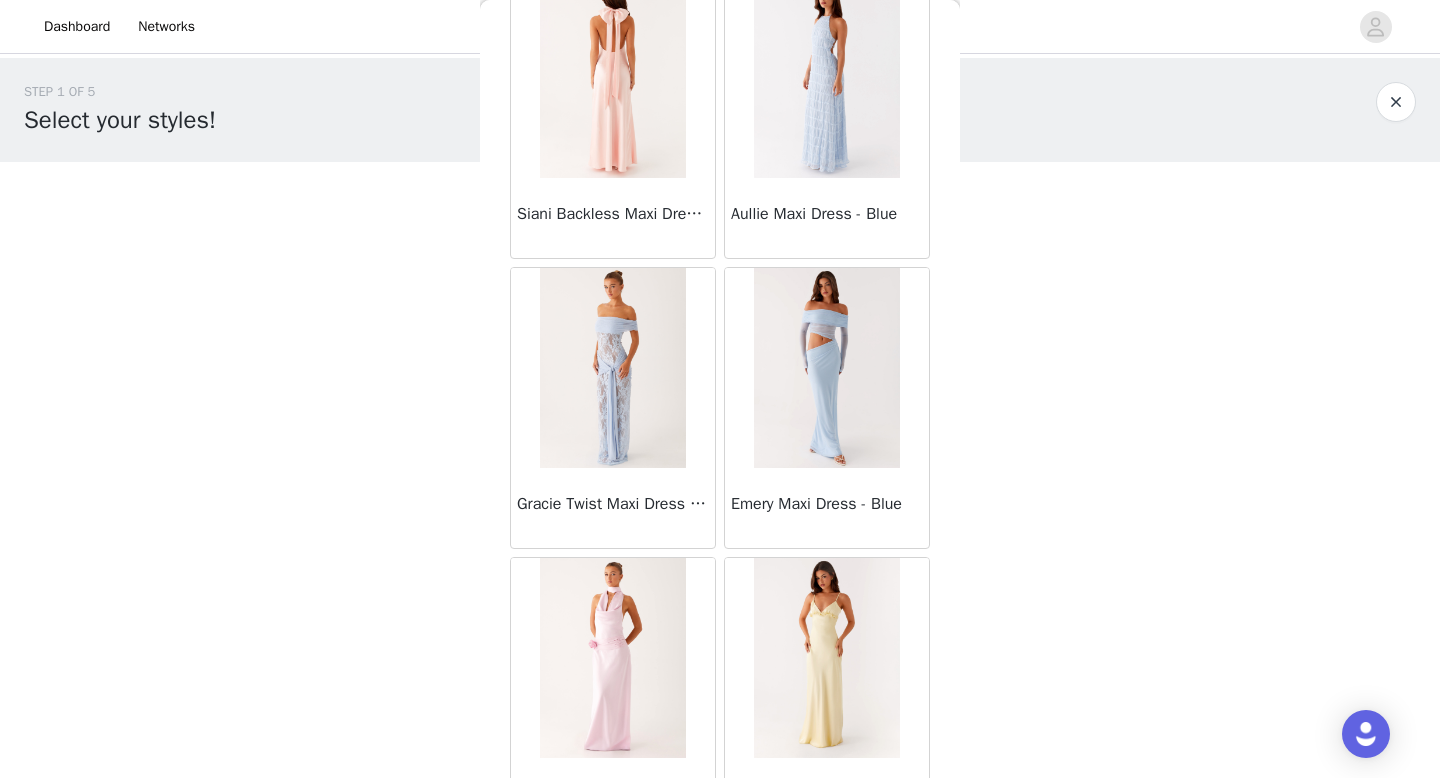 scroll, scrollTop: 31282, scrollLeft: 0, axis: vertical 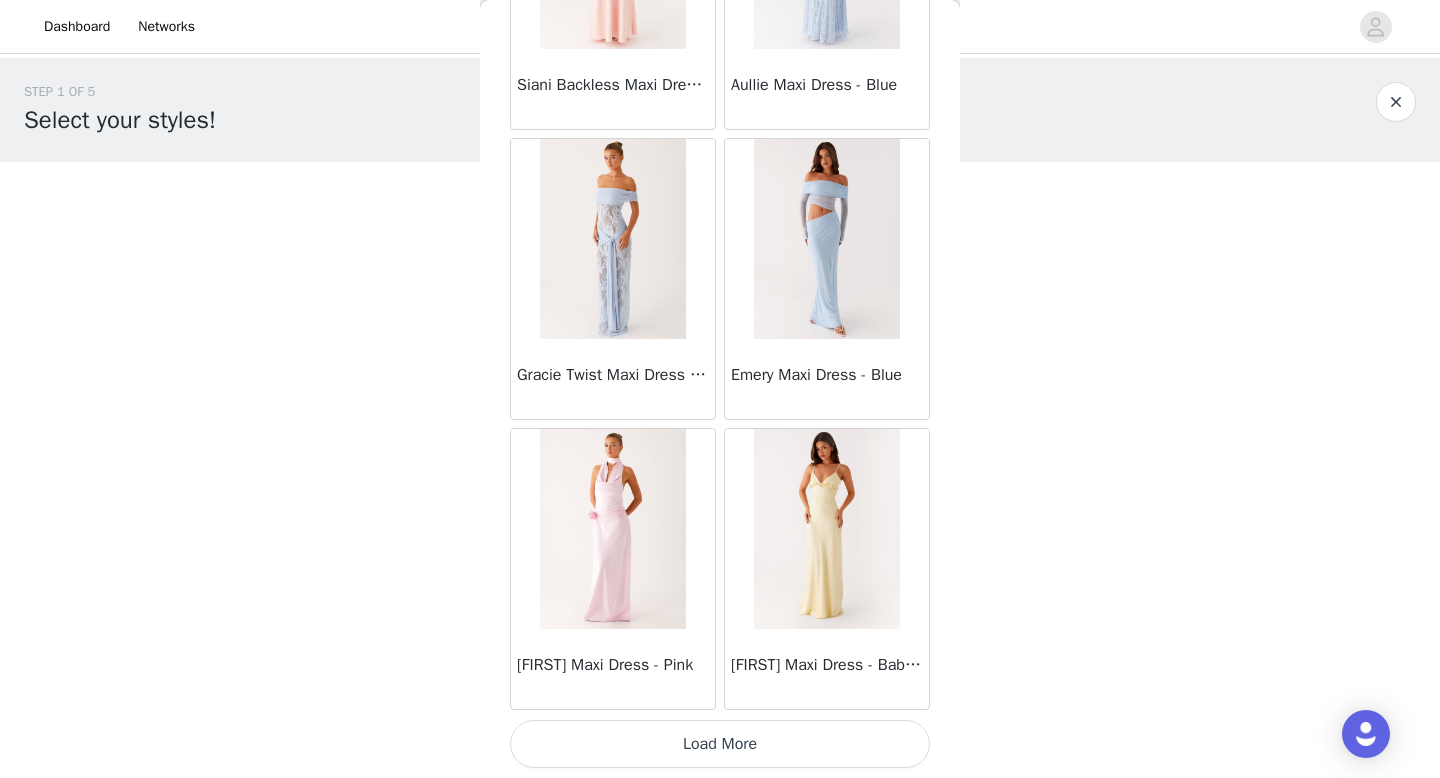 click on "Load More" at bounding box center [720, 744] 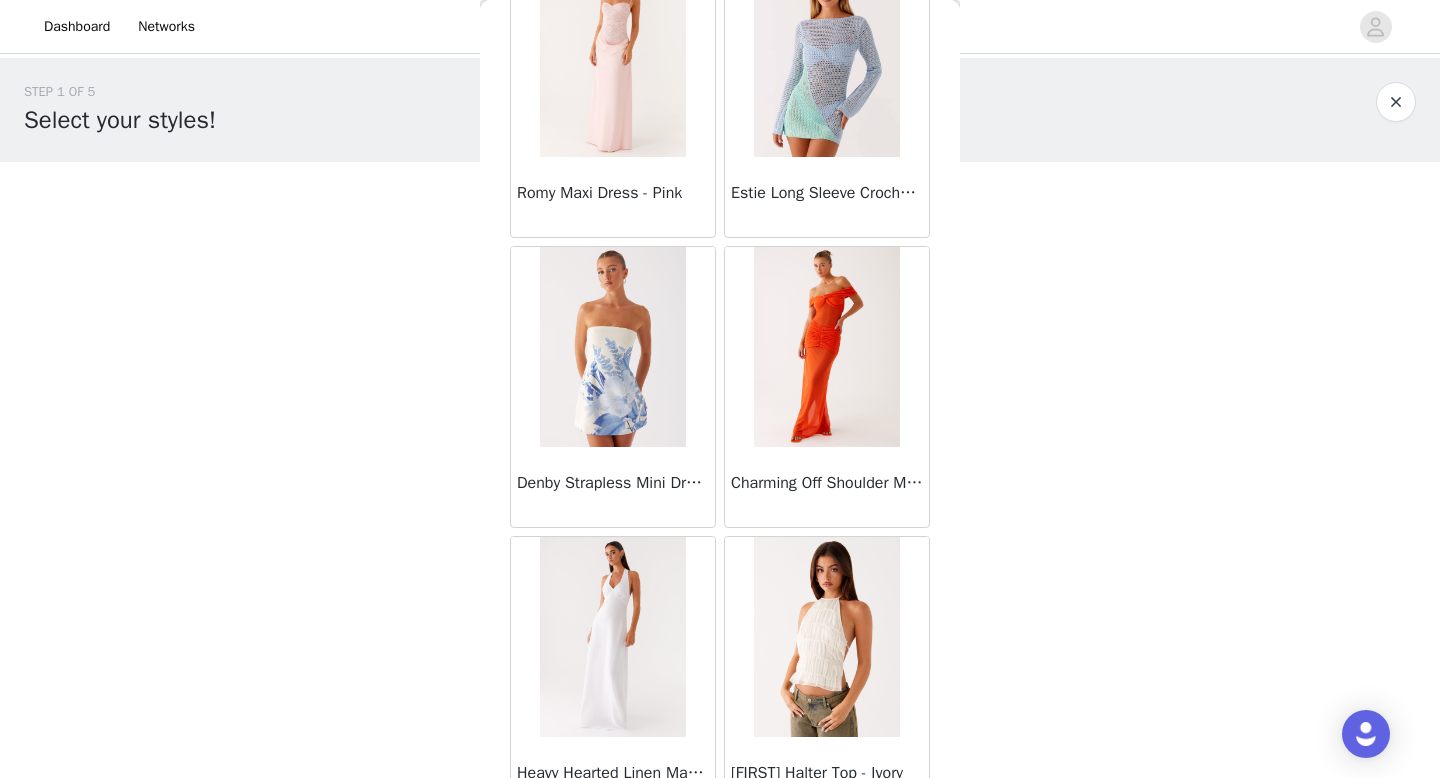scroll, scrollTop: 34182, scrollLeft: 0, axis: vertical 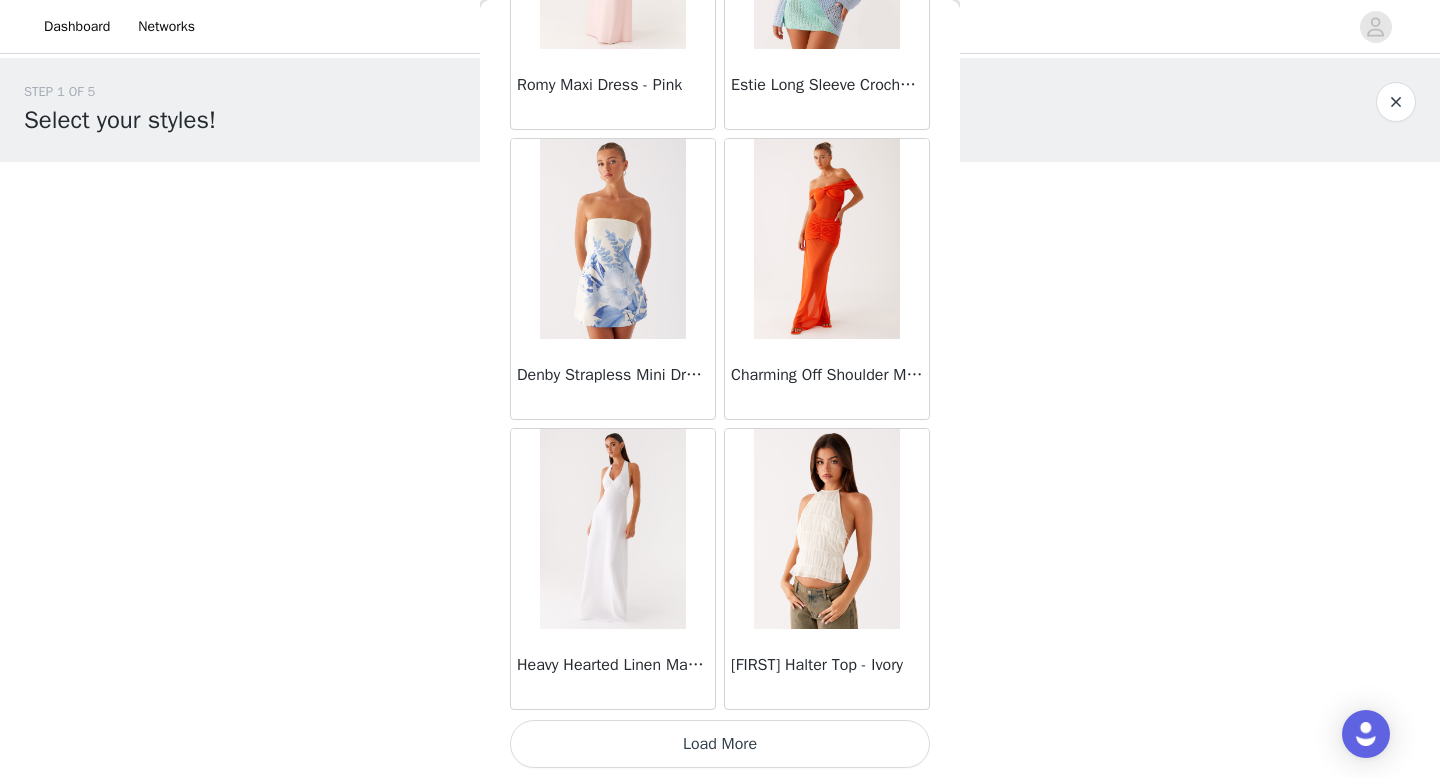 click on "[FIRST] Mini Dress - Yellow       [FIRST] Mini Dress - Amber       [FIRST] Off Shoulder Long Sleeve Top - Pink       [FIRST] Linen Mini Dress - Black       Radiate Halterneck Top - Pink       [FIRST] Mesh Mini Dress - White       [FIRST] Bustier Halter Top - Cherry Red       Under The Pagoda Maxi Dress - Deep Red Floral       Sweetest Pie T-Shirt - Black Gingham       That Girl Maxi Dress - Pink       Peppermayo Exclusive Heavy Hearted Mini - Black       Songbird Maxi Dress - Blue Black Floral       [FIRST] Mini Dress - Lavender       [FIRST] Strapless Maxi Dress - Navy       [FIRST] Mesh Top - White Pink Lilly       [FIRST] Micro Short - Black       [FIRST] Crochet Halterneck Mini Dress - Pink       Happy Hour Mini Dress - Yellow       [FIRST] Maxi Dress - Ivory" at bounding box center (720, -16654) 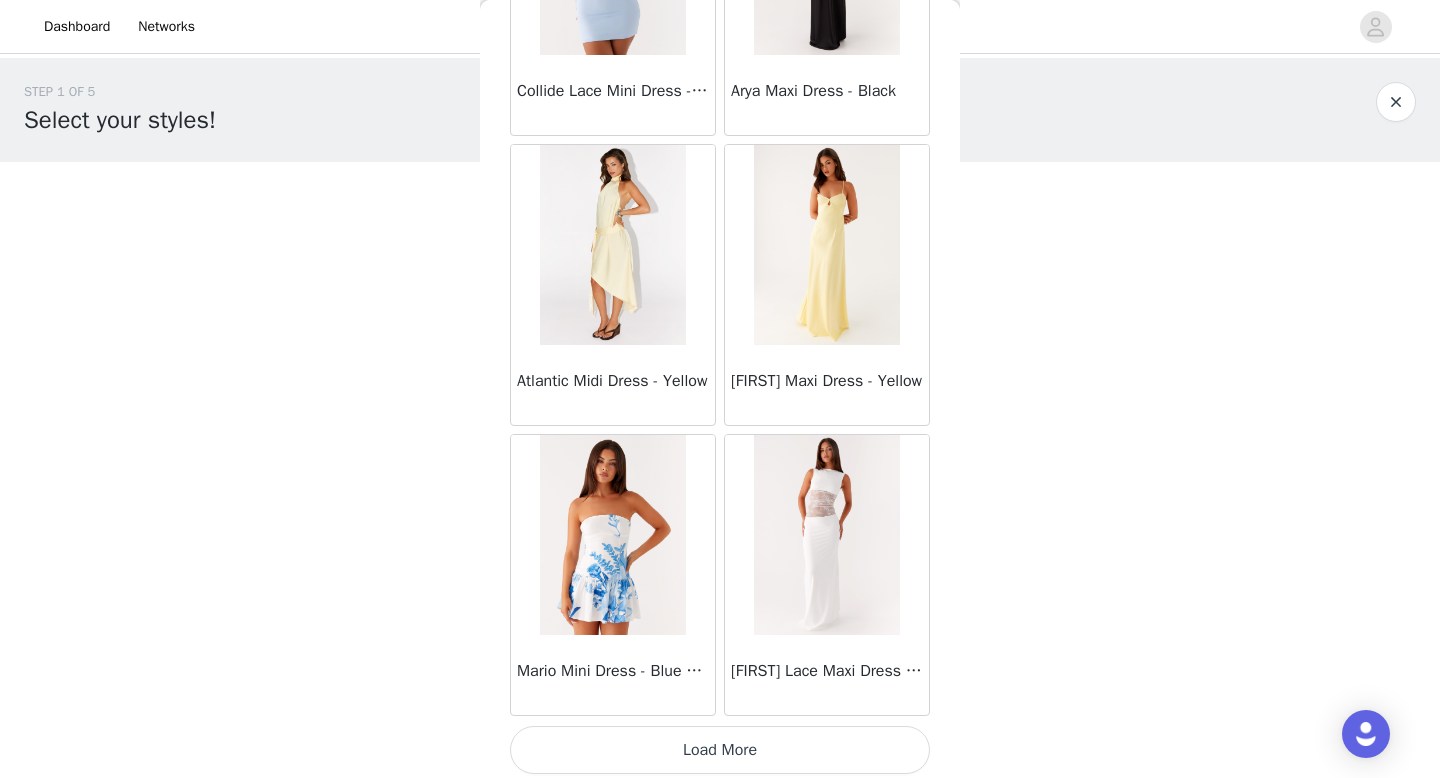 scroll, scrollTop: 37082, scrollLeft: 0, axis: vertical 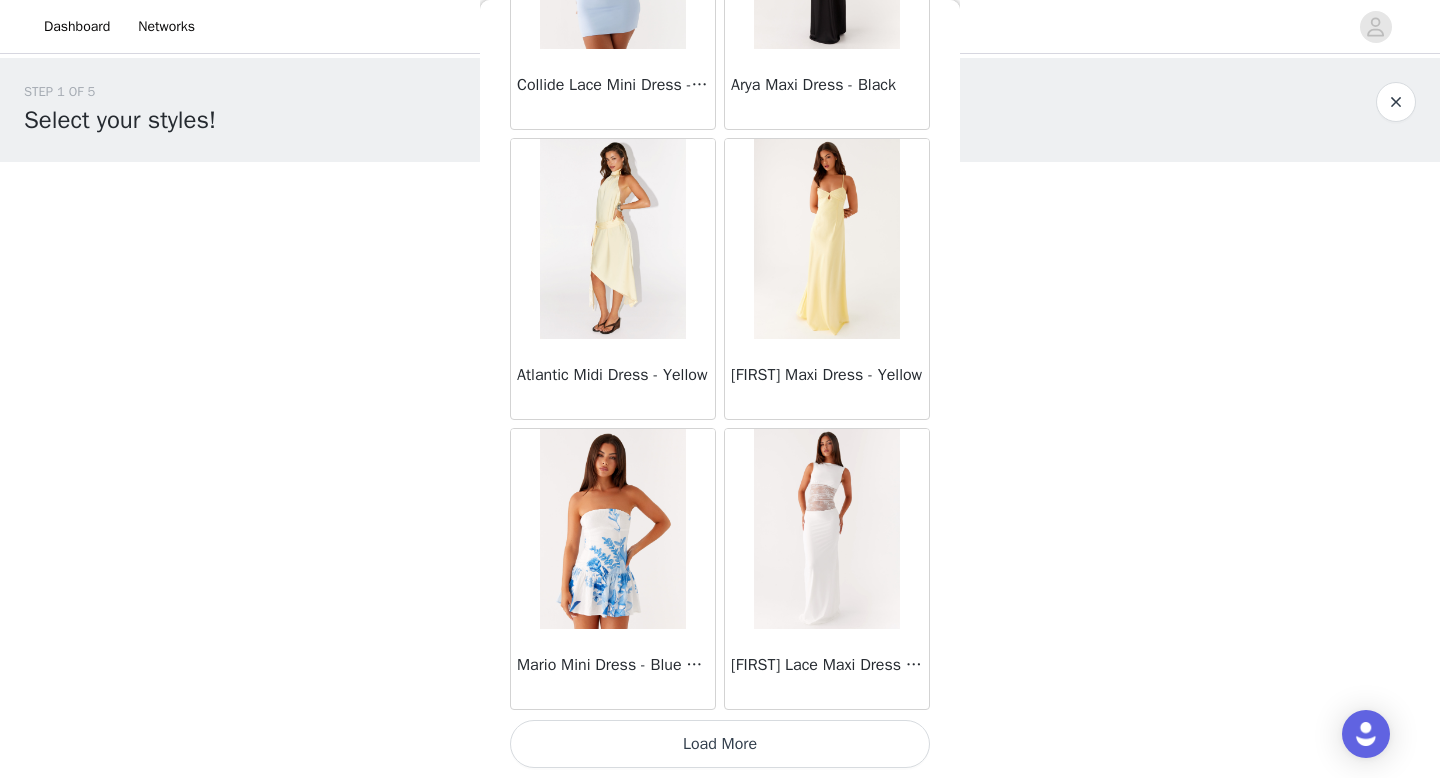 click on "Load More" at bounding box center [720, 744] 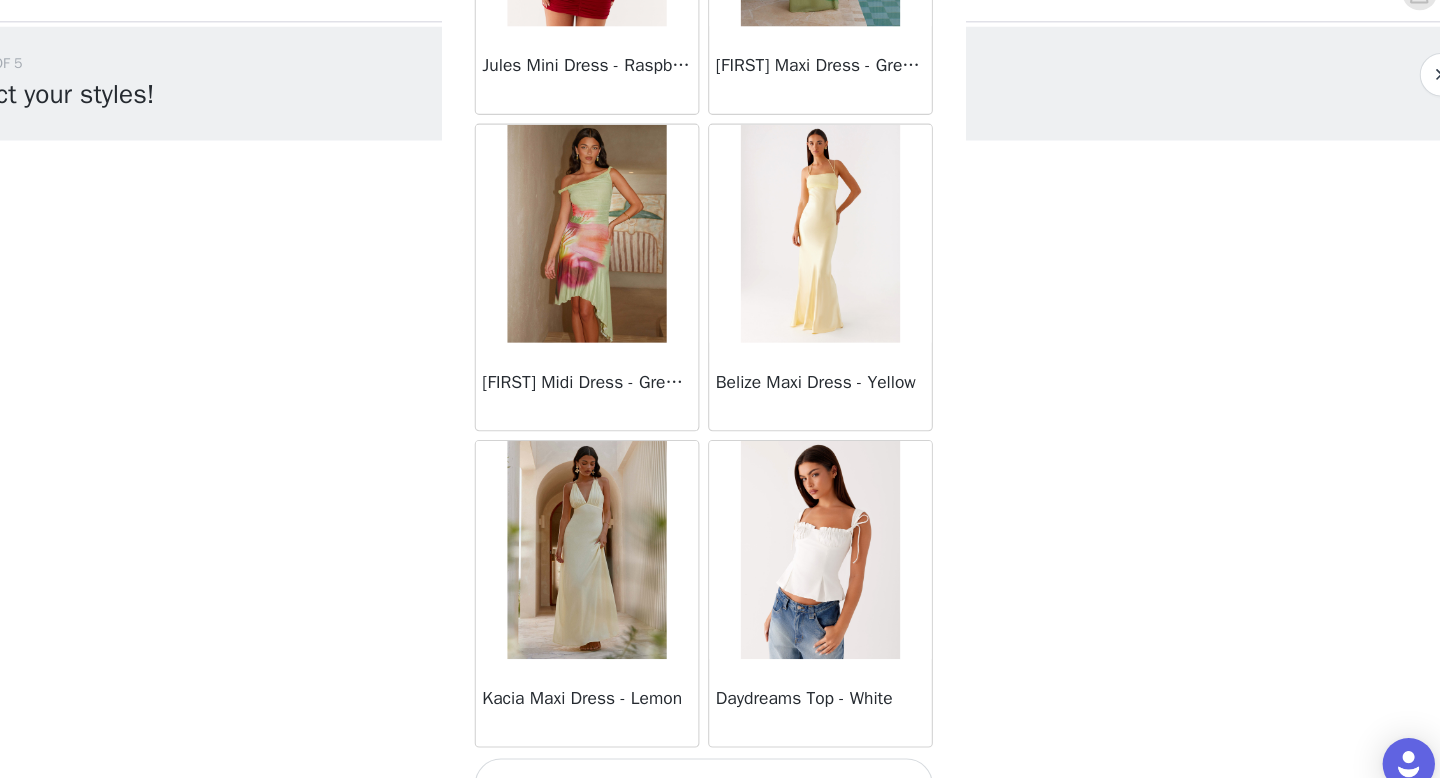 scroll, scrollTop: 39982, scrollLeft: 0, axis: vertical 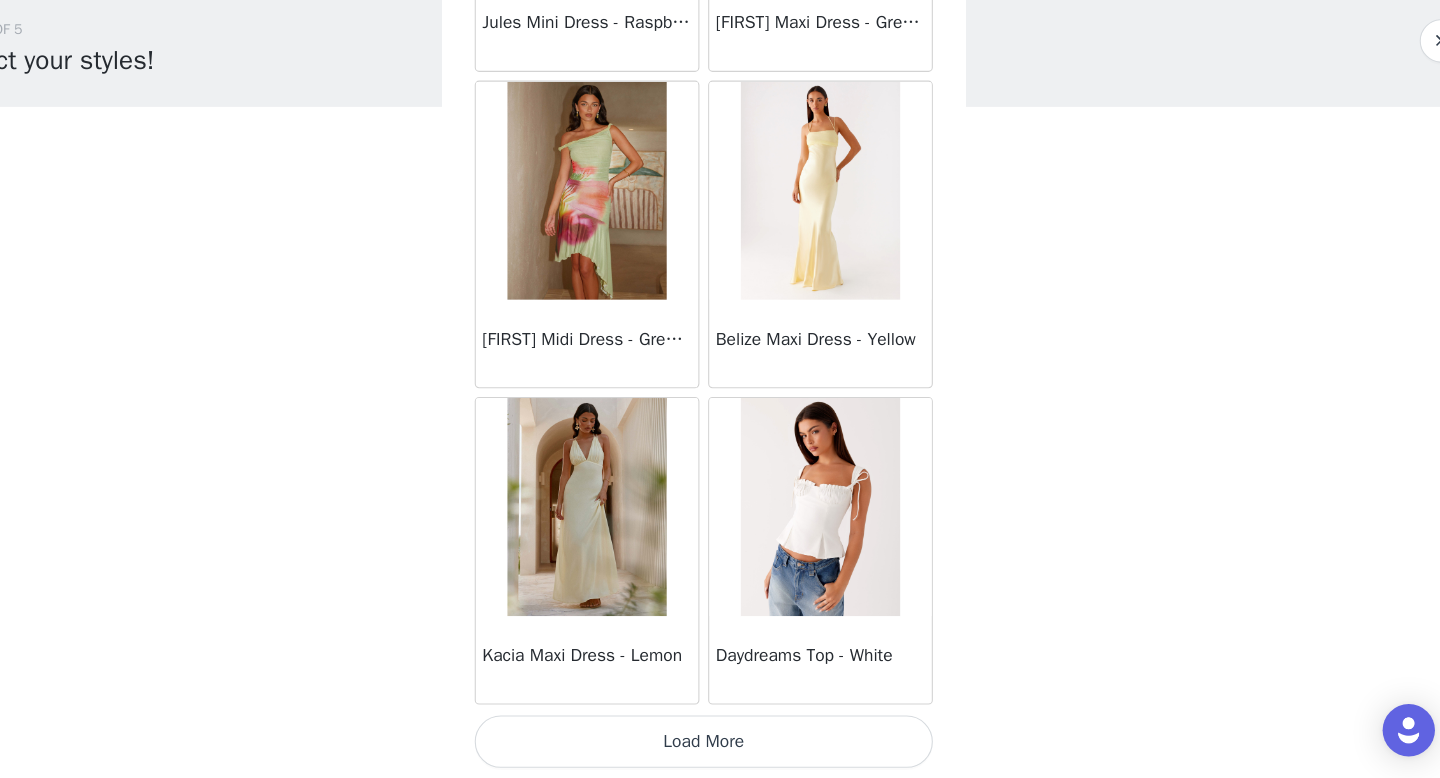 click on "Load More" at bounding box center [720, 744] 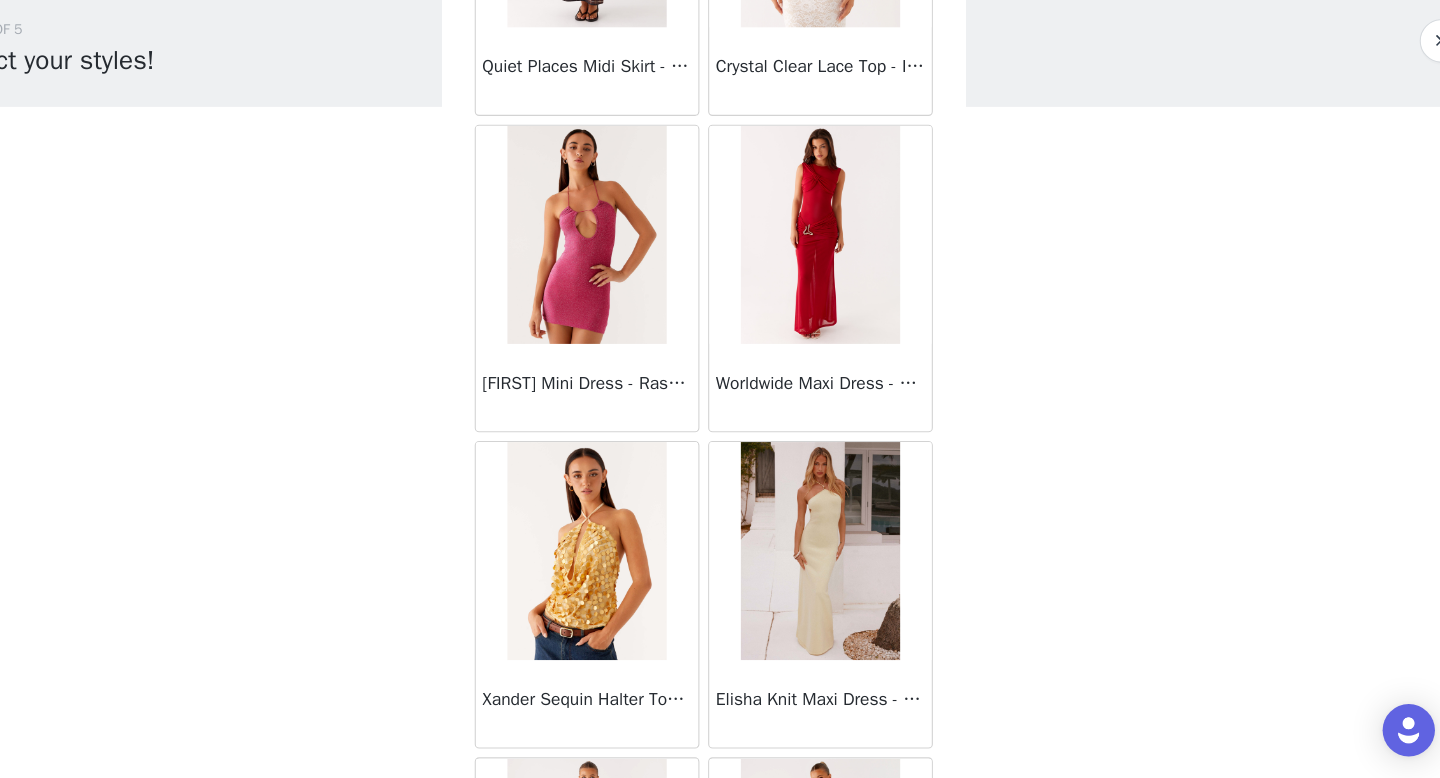 scroll, scrollTop: 42882, scrollLeft: 0, axis: vertical 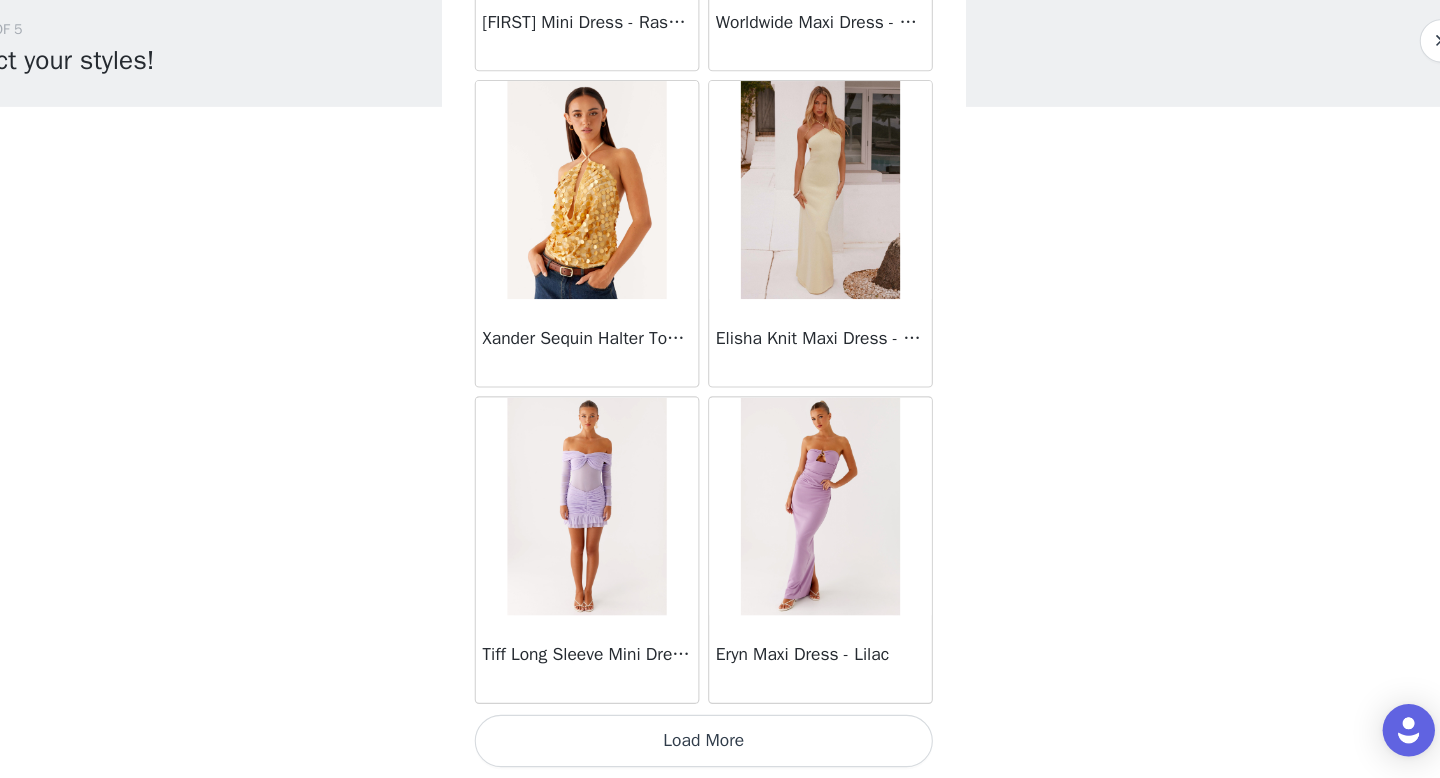 click on "Load More" at bounding box center [720, 744] 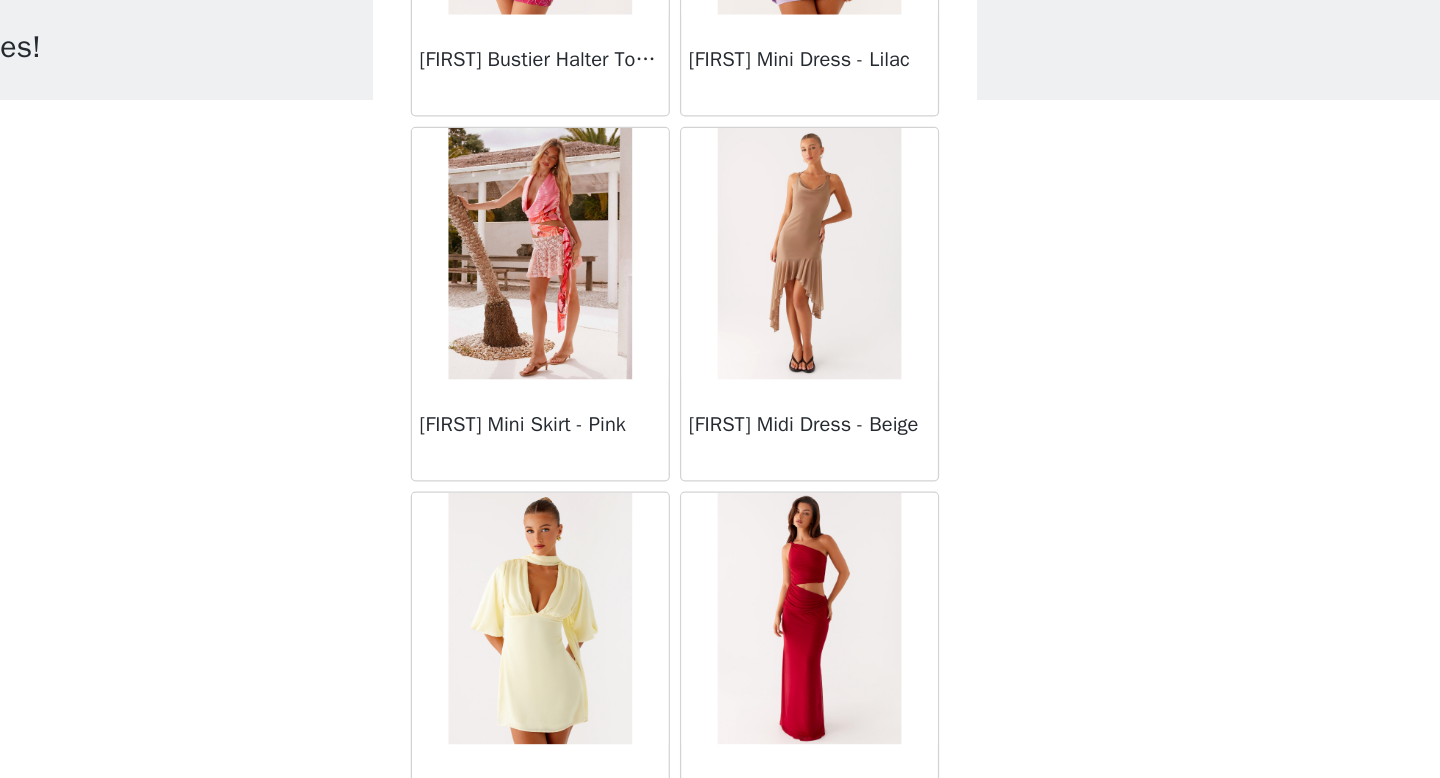 scroll, scrollTop: 45418, scrollLeft: 0, axis: vertical 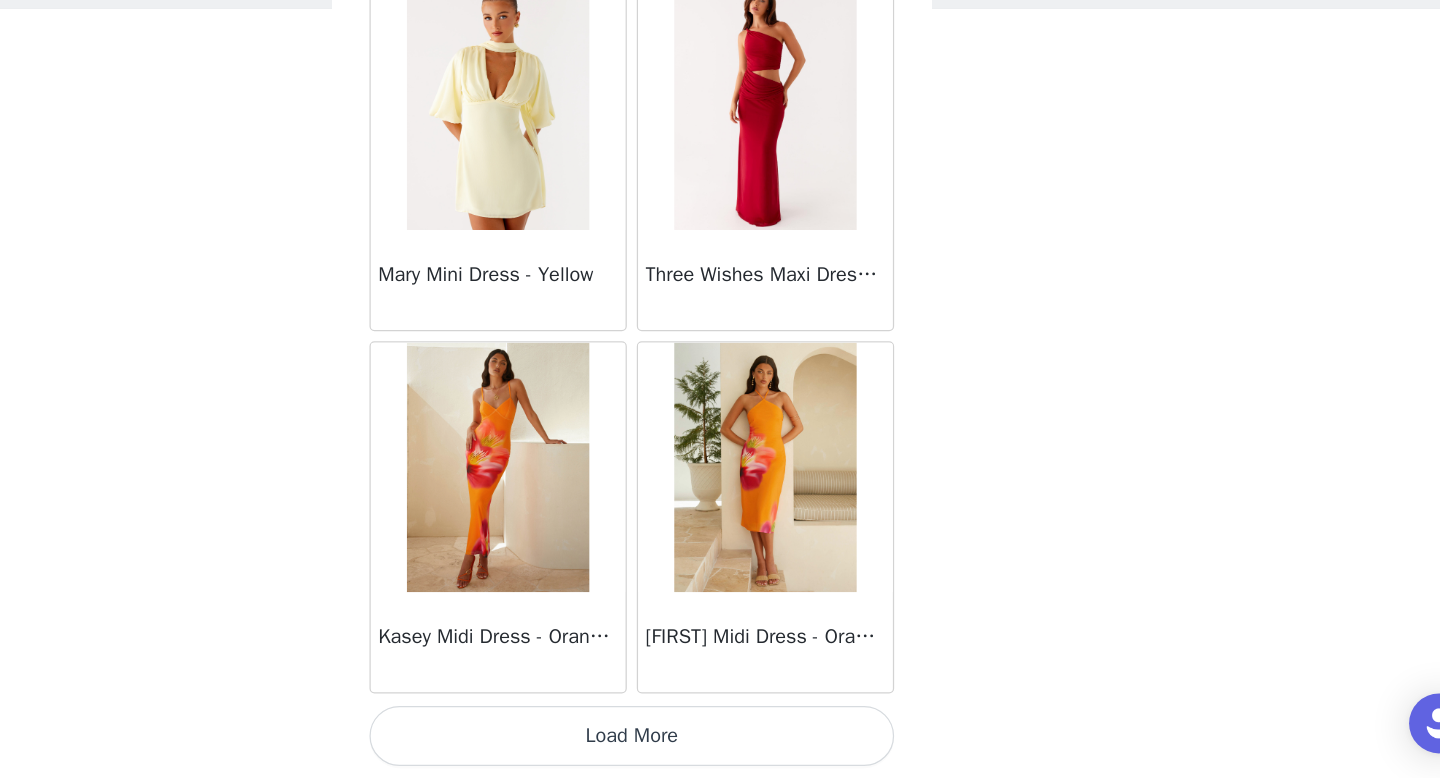click on "Load More" at bounding box center [720, 744] 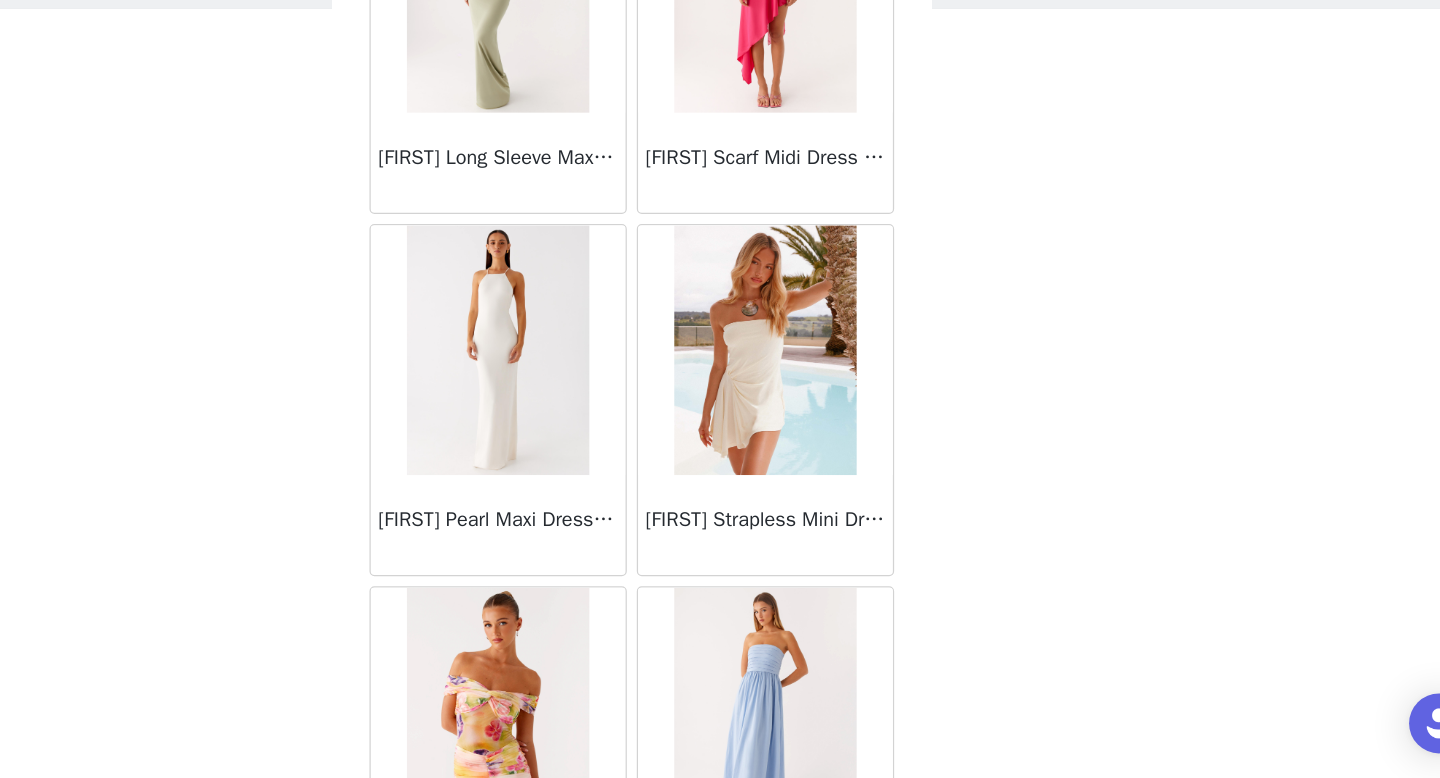 scroll, scrollTop: 47929, scrollLeft: 0, axis: vertical 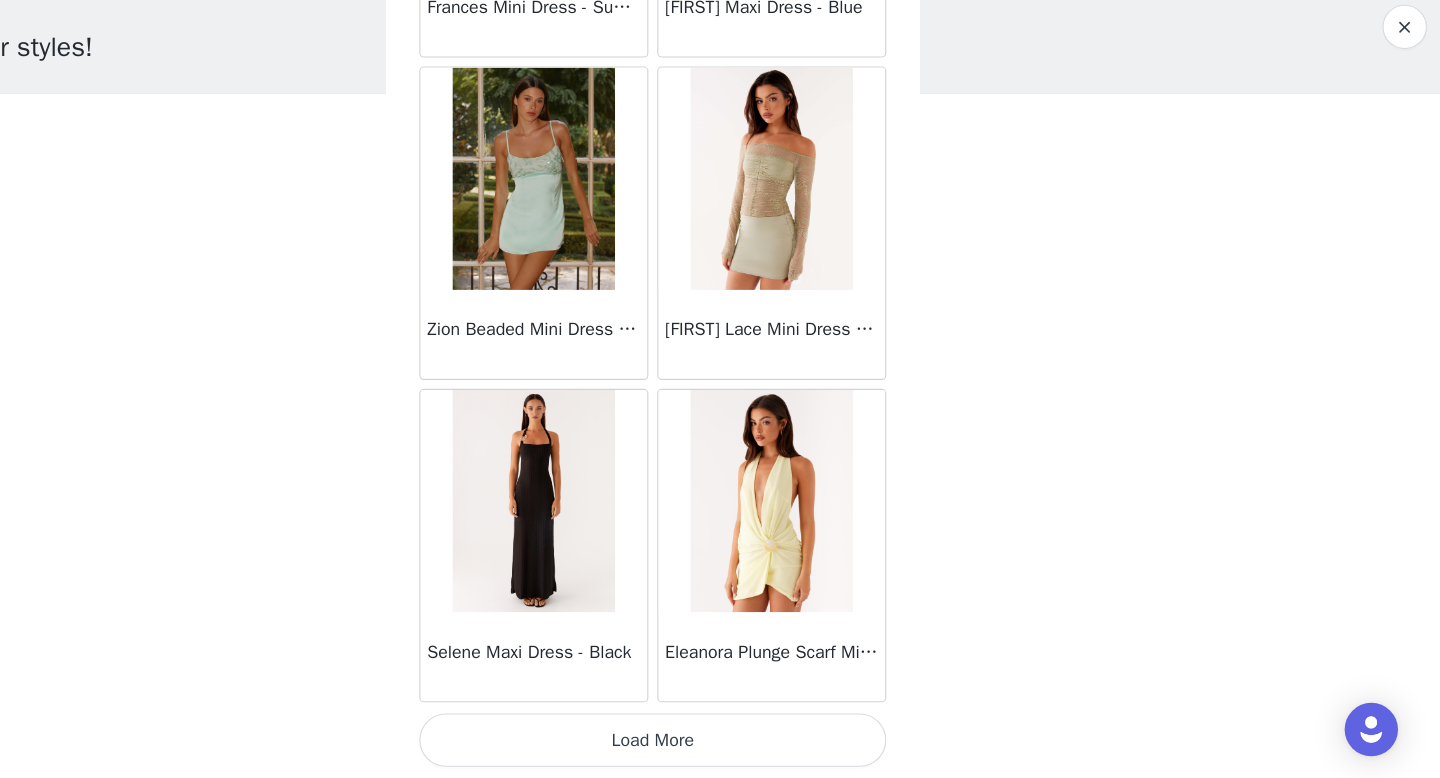click on "Load More" at bounding box center (720, 744) 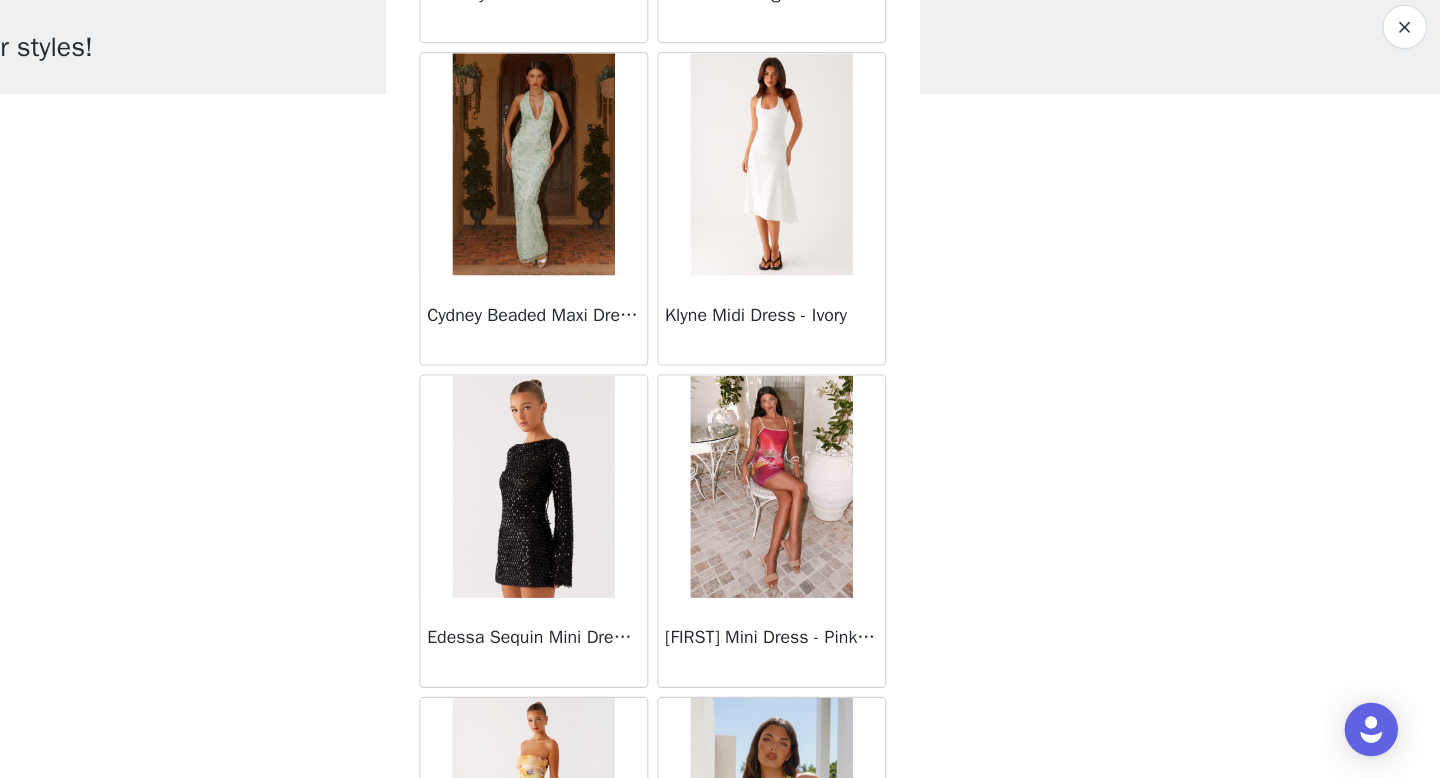 scroll, scrollTop: 49854, scrollLeft: 0, axis: vertical 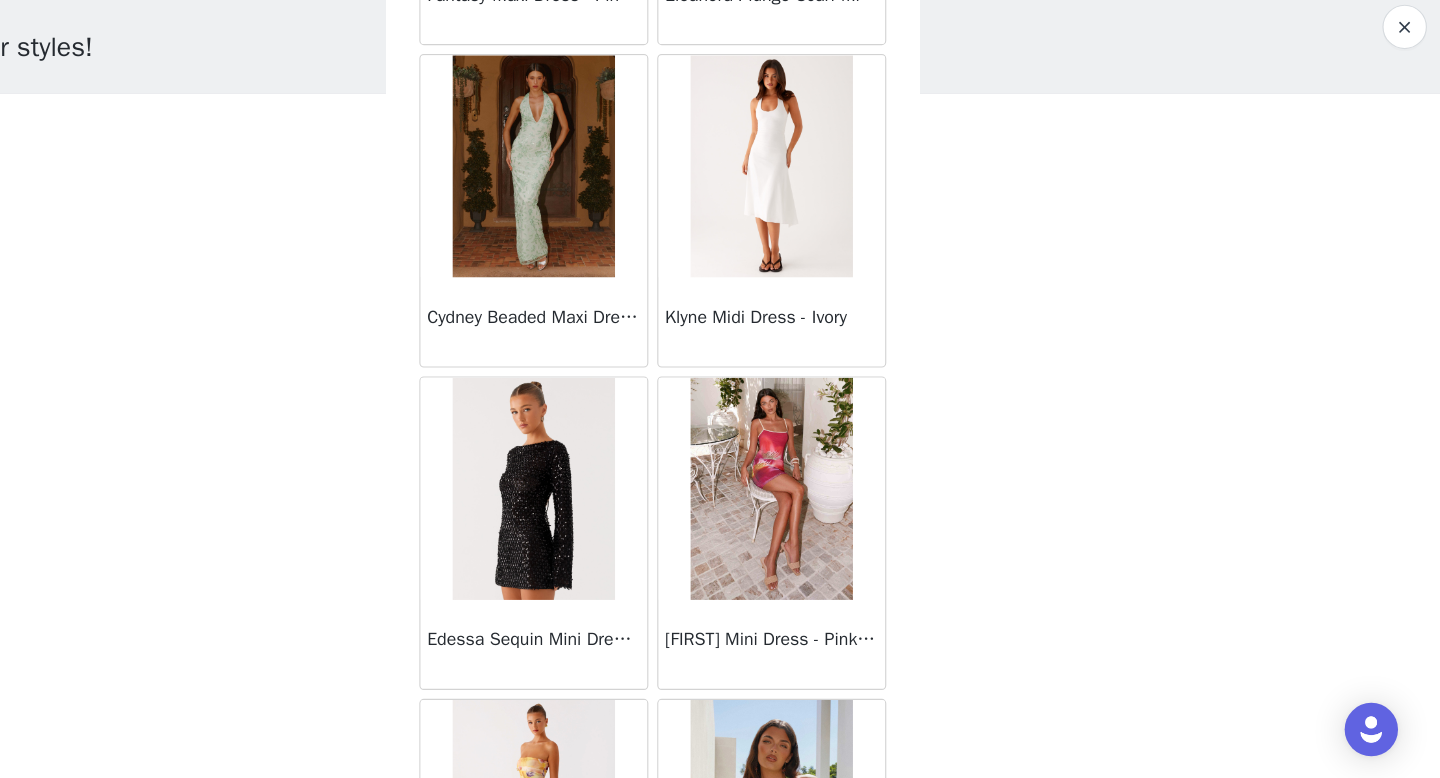 drag, startPoint x: 828, startPoint y: 310, endPoint x: 1204, endPoint y: 82, distance: 439.7272 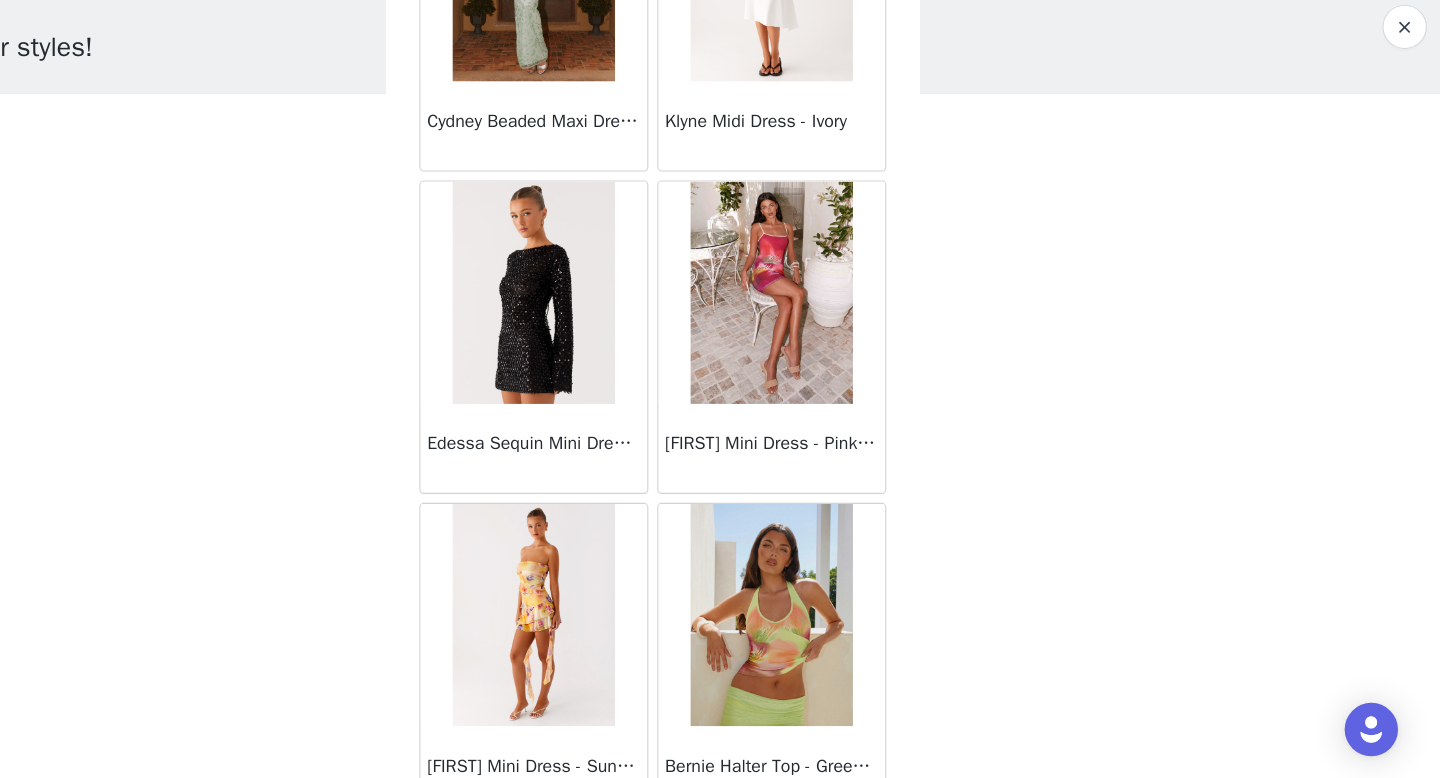 scroll, scrollTop: 50031, scrollLeft: 0, axis: vertical 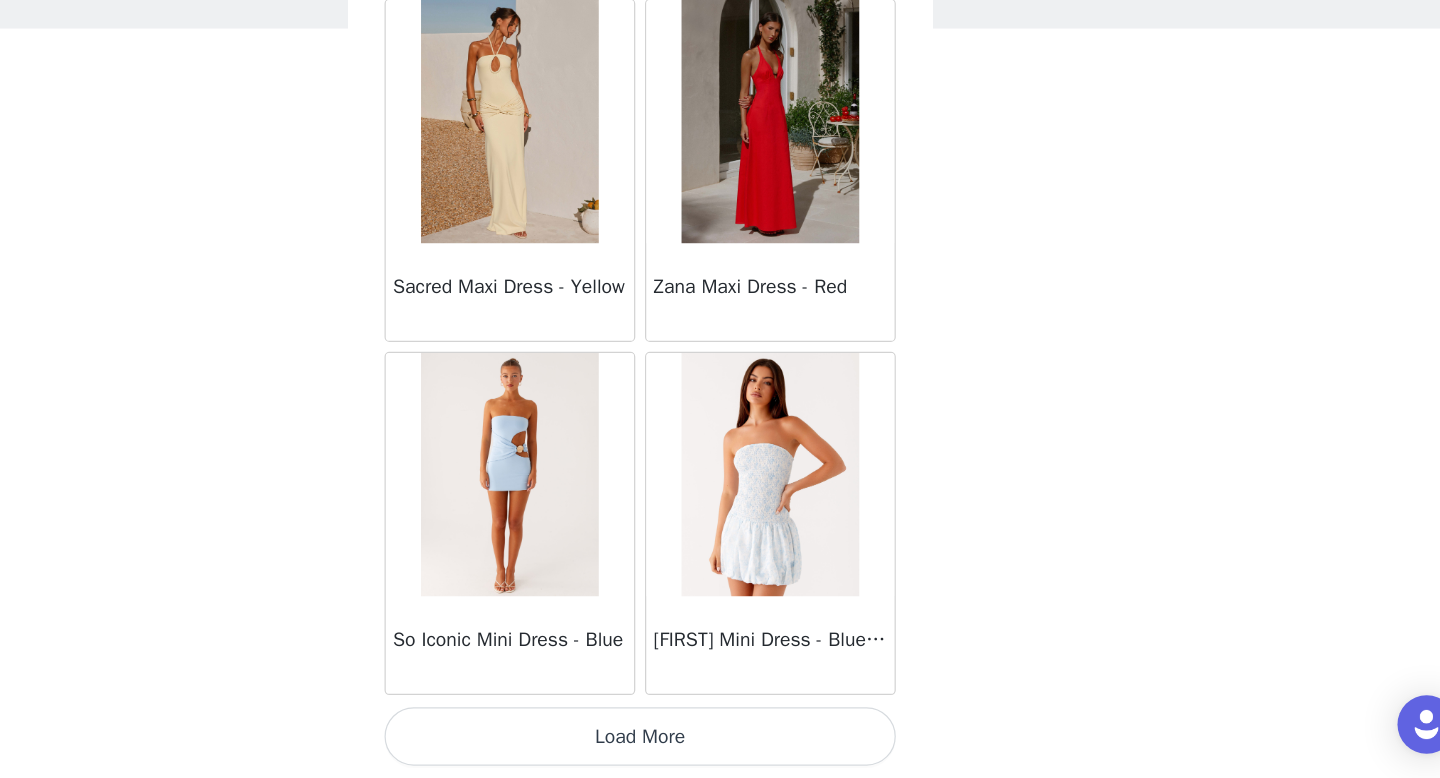 click on "Load More" at bounding box center (720, 744) 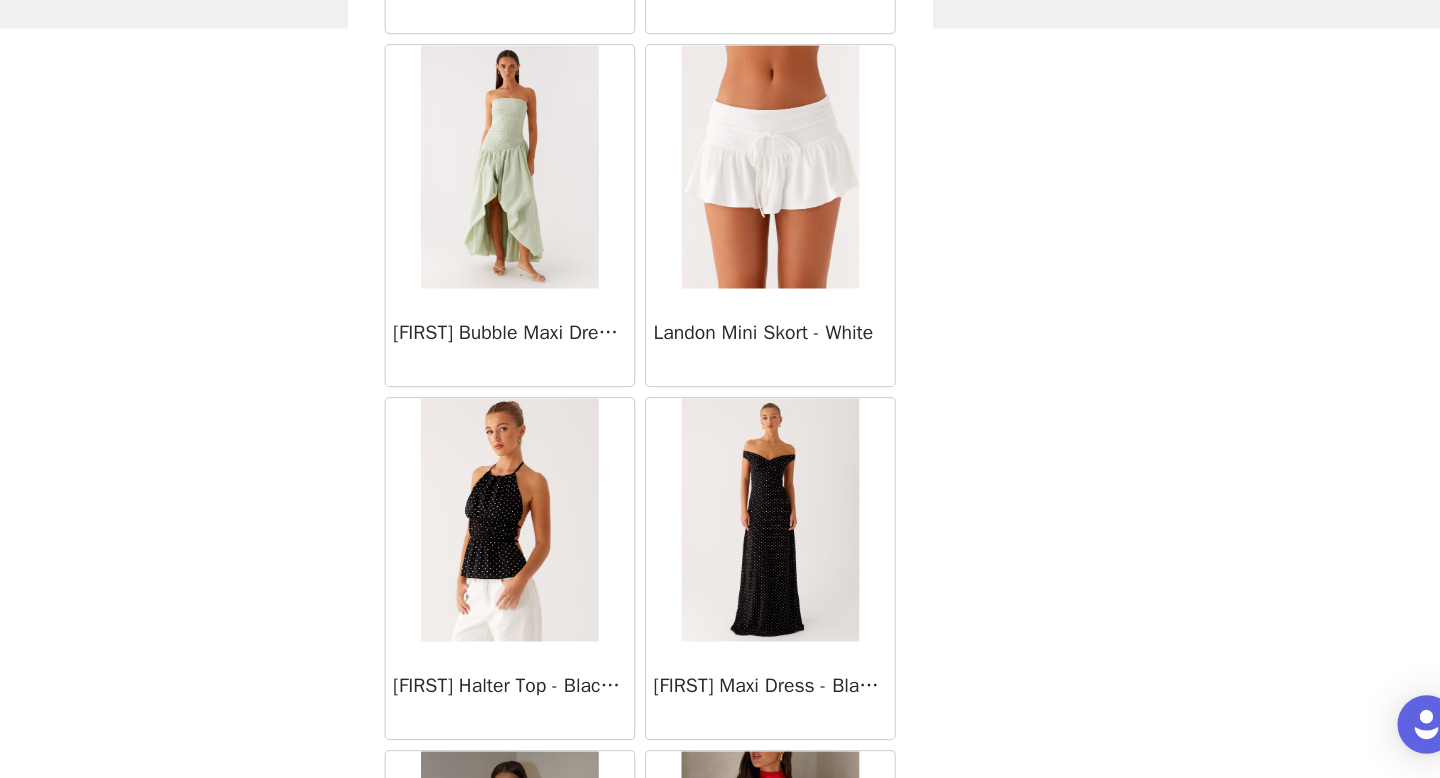 scroll, scrollTop: 54482, scrollLeft: 0, axis: vertical 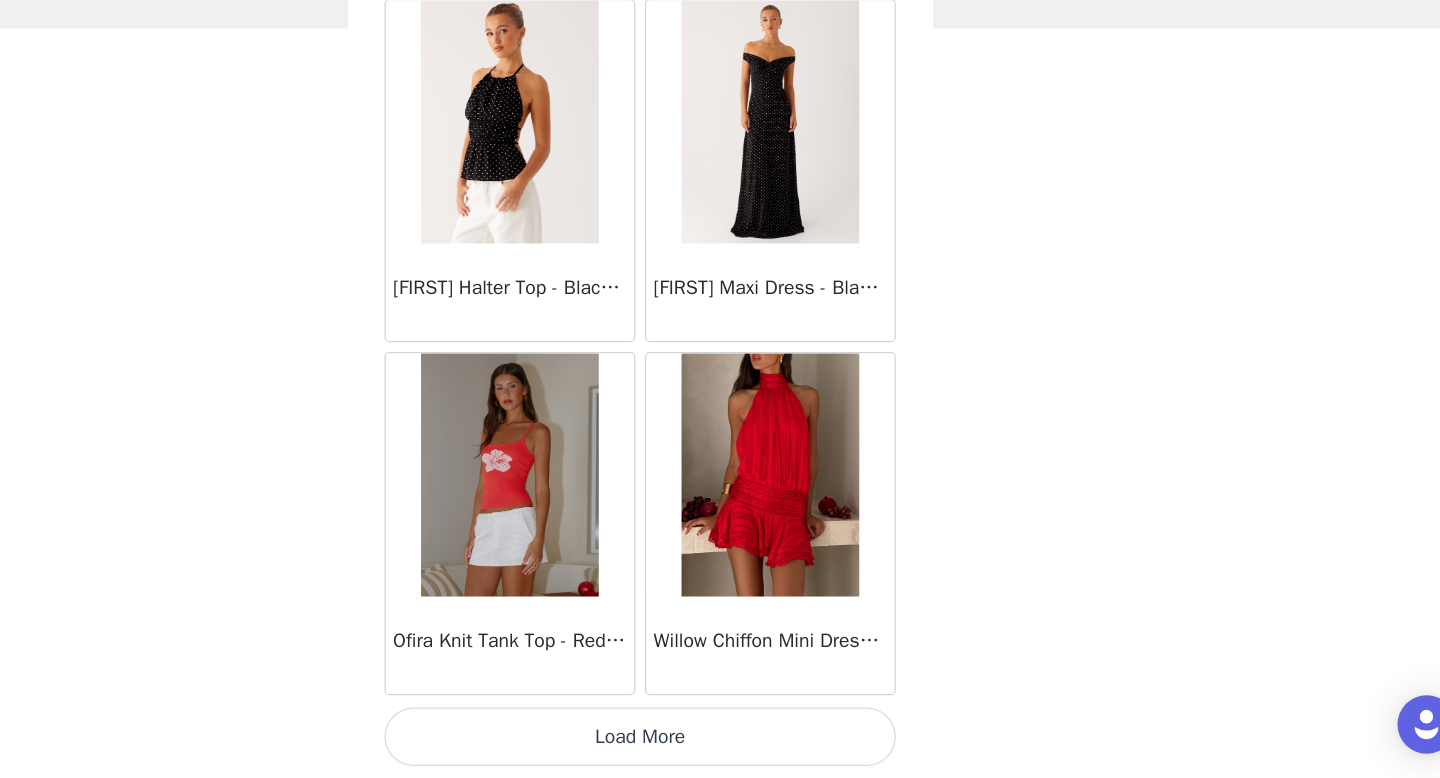 click on "Load More" at bounding box center [720, 744] 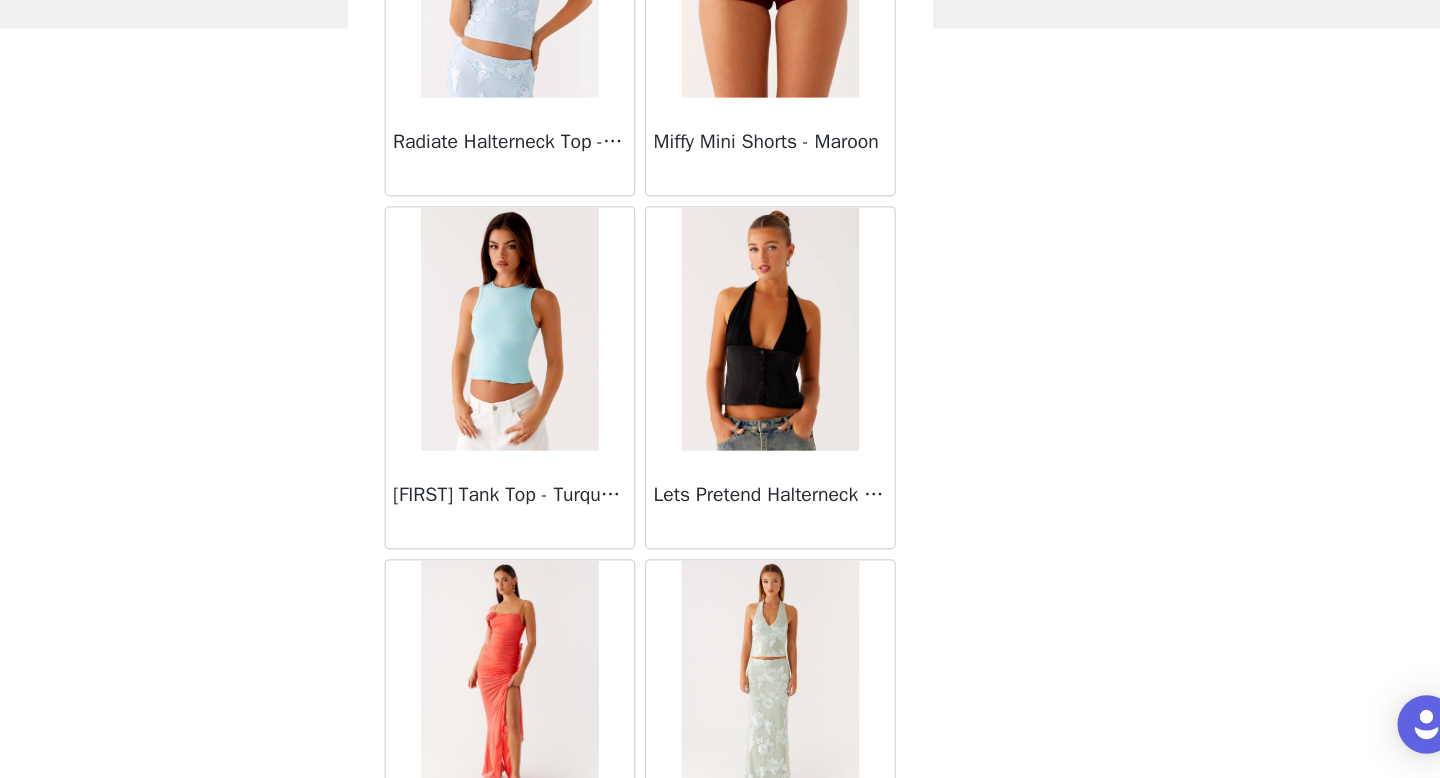scroll, scrollTop: 56638, scrollLeft: 0, axis: vertical 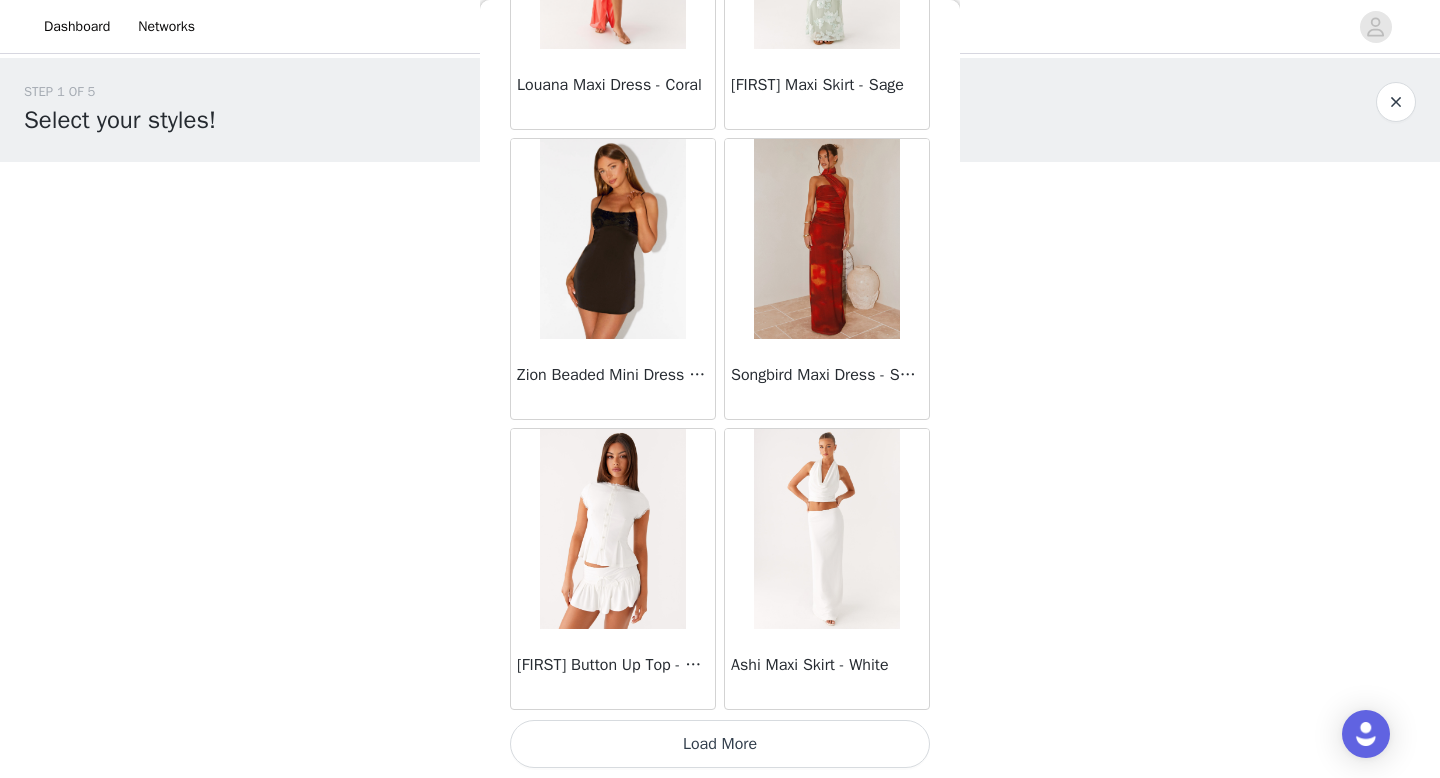 click on "Load More" at bounding box center [720, 744] 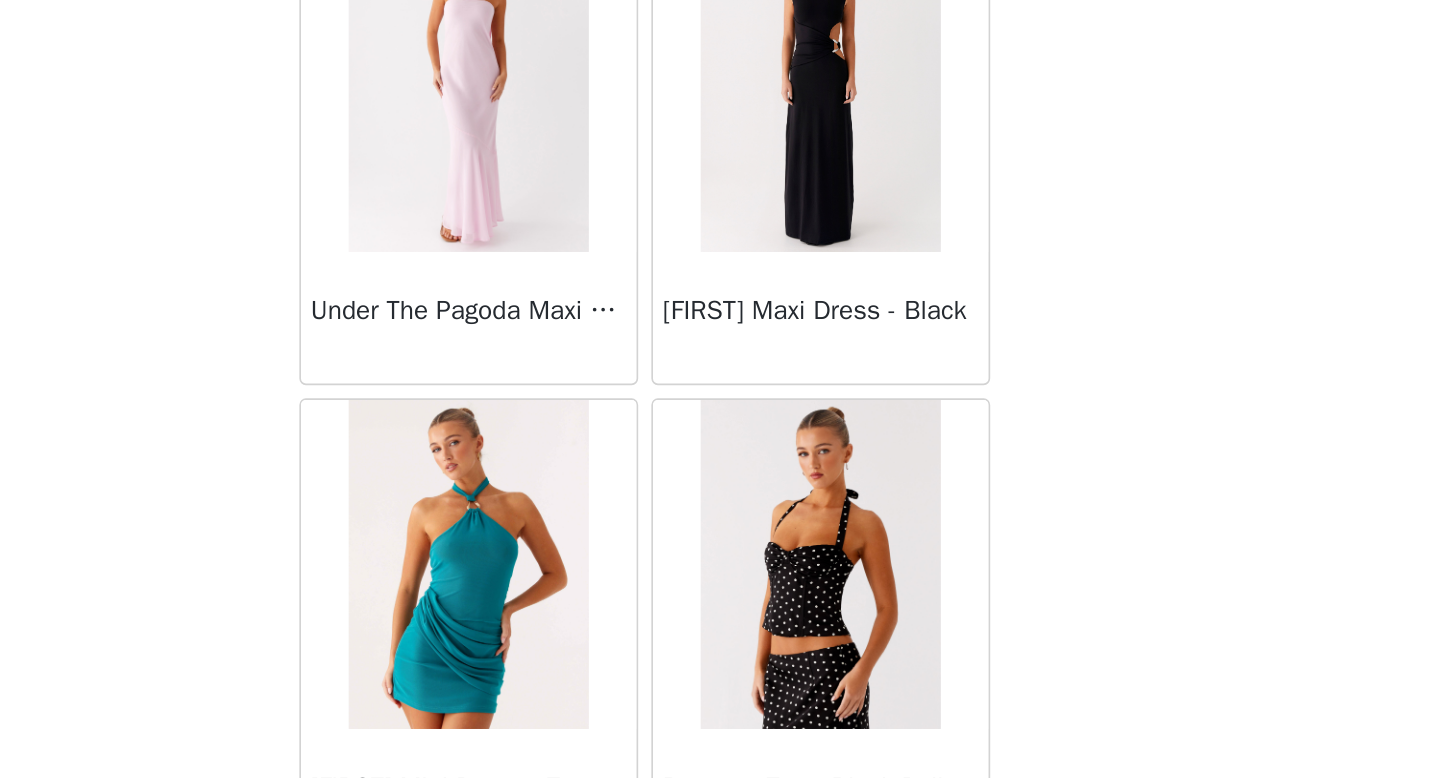 scroll, scrollTop: 60282, scrollLeft: 0, axis: vertical 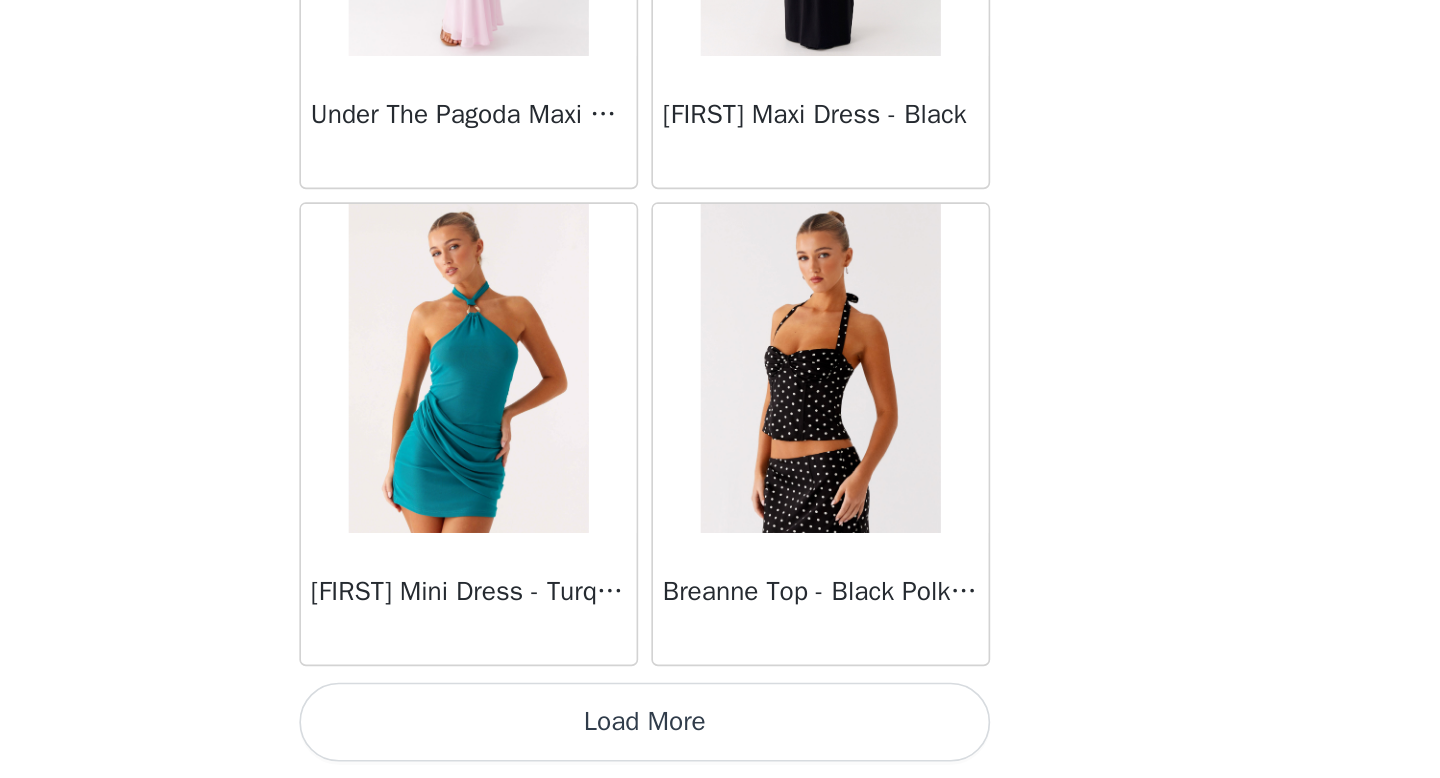 click on "Load More" at bounding box center [720, 744] 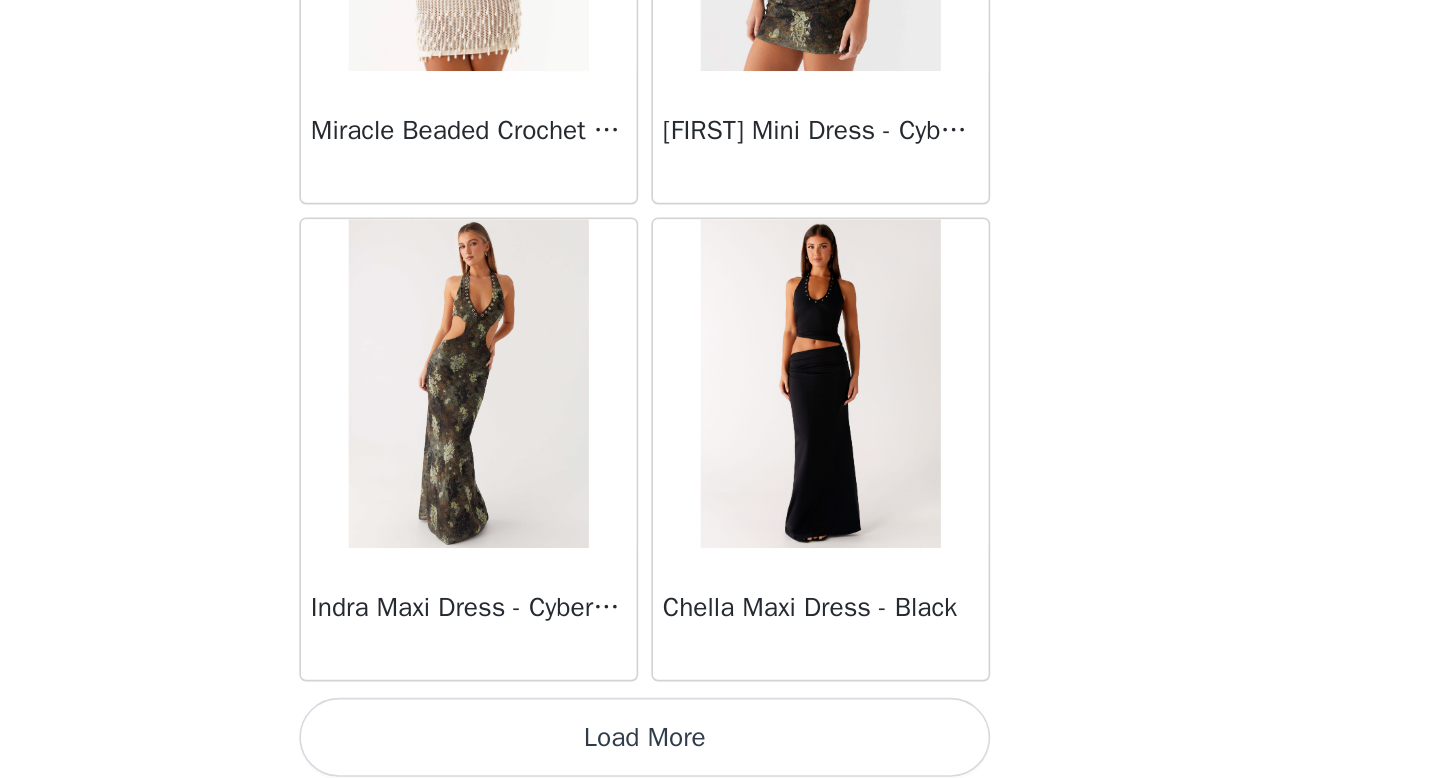scroll, scrollTop: 63182, scrollLeft: 0, axis: vertical 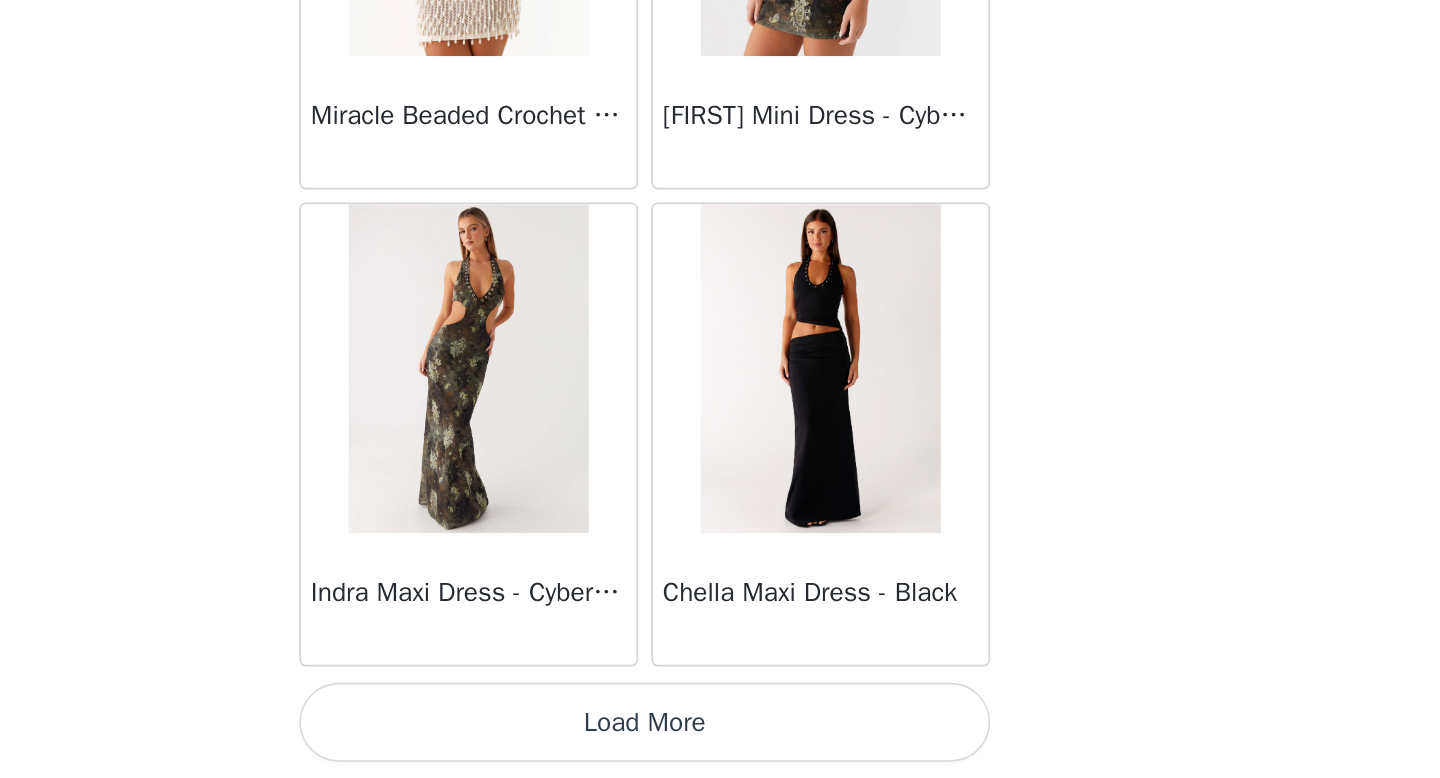 click on "Load More" at bounding box center [720, 744] 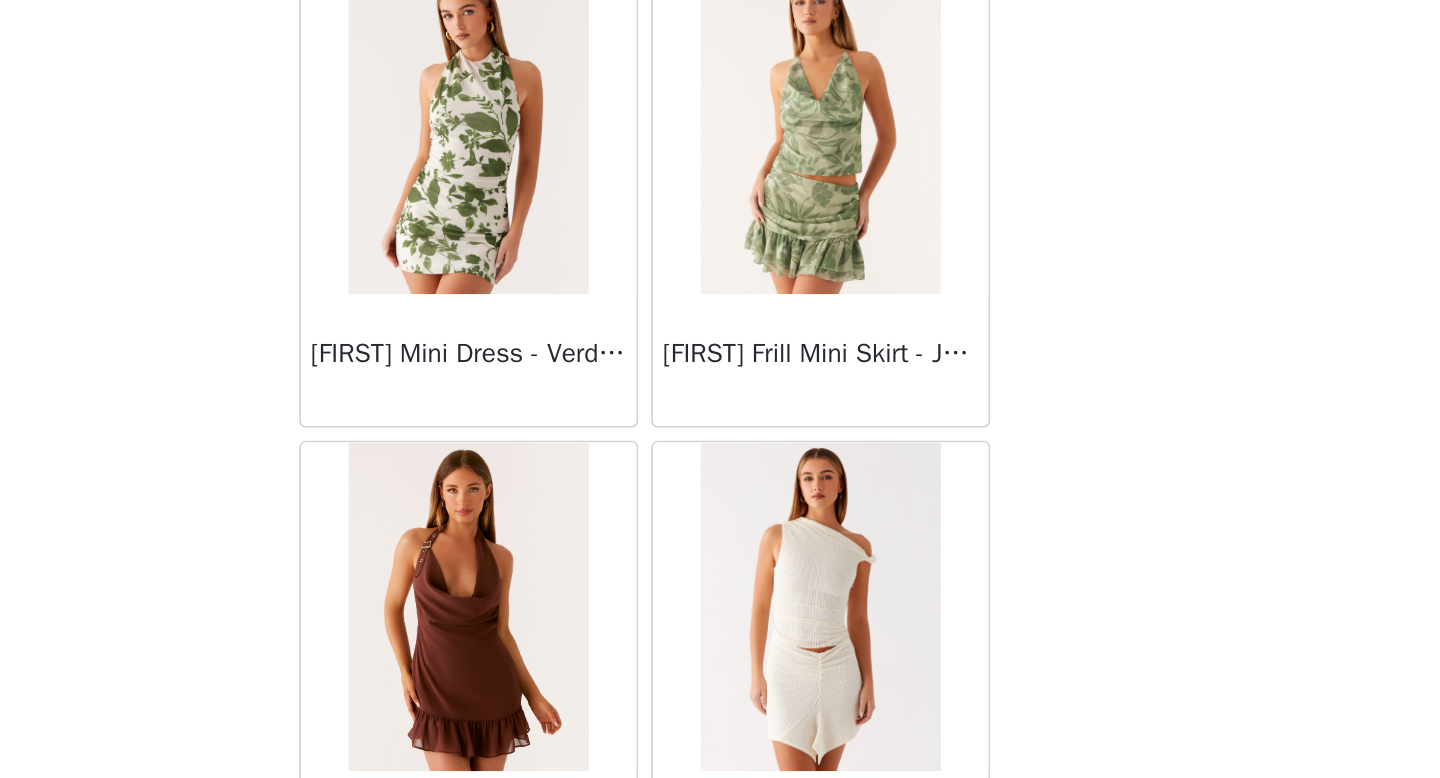 scroll, scrollTop: 66082, scrollLeft: 0, axis: vertical 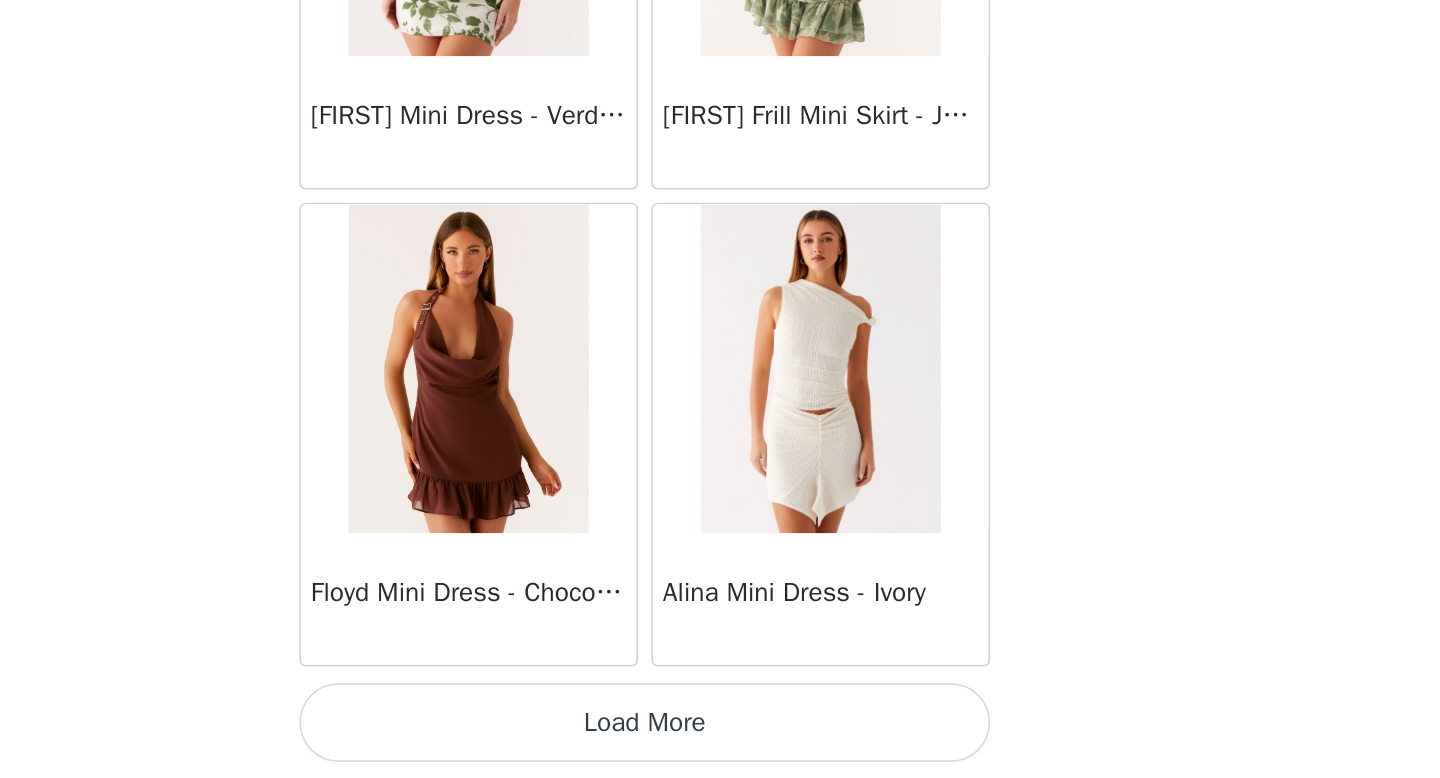 click on "[FIRST] Mini Dress - Yellow       [FIRST] Mini Dress - Amber       [FIRST] Off Shoulder Long Sleeve Top - Pink       [FIRST] Linen Mini Dress - Black       Radiate Halterneck Top - Pink       [FIRST] Mesh Mini Dress - White       [FIRST] Bustier Halter Top - Cherry Red       Under The Pagoda Maxi Dress - Deep Red Floral       Sweetest Pie T-Shirt - Black Gingham       That Girl Maxi Dress - Pink       Peppermayo Exclusive Heavy Hearted Mini - Black       Songbird Maxi Dress - Blue Black Floral       [FIRST] Mini Dress - Lavender       [FIRST] Strapless Maxi Dress - Navy       [FIRST] Mesh Top - White Pink Lilly       [FIRST] Micro Short - Black       [FIRST] Crochet Halterneck Mini Dress - Pink       Happy Hour Mini Dress - Yellow       [FIRST] Maxi Dress - Ivory" at bounding box center [720, -32604] 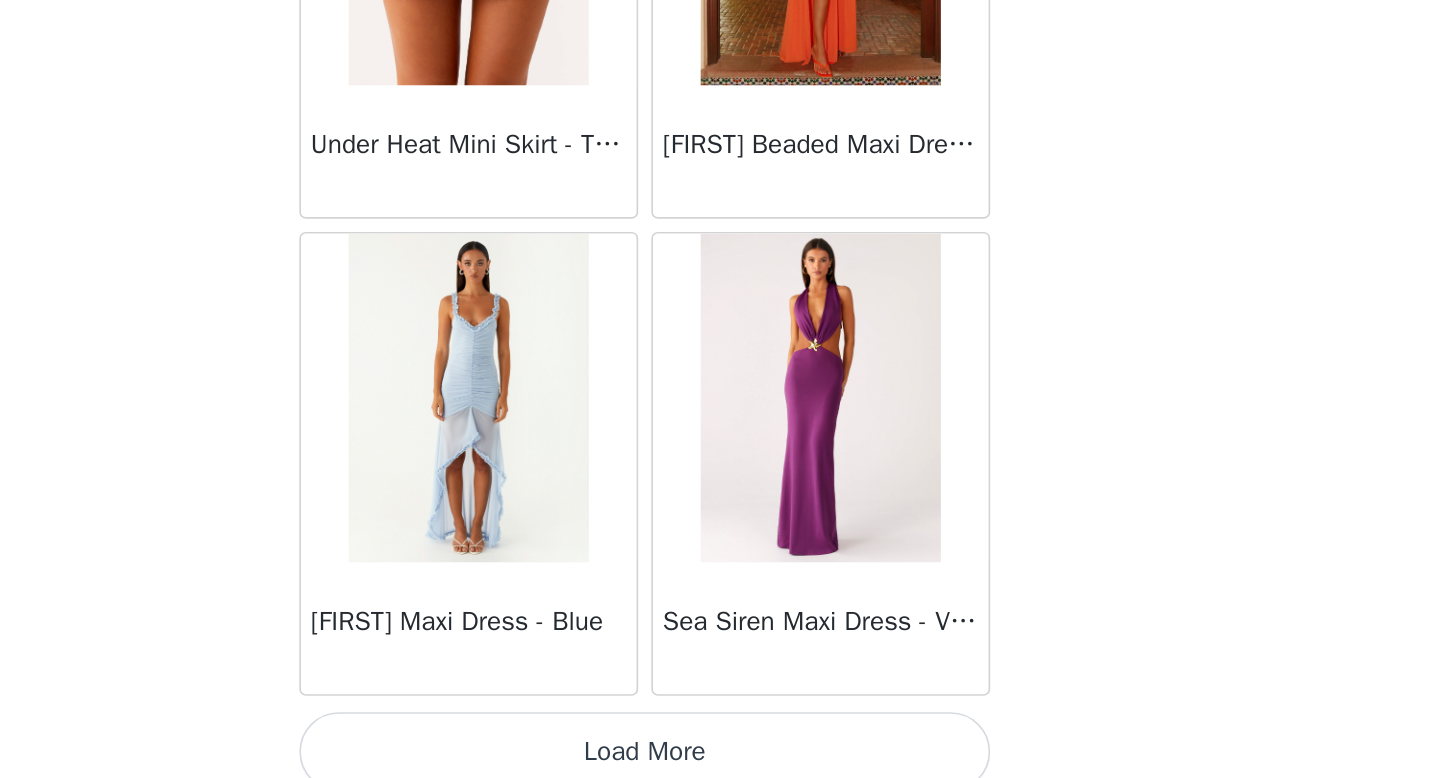scroll, scrollTop: 68982, scrollLeft: 0, axis: vertical 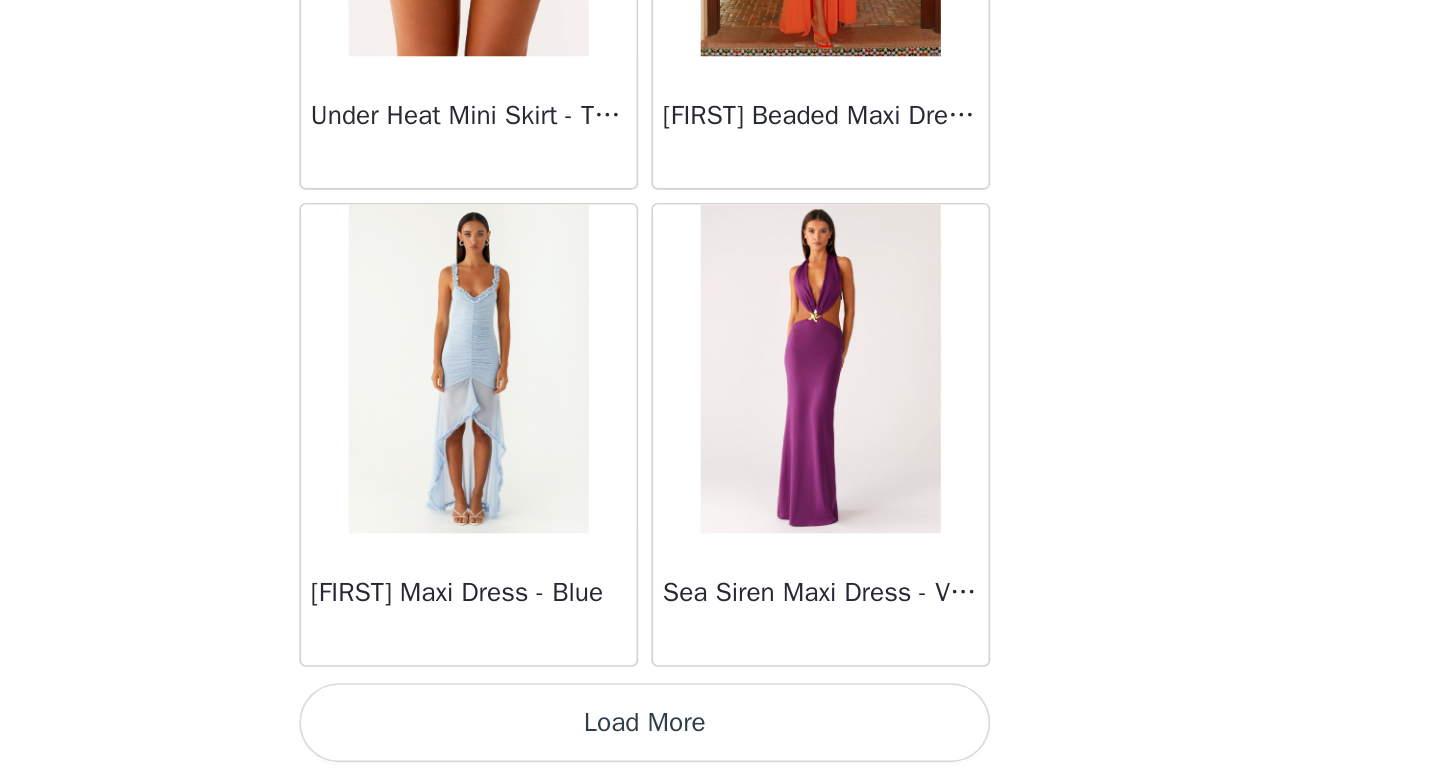 click on "Load More" at bounding box center [720, 744] 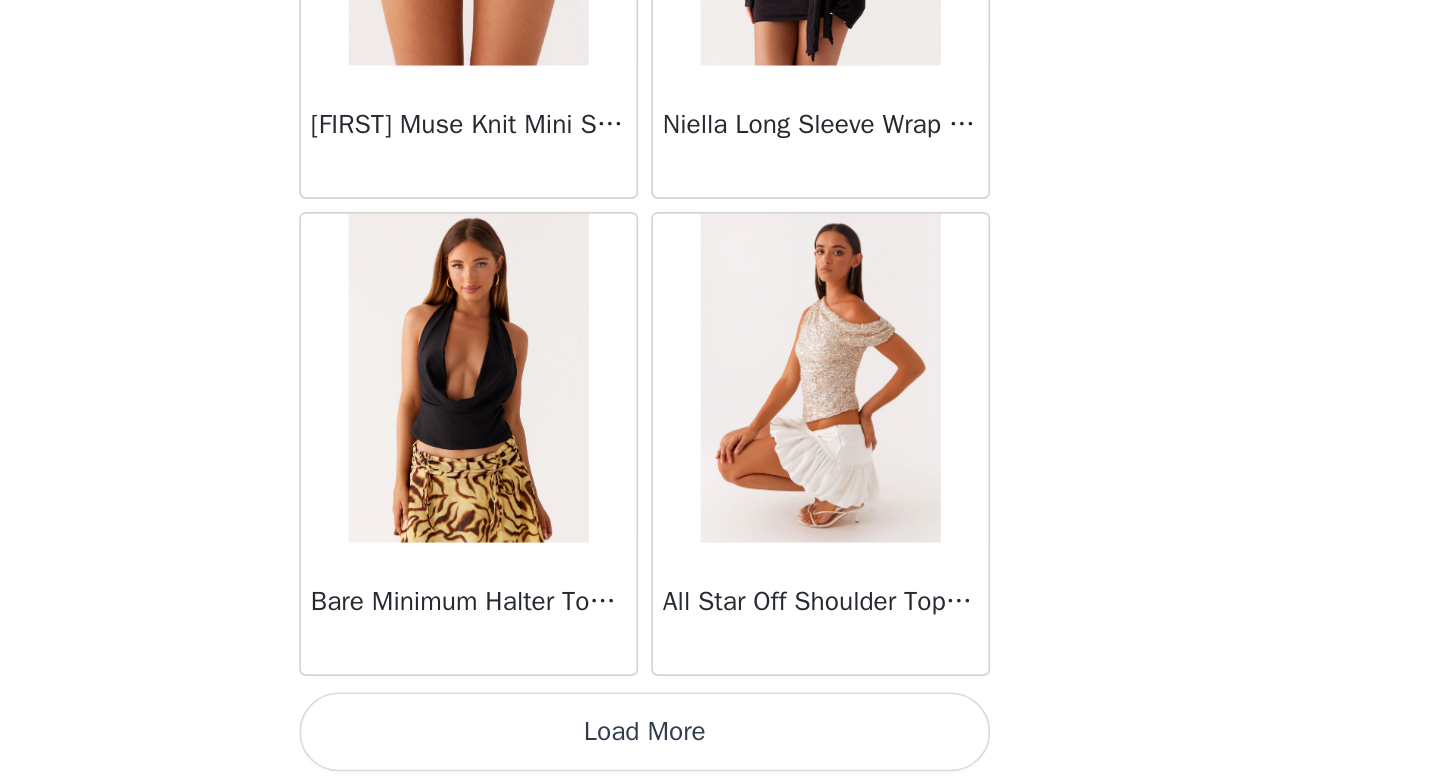 scroll, scrollTop: 71882, scrollLeft: 0, axis: vertical 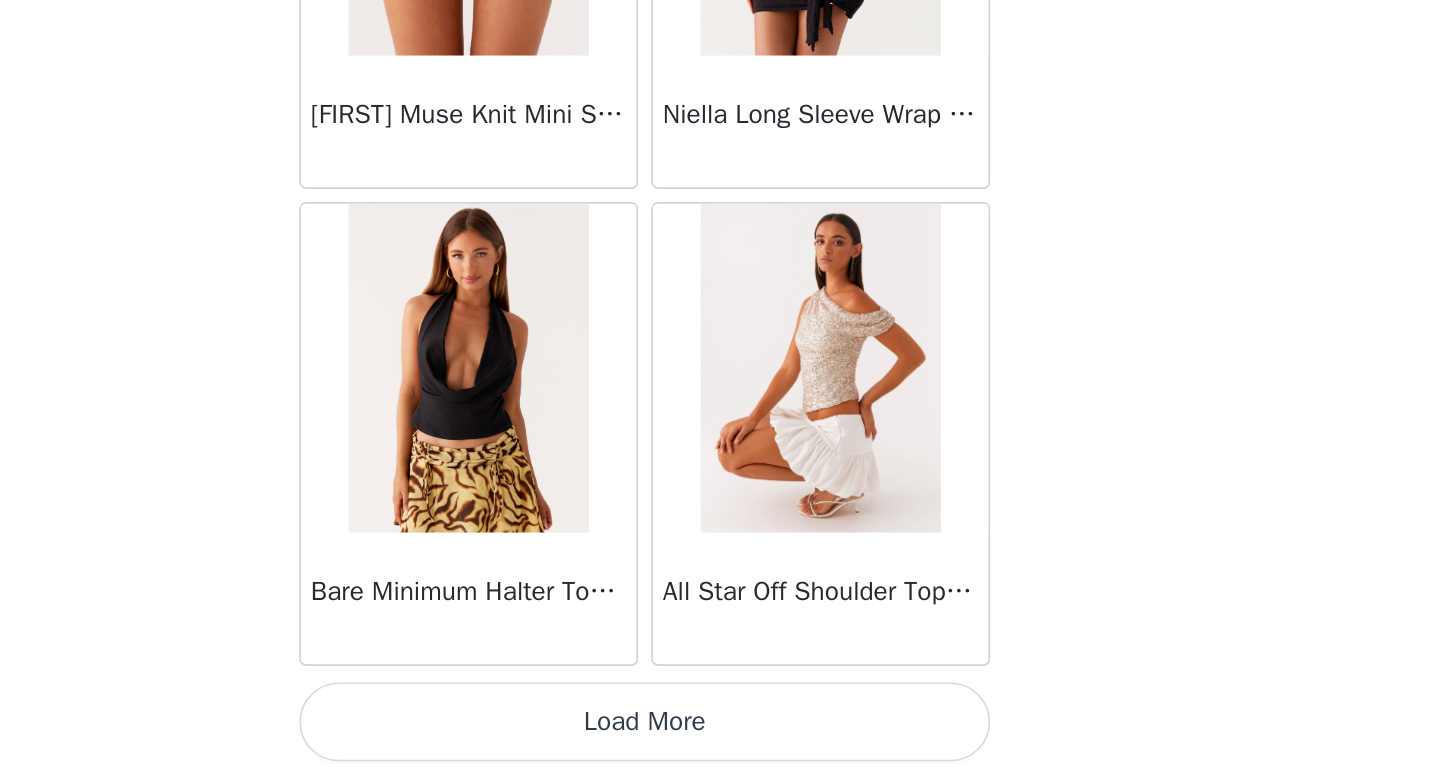 click on "Load More" at bounding box center [720, 744] 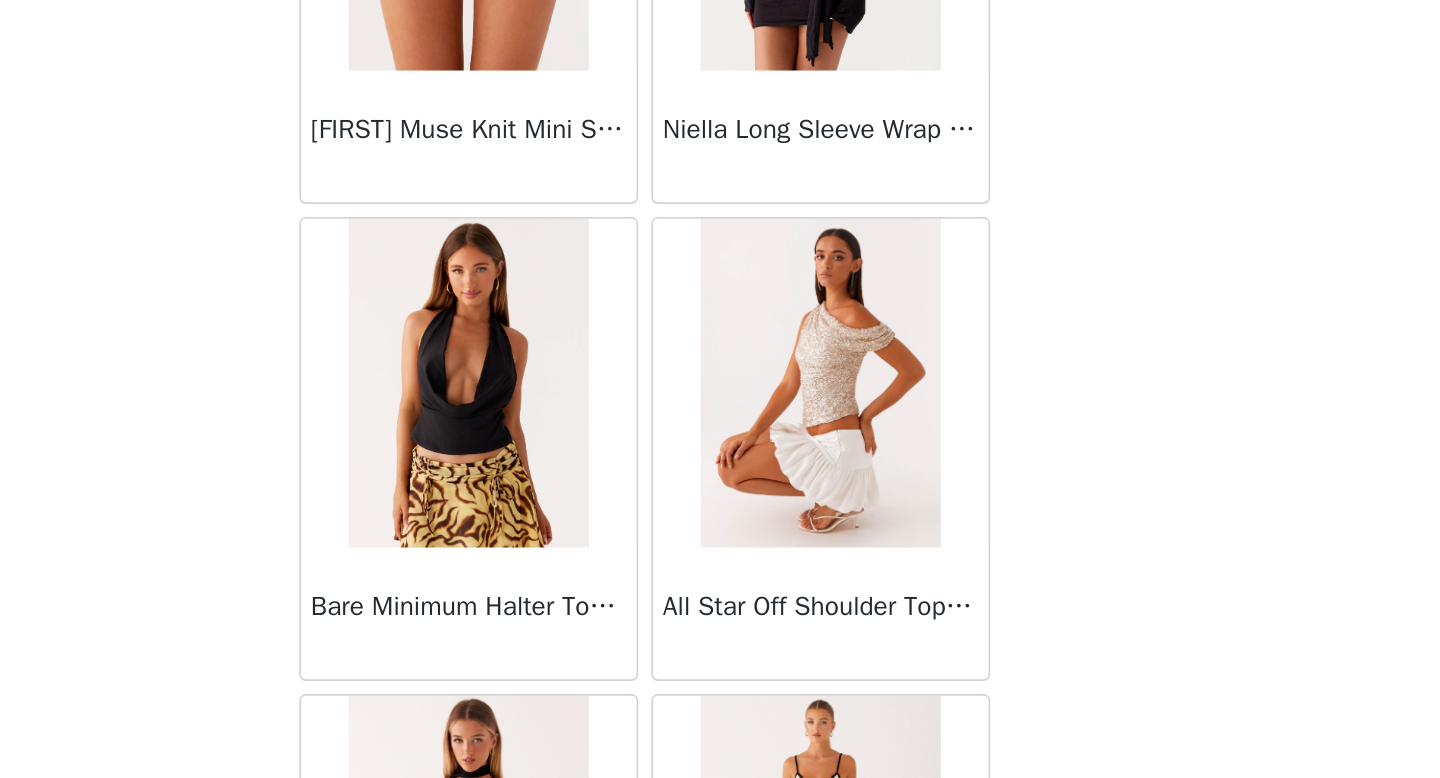 scroll, scrollTop: 71882, scrollLeft: 0, axis: vertical 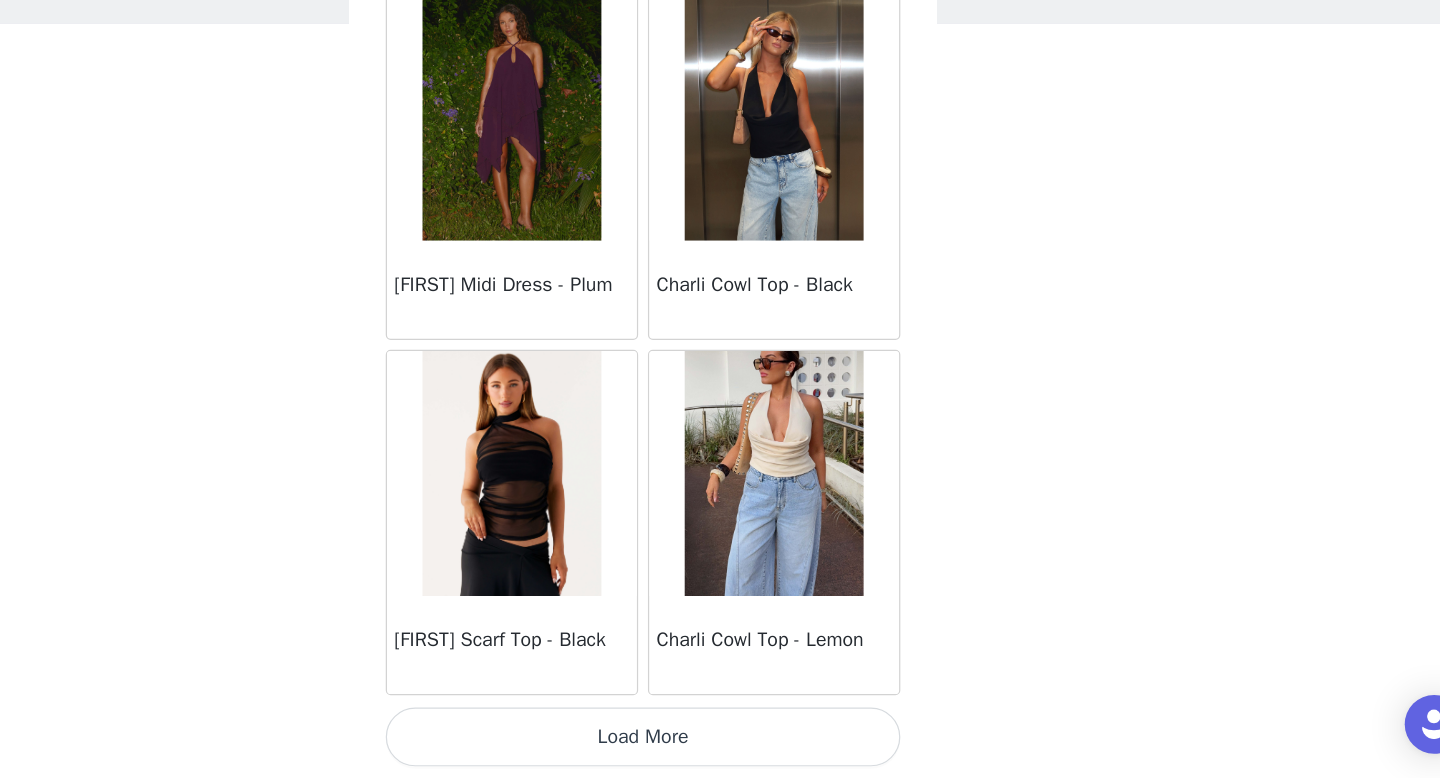 click on "Load More" at bounding box center [720, 744] 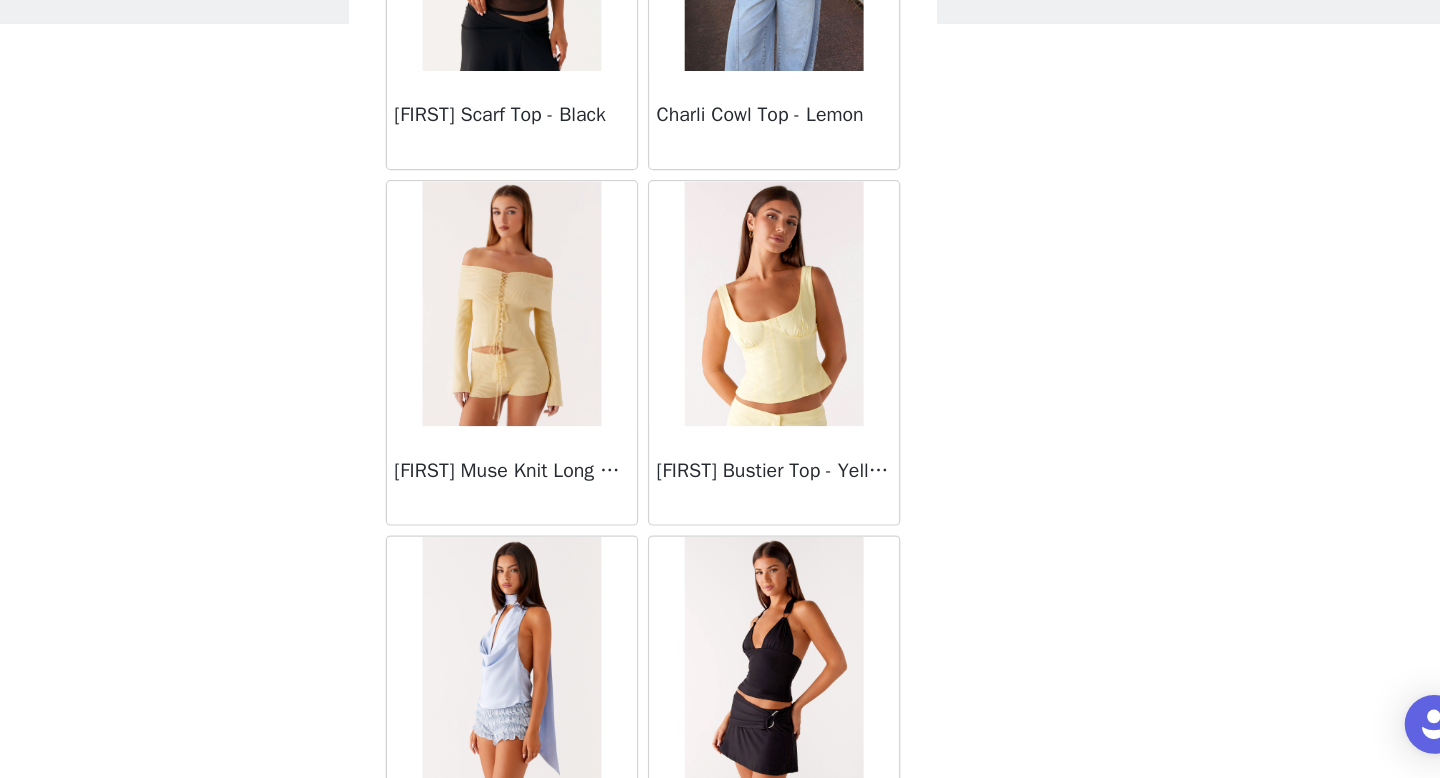 scroll, scrollTop: 75222, scrollLeft: 0, axis: vertical 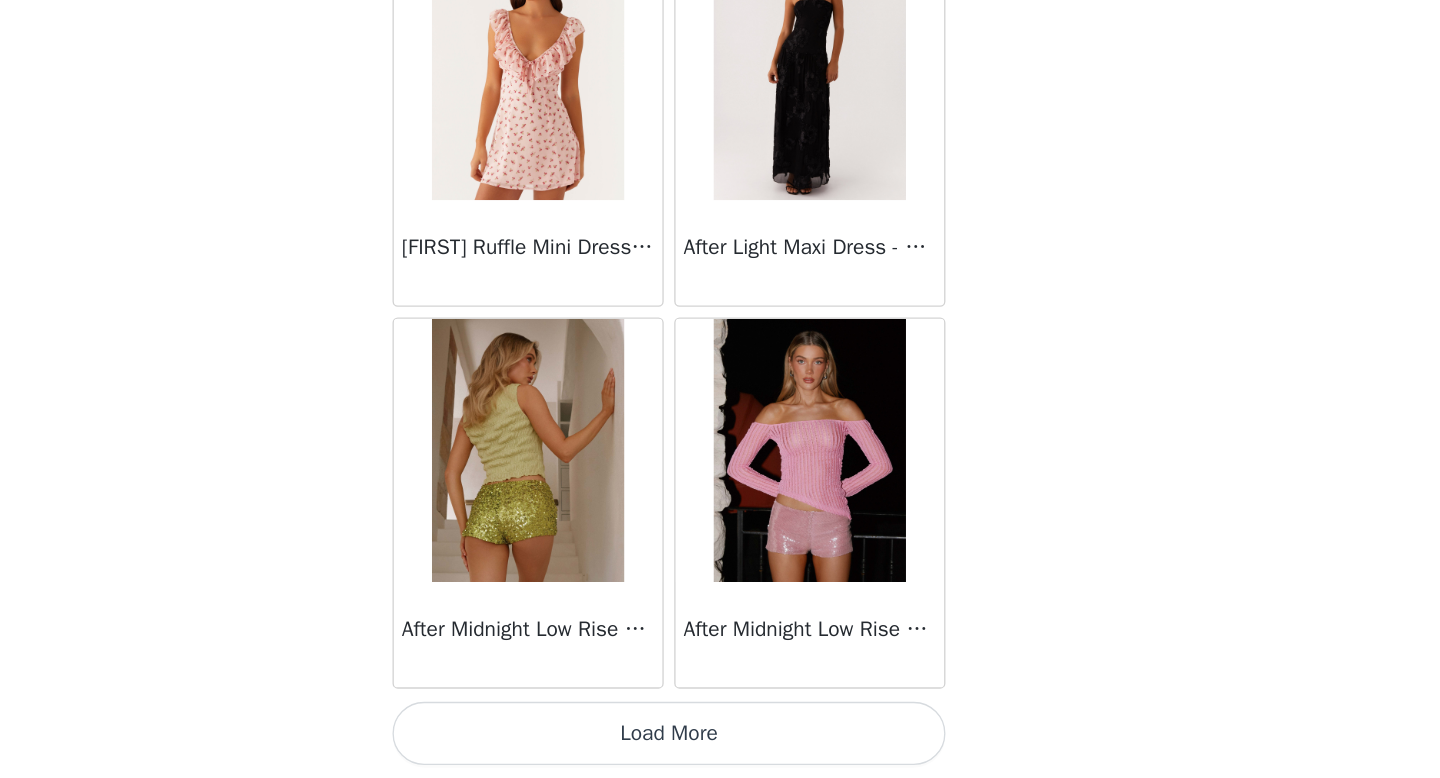 click on "Load More" at bounding box center [720, 744] 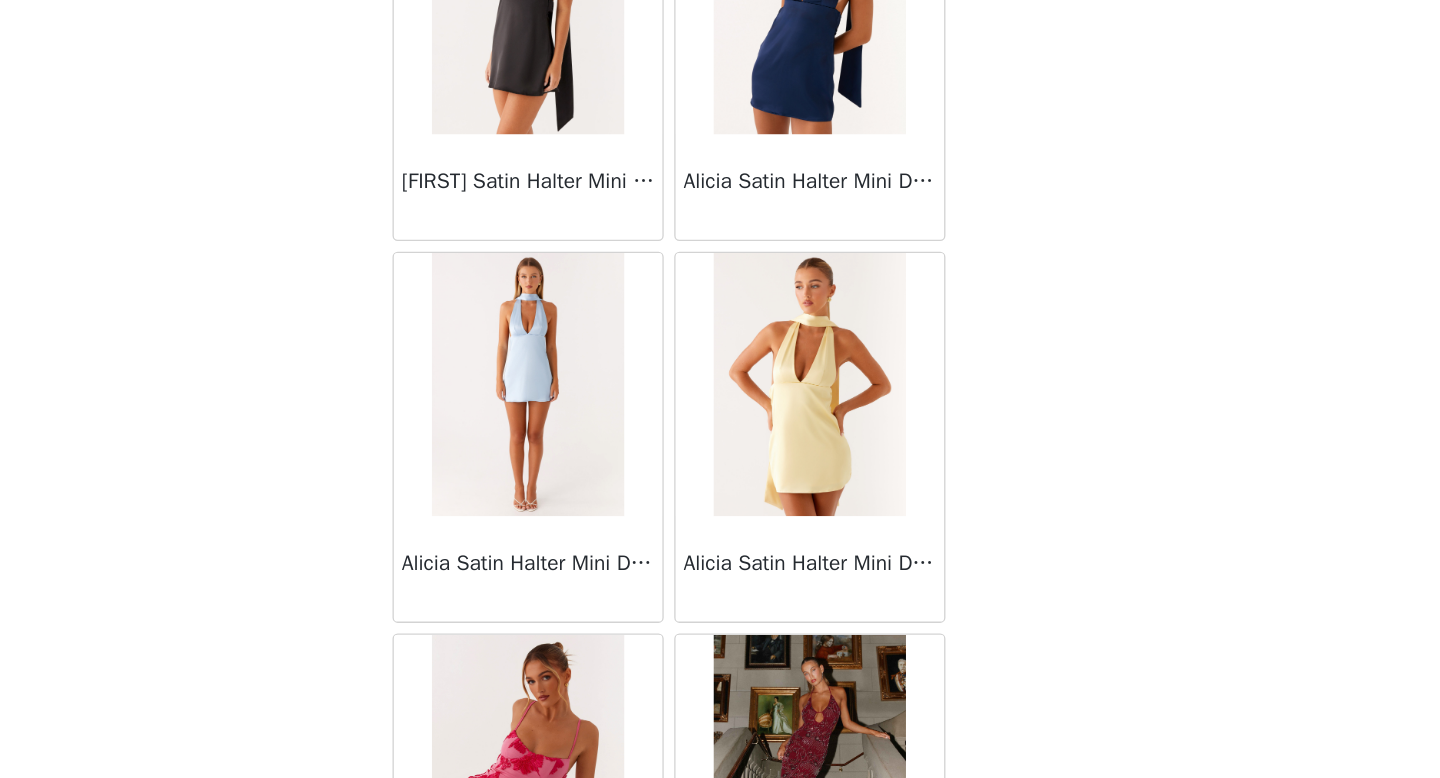 scroll, scrollTop: 80582, scrollLeft: 0, axis: vertical 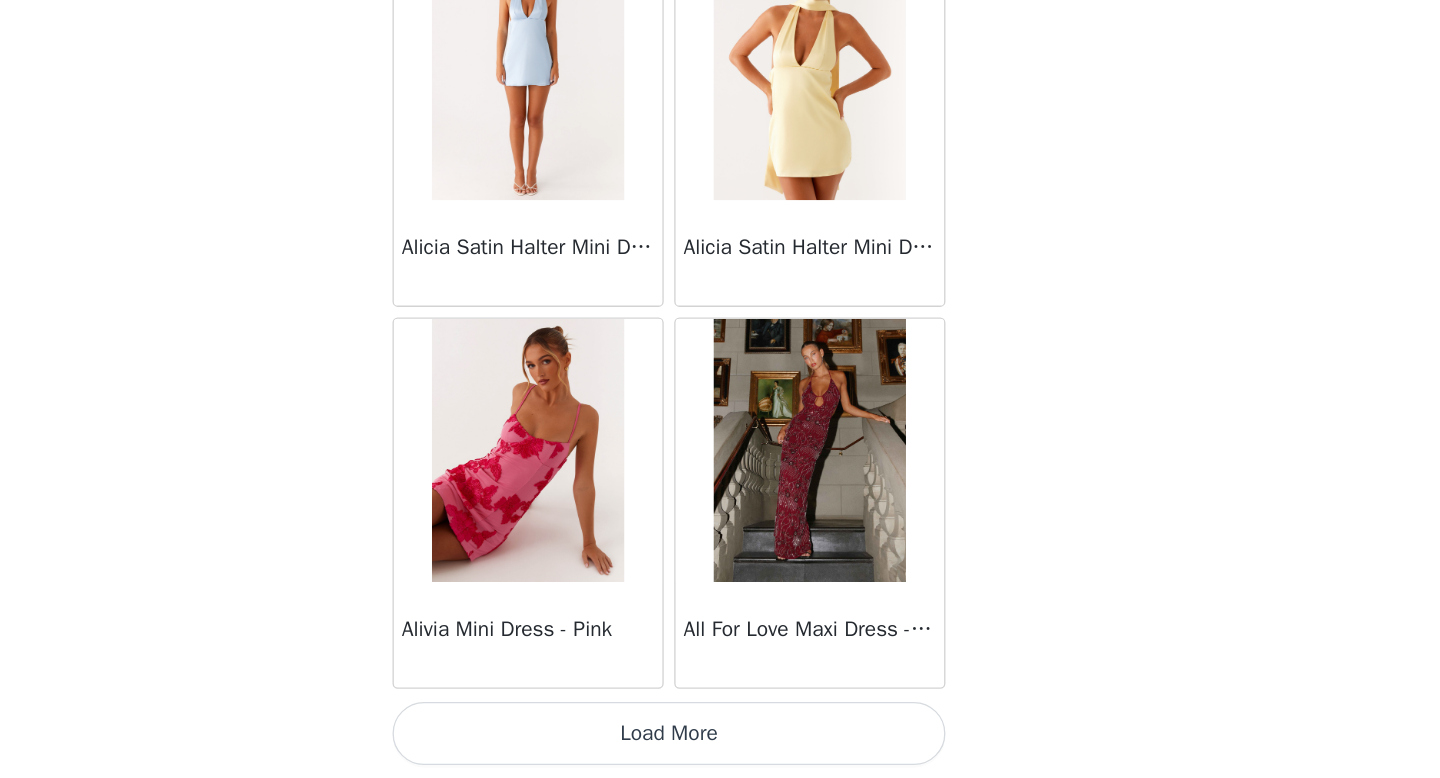click on "Load More" at bounding box center (720, 744) 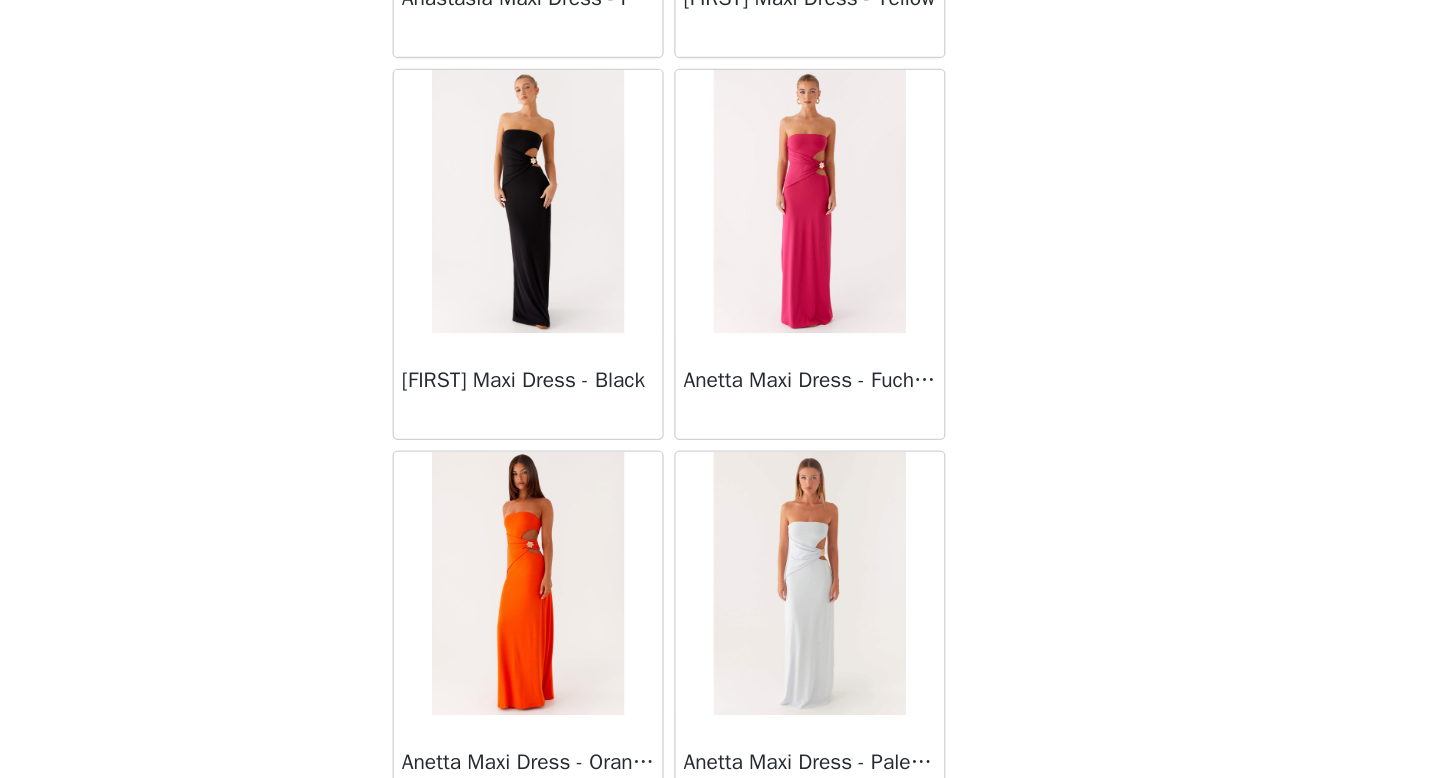 scroll, scrollTop: 83482, scrollLeft: 0, axis: vertical 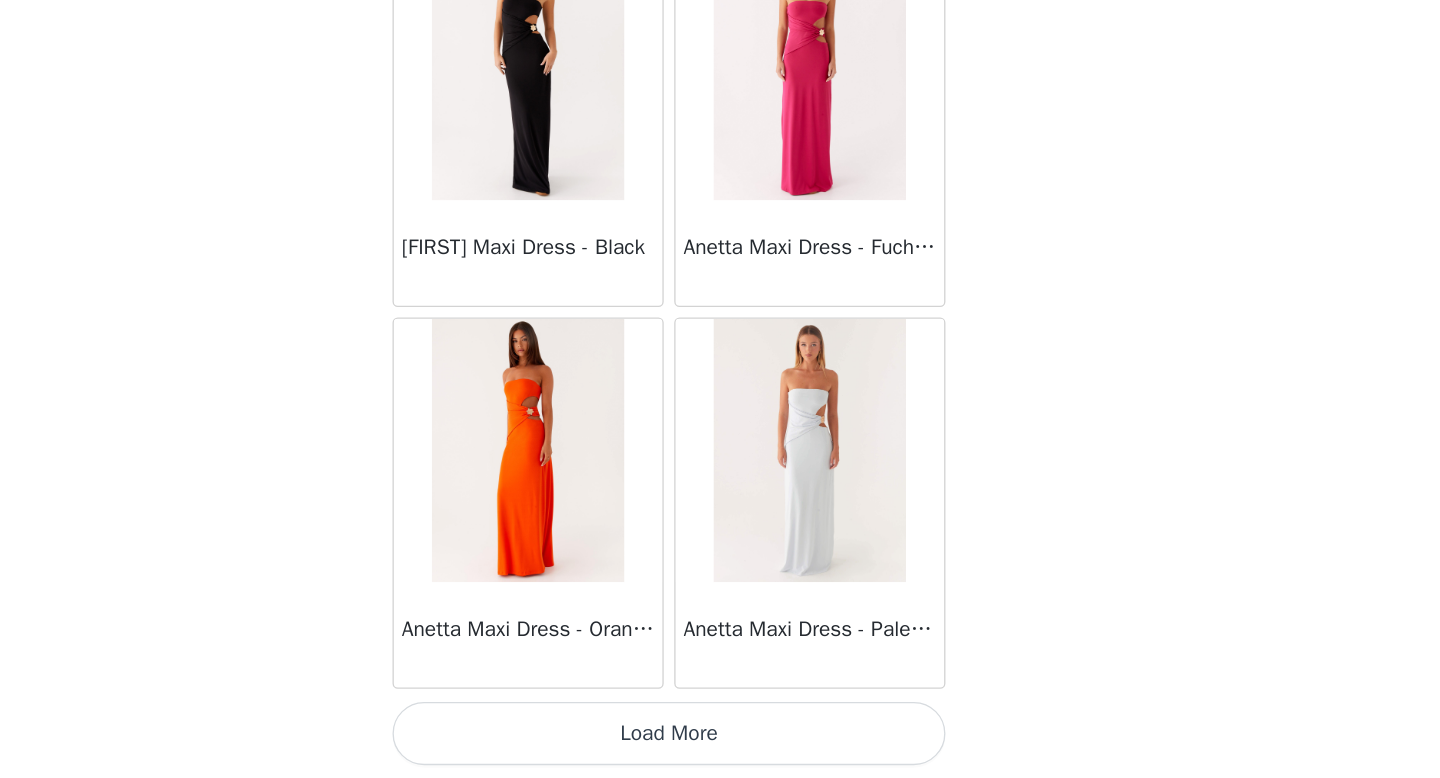click on "Load More" at bounding box center [720, 744] 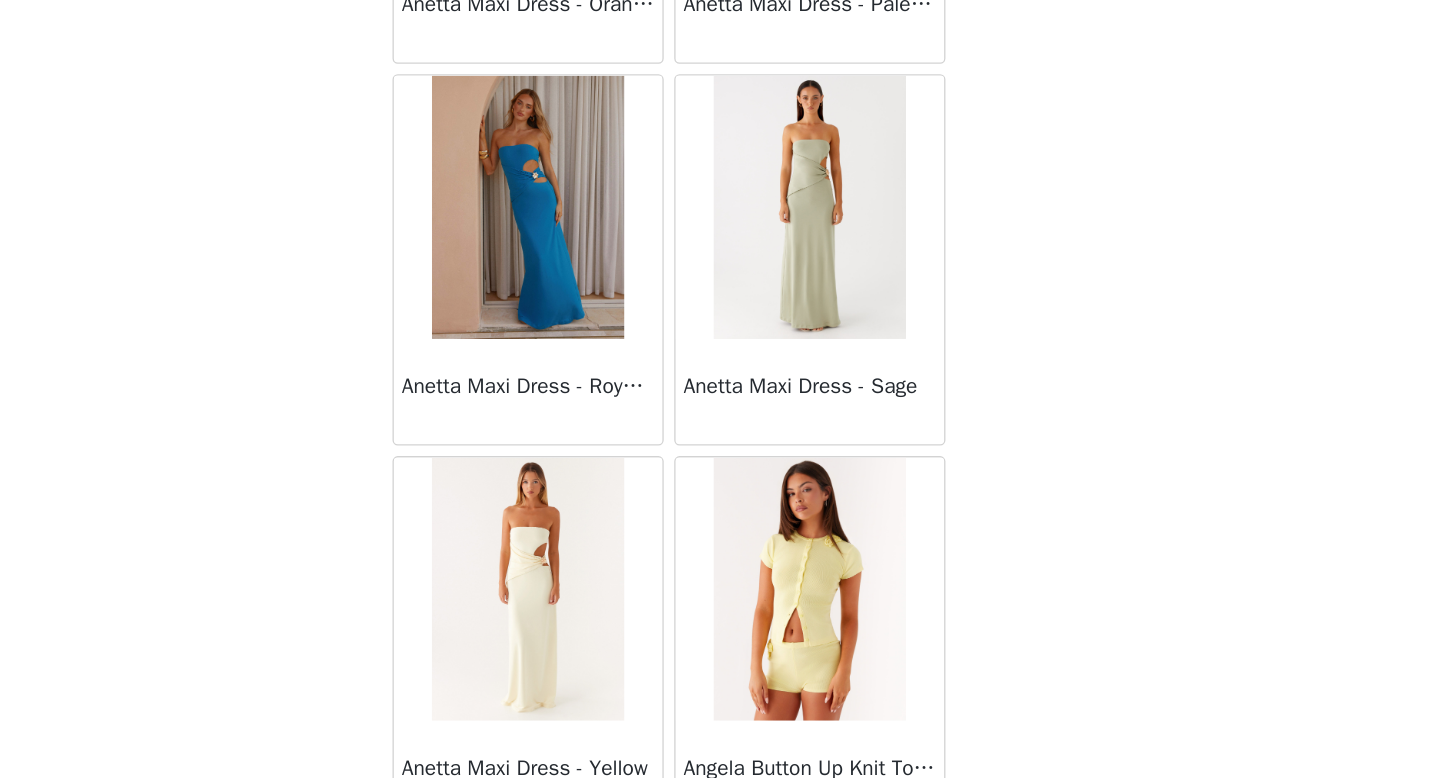 scroll, scrollTop: 83998, scrollLeft: 0, axis: vertical 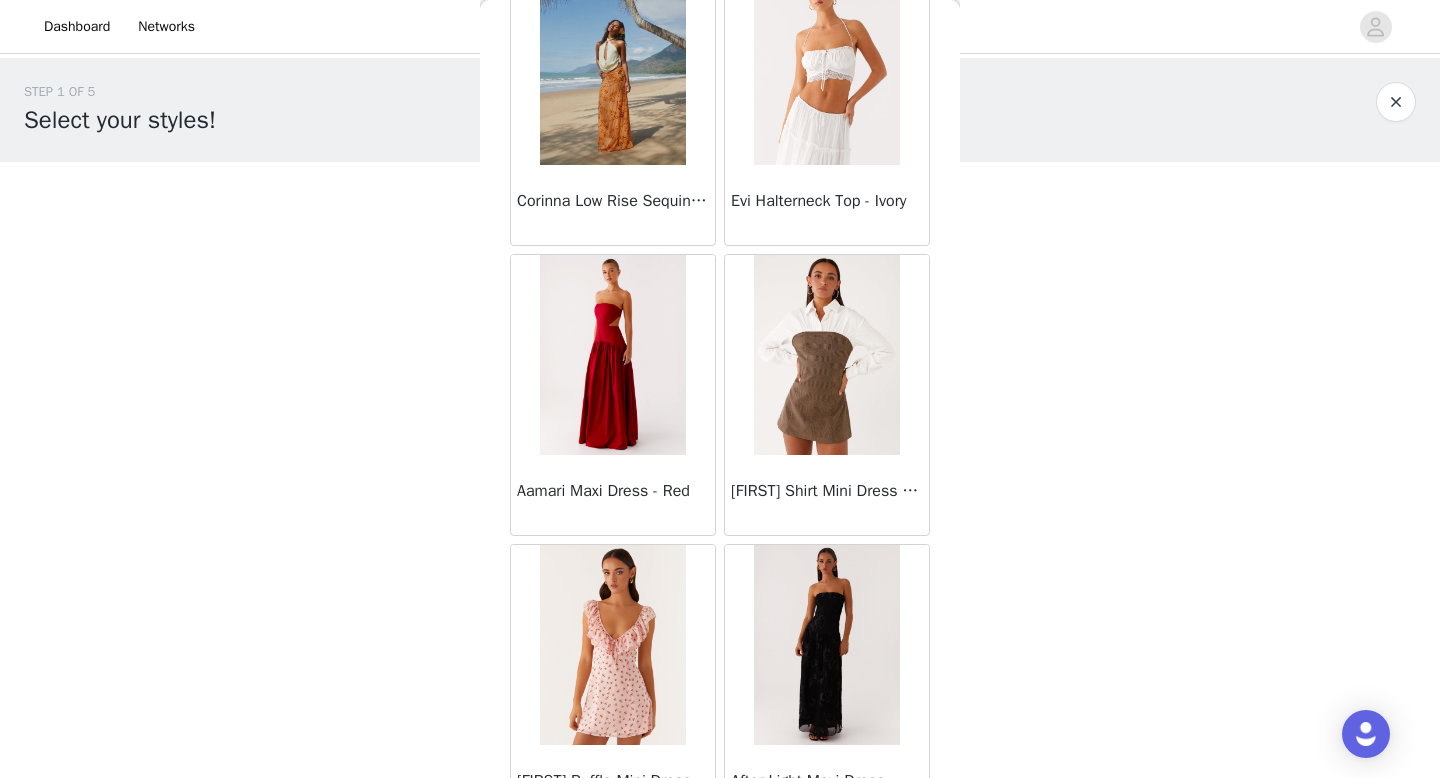 click at bounding box center (826, 65) 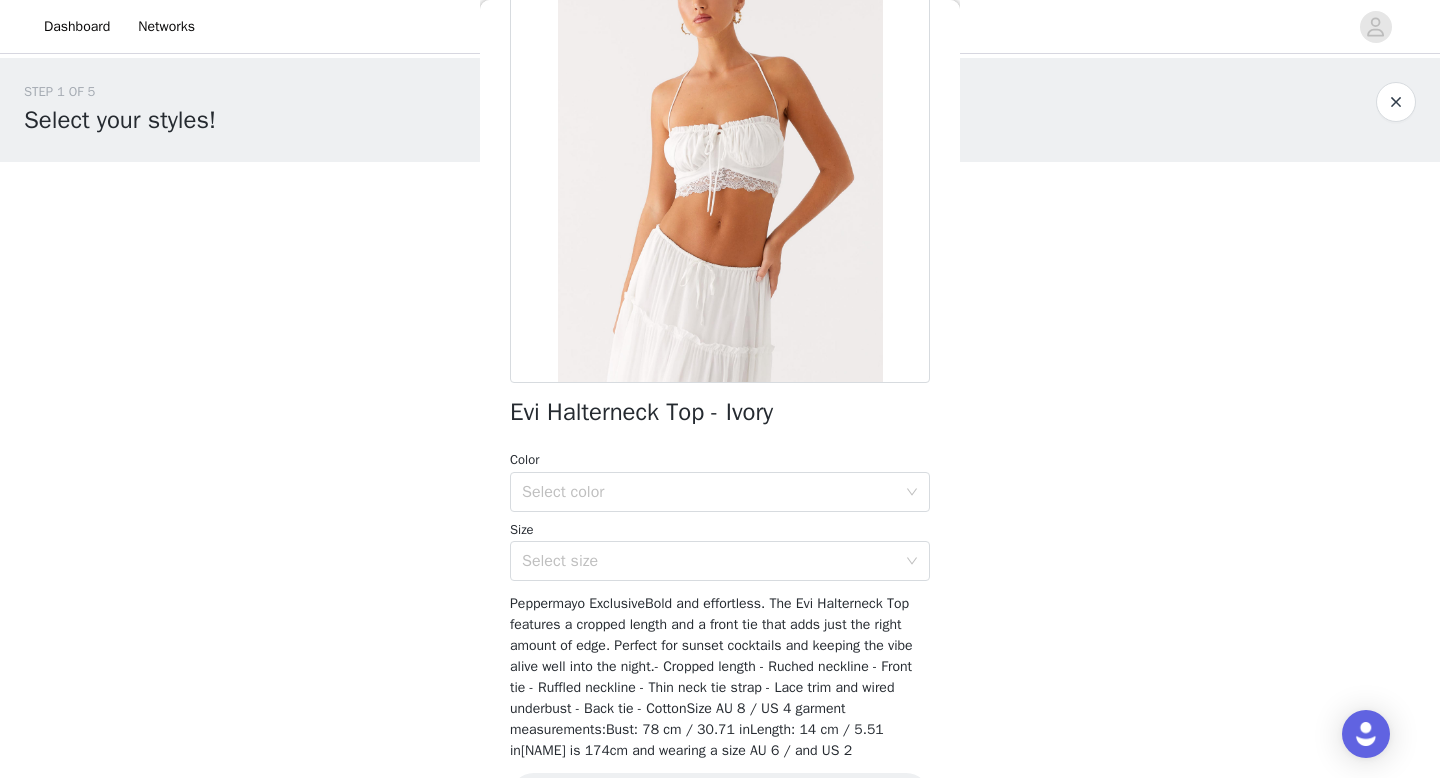scroll, scrollTop: 210, scrollLeft: 0, axis: vertical 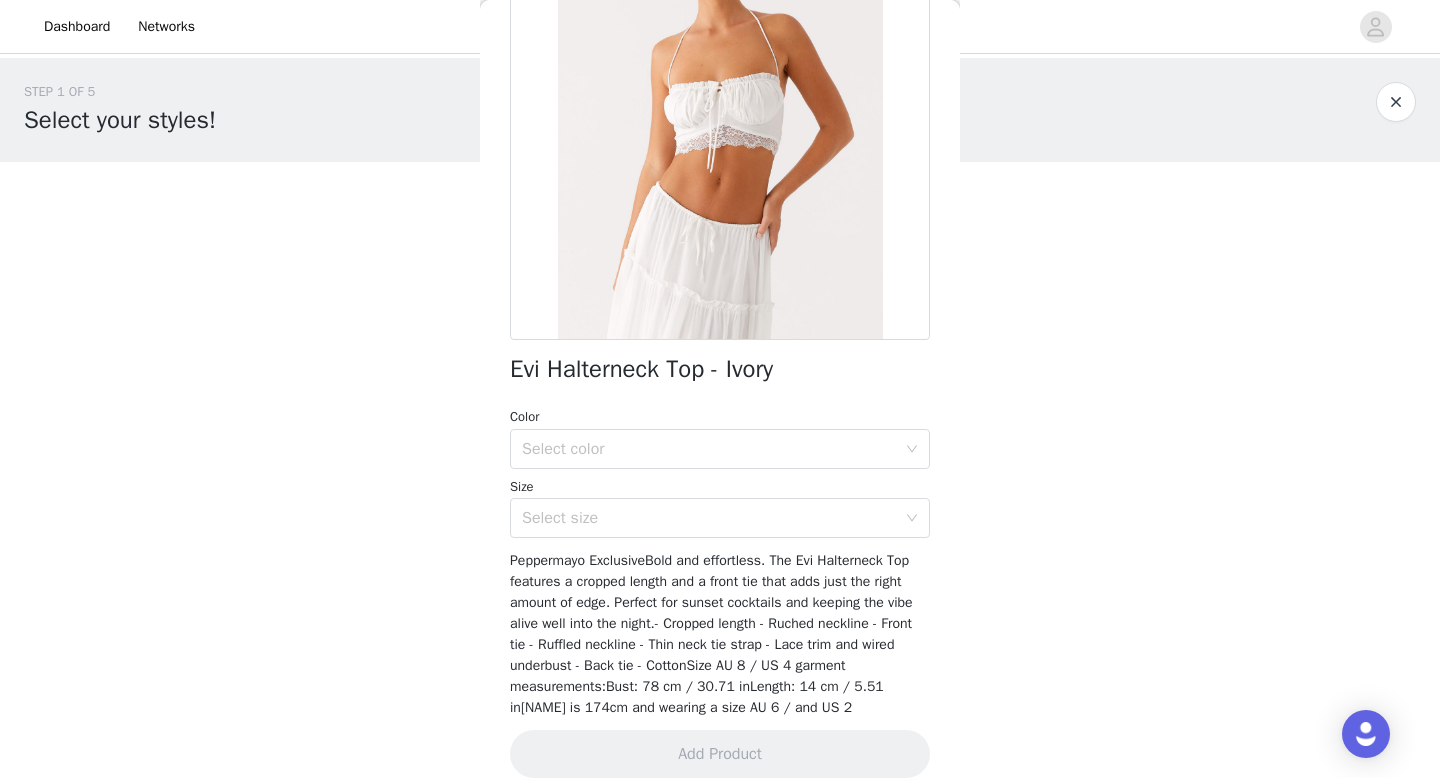 click on "Color" at bounding box center (720, 417) 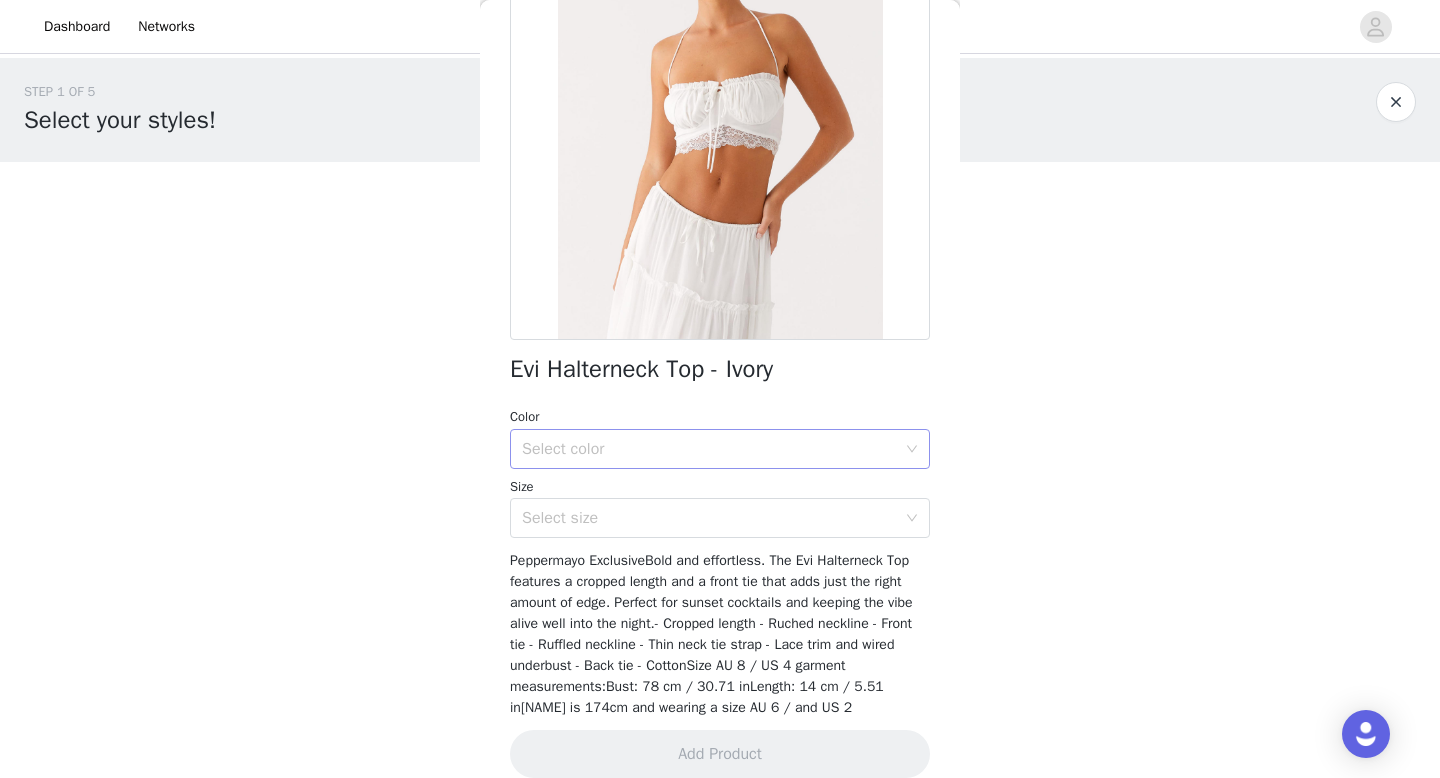 click on "Select color" at bounding box center (709, 449) 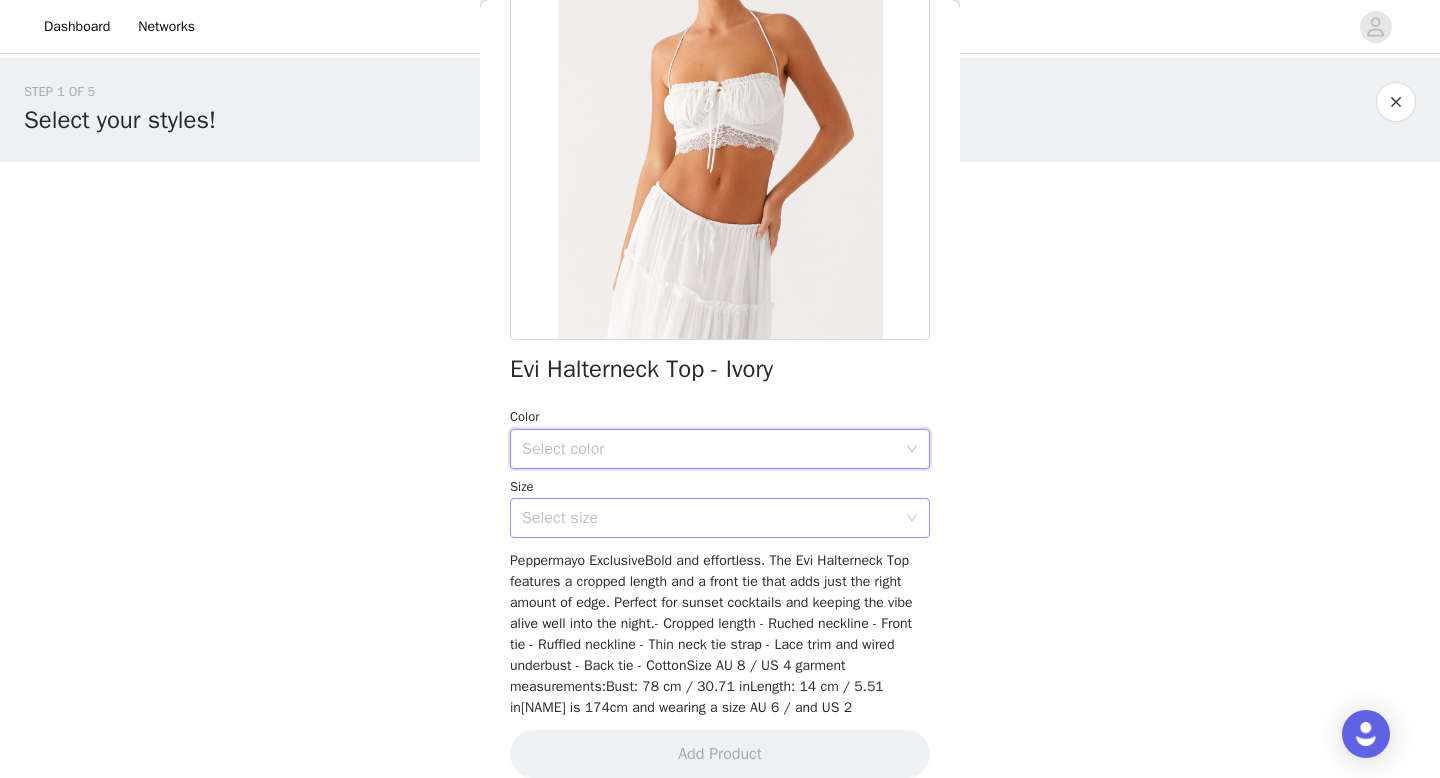 click on "Select size" at bounding box center [709, 518] 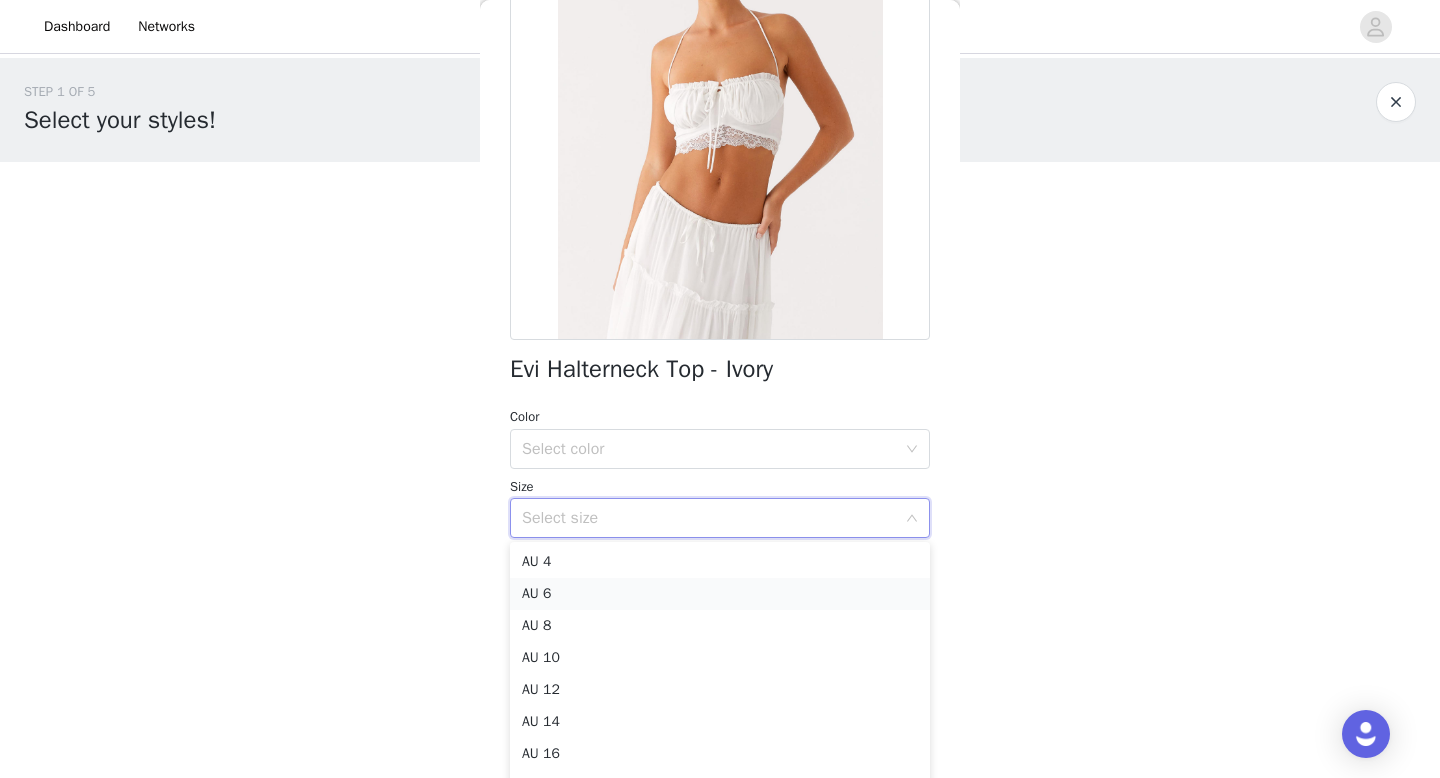click on "AU 6" at bounding box center [720, 594] 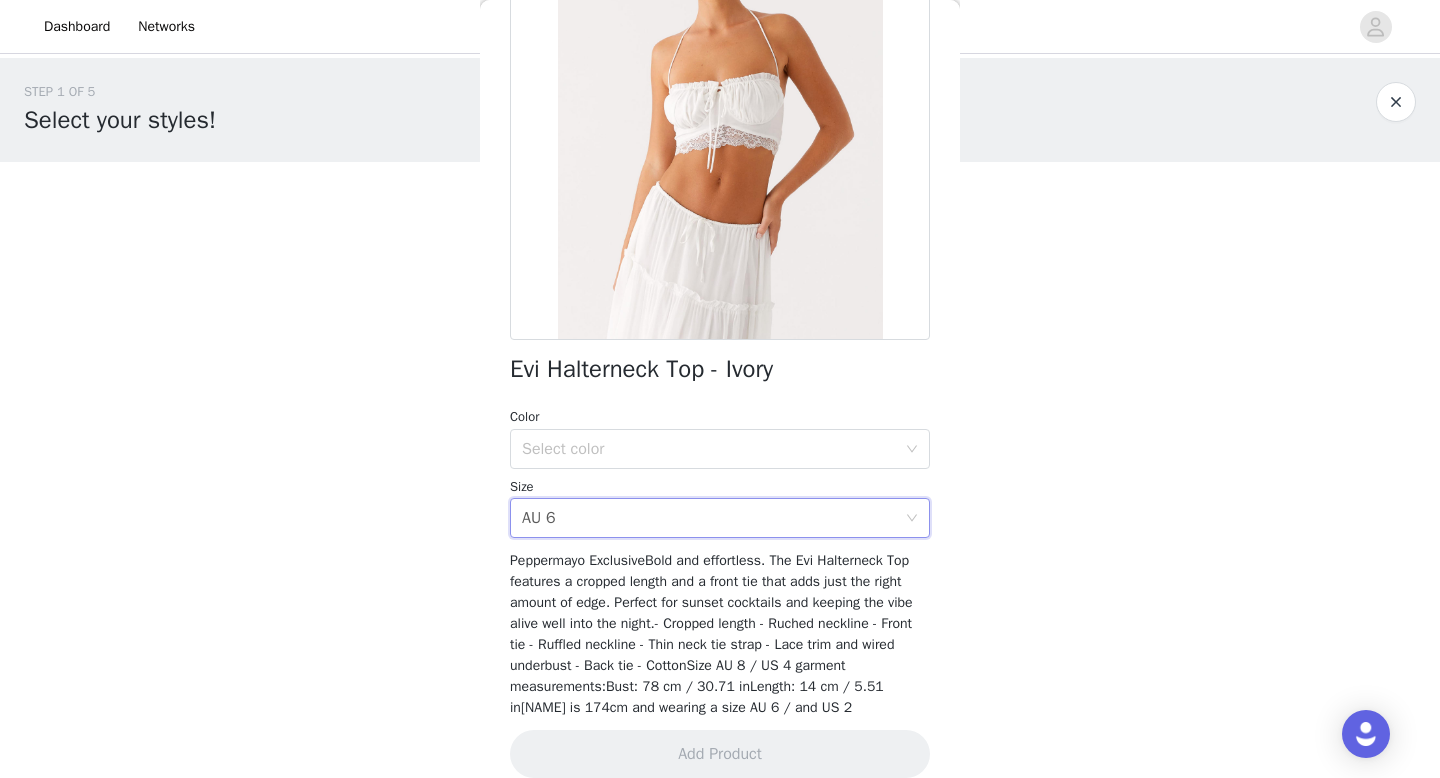 scroll, scrollTop: 234, scrollLeft: 0, axis: vertical 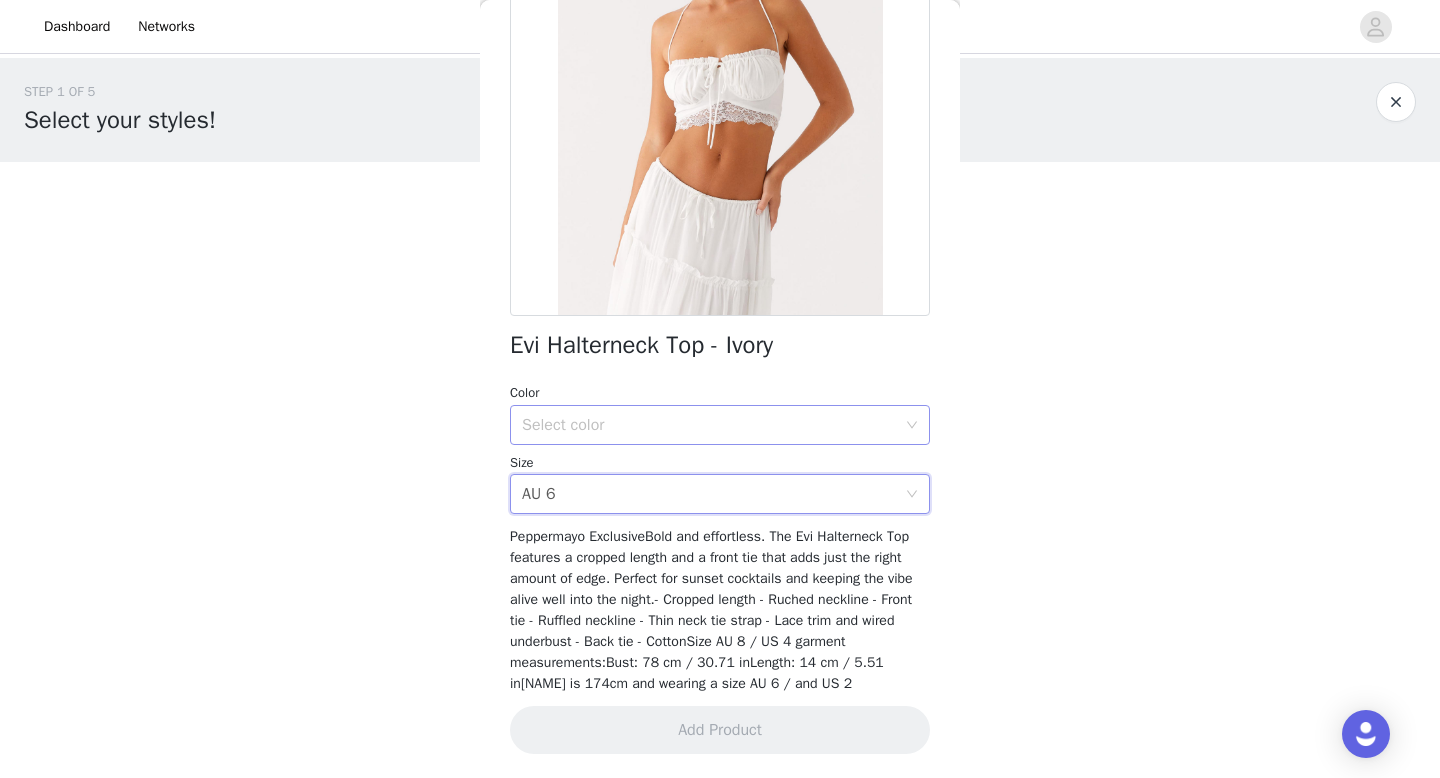 click on "Select color" at bounding box center (709, 425) 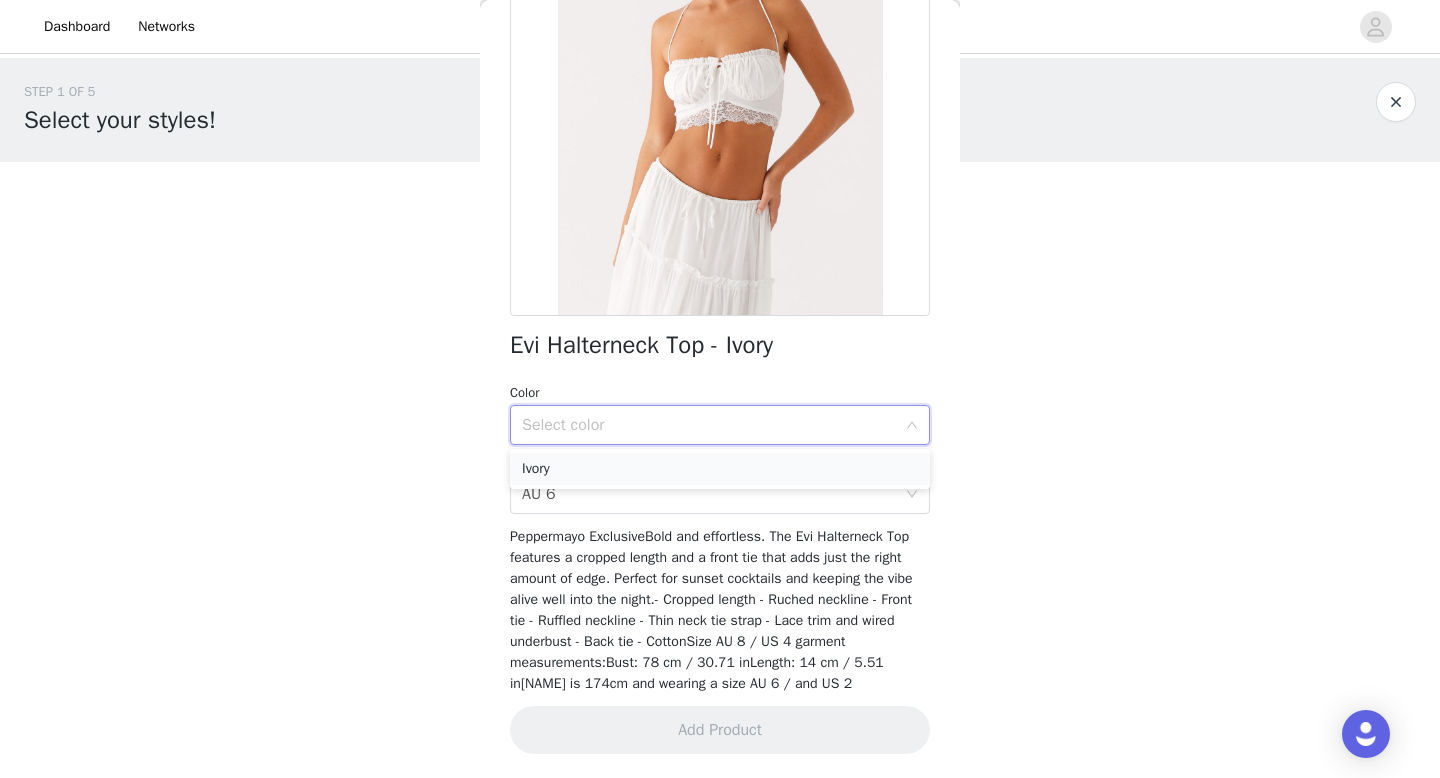 click on "Ivory" at bounding box center [720, 469] 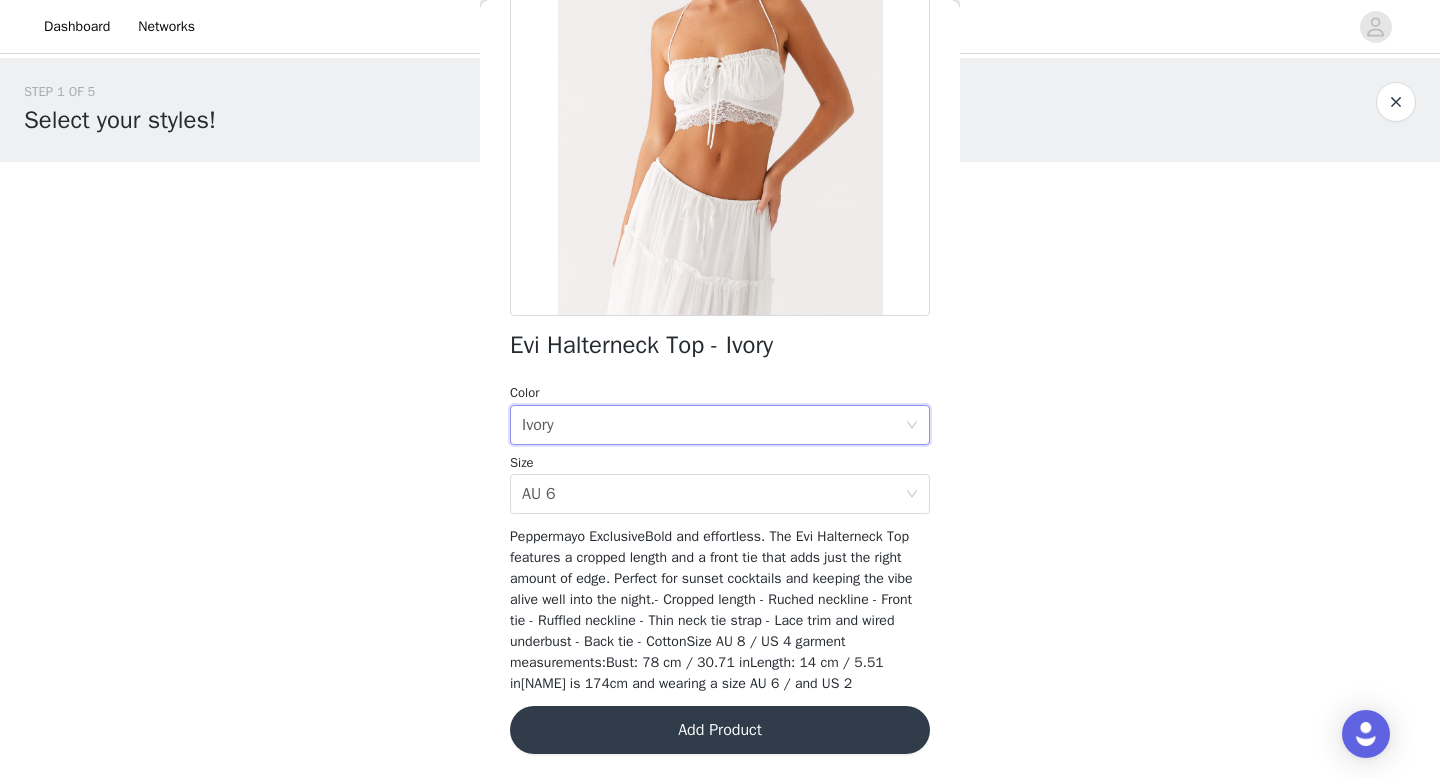 click on "Add Product" at bounding box center [720, 730] 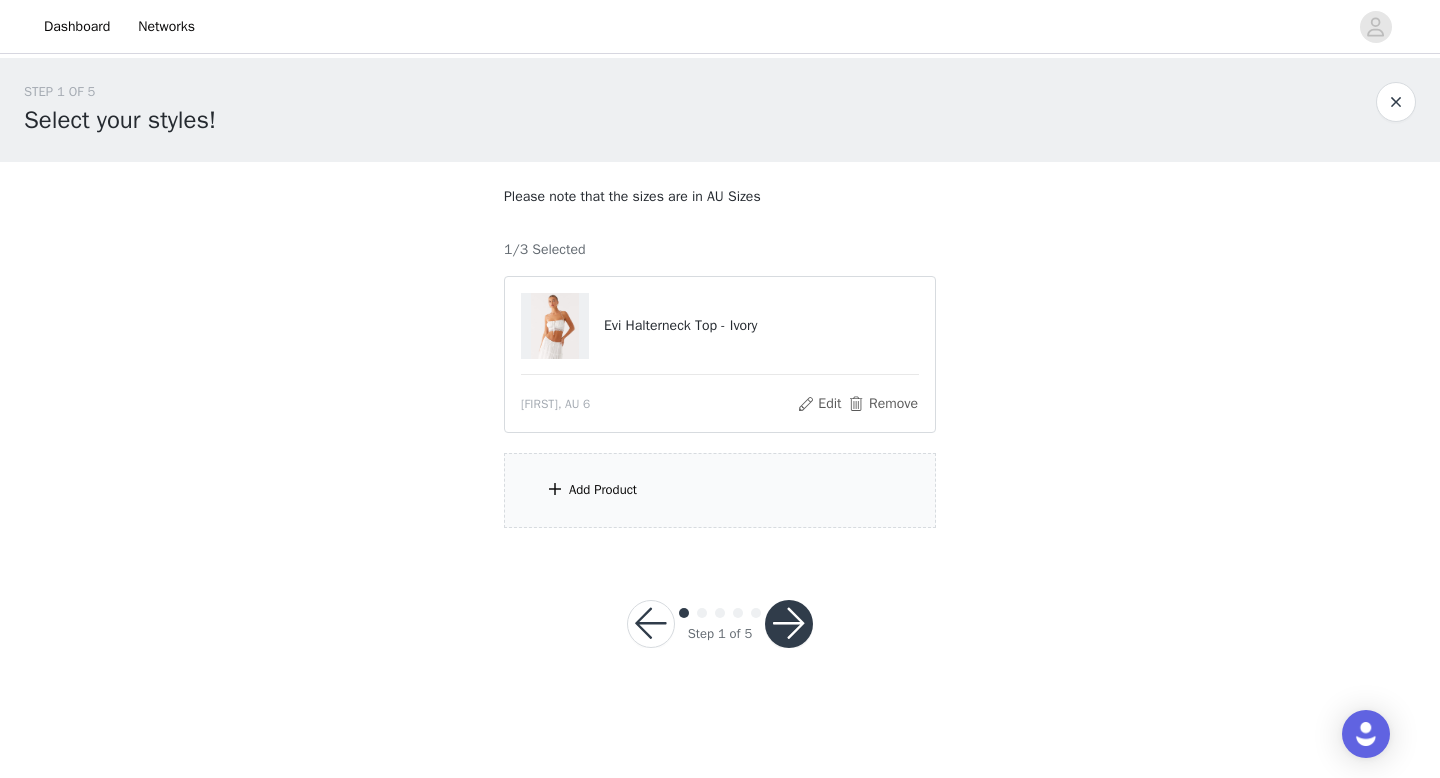 click on "Add Product" at bounding box center (720, 490) 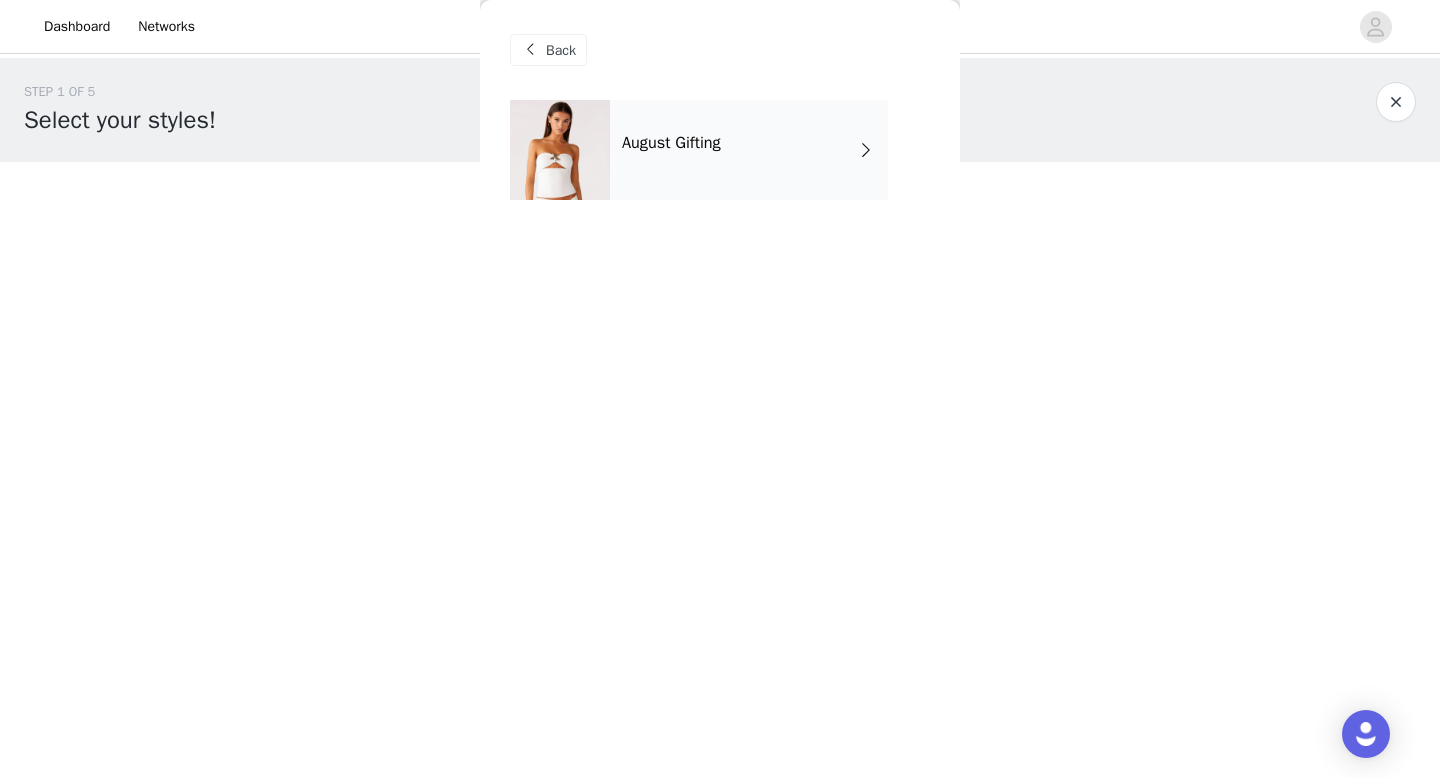 click on "August Gifting" at bounding box center [671, 143] 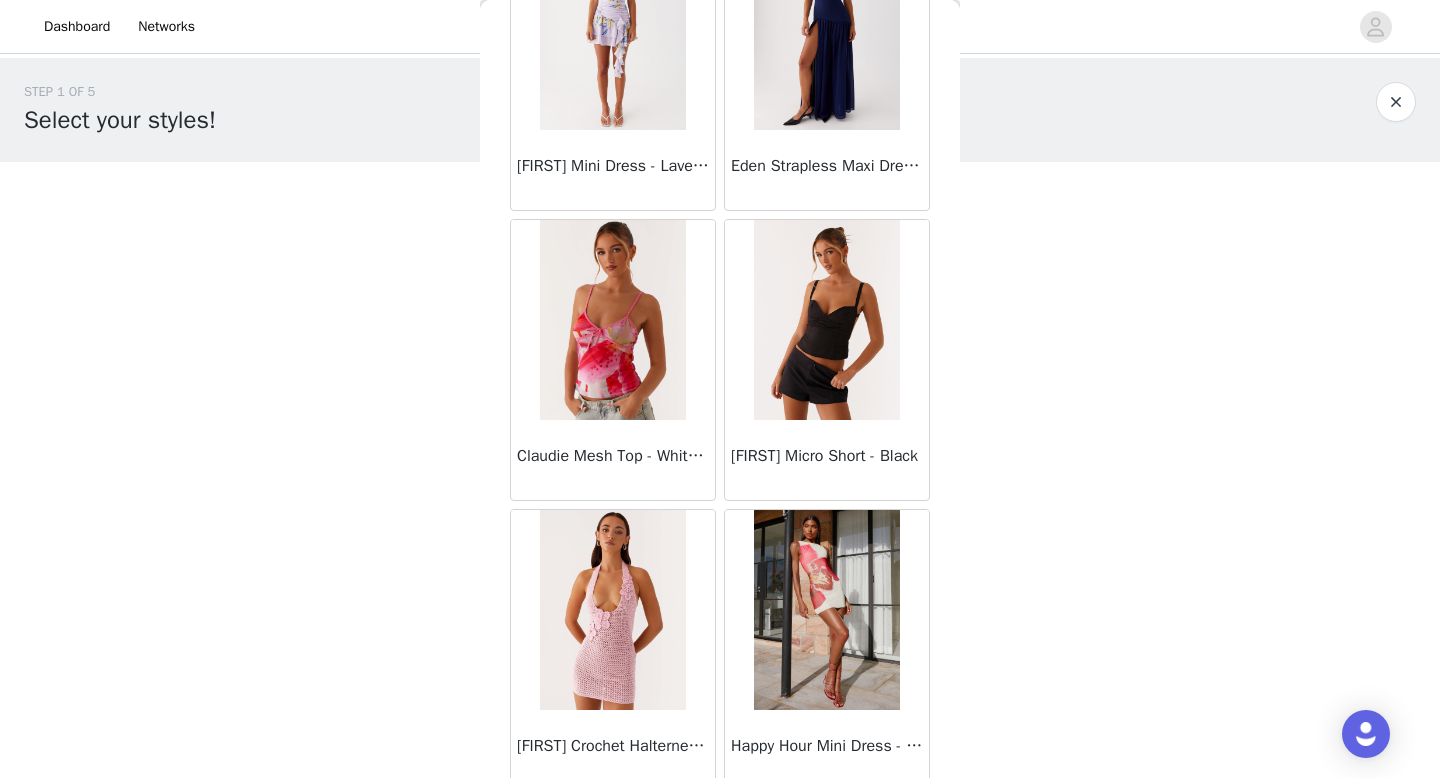 scroll, scrollTop: 2282, scrollLeft: 0, axis: vertical 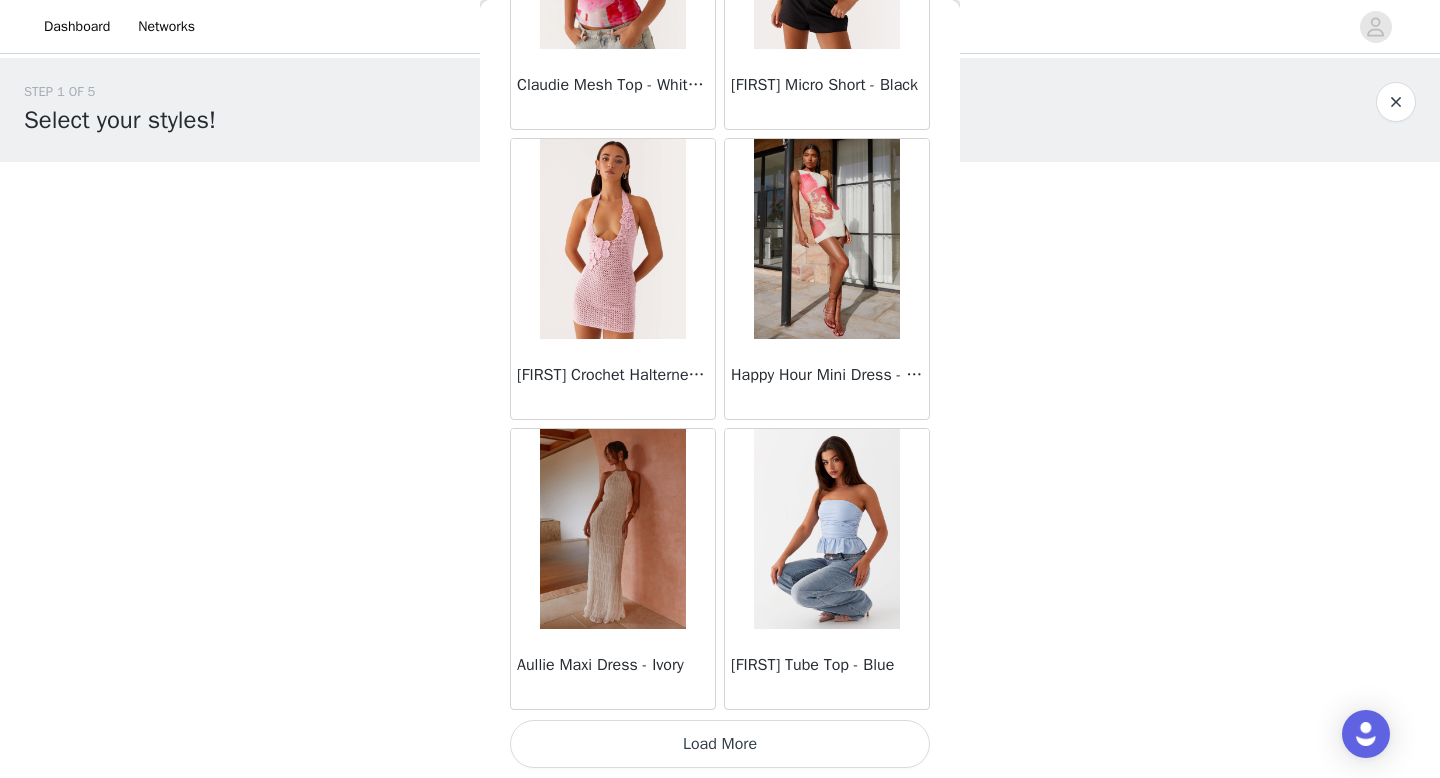 click on "Load More" at bounding box center [720, 744] 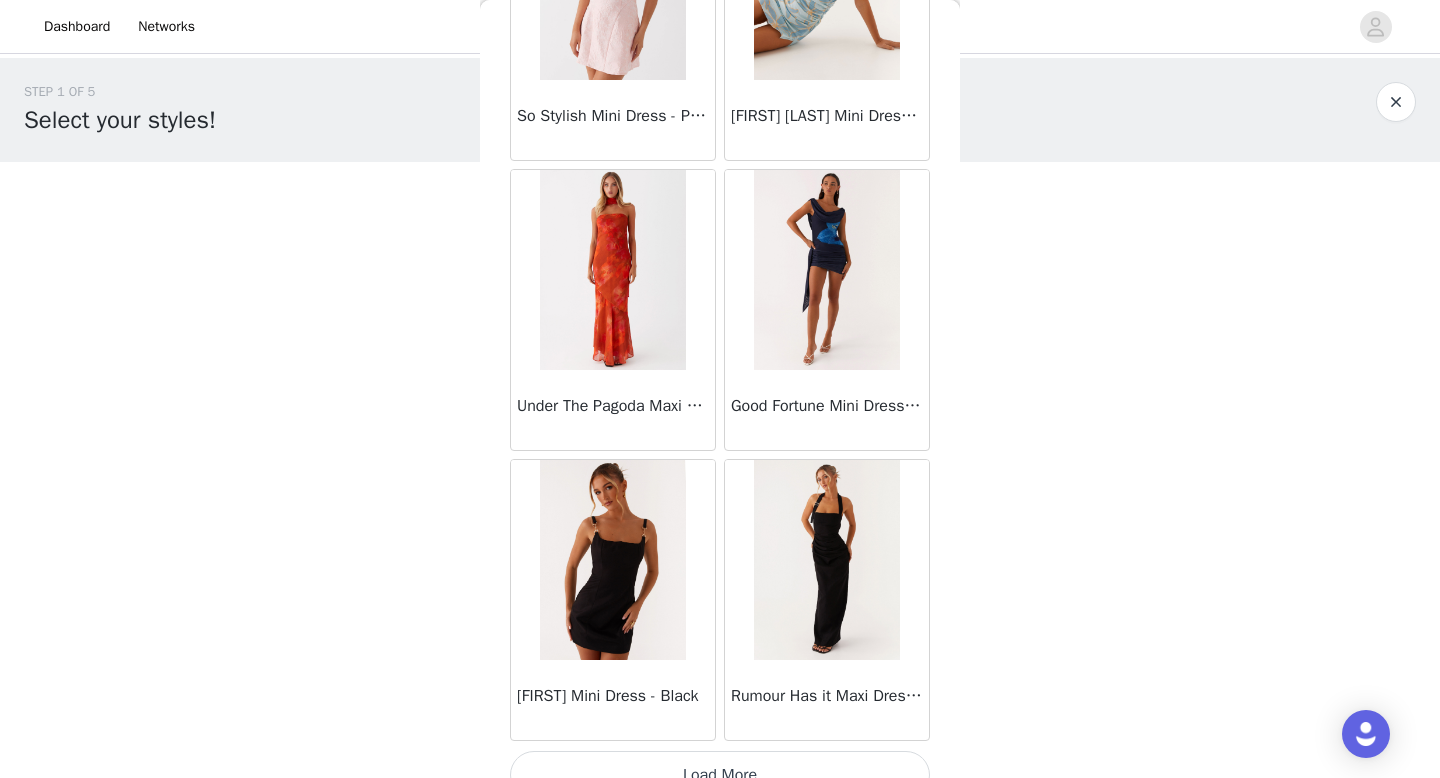 scroll, scrollTop: 5182, scrollLeft: 0, axis: vertical 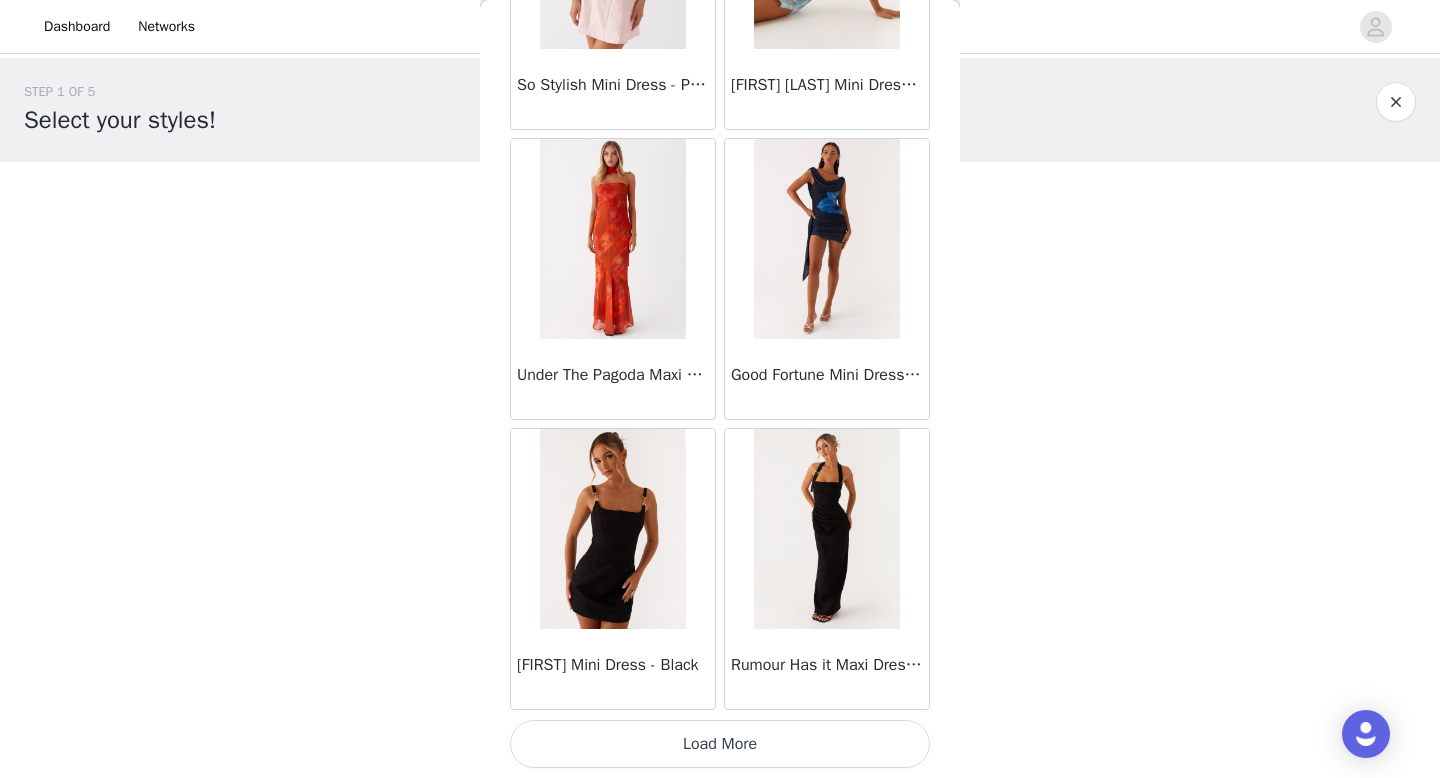 click on "Load More" at bounding box center [720, 744] 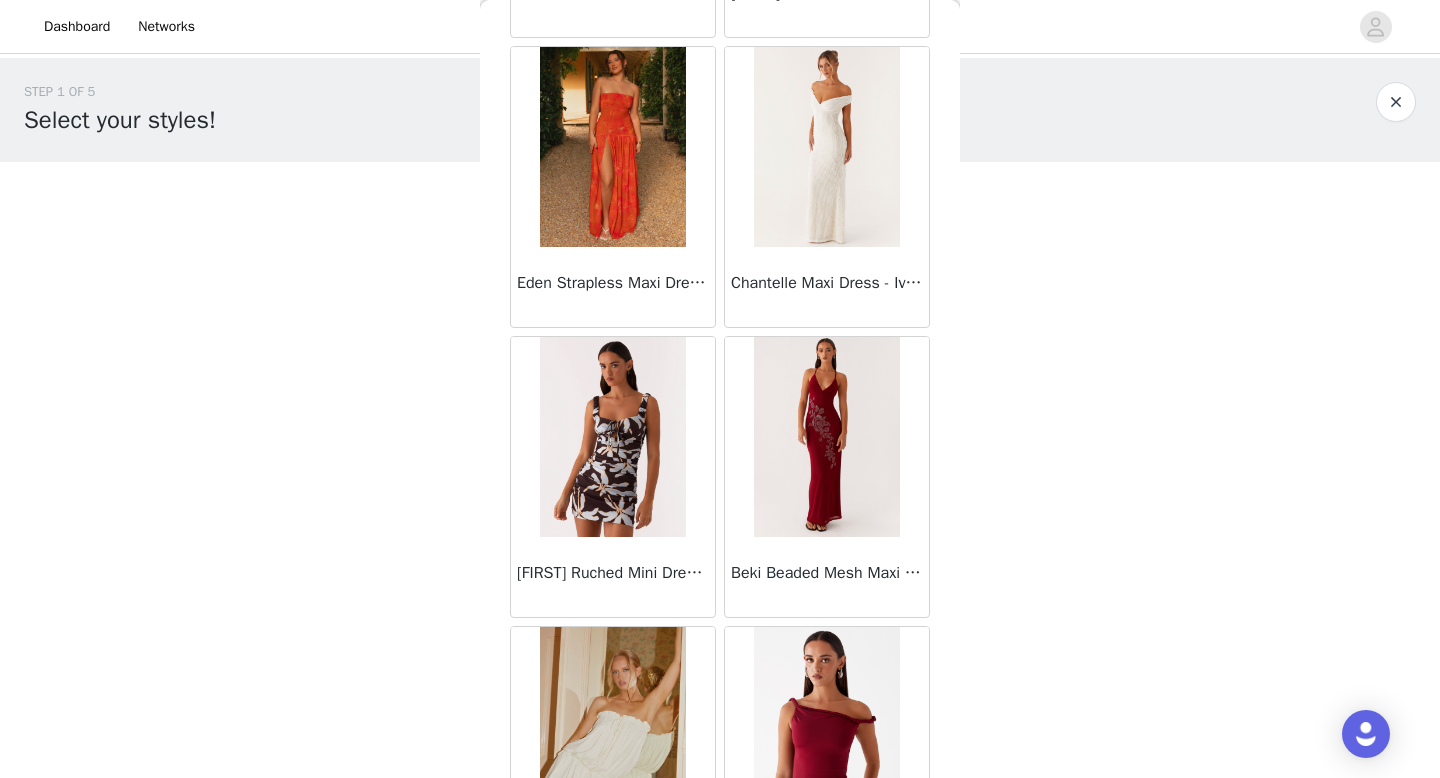 scroll, scrollTop: 8082, scrollLeft: 0, axis: vertical 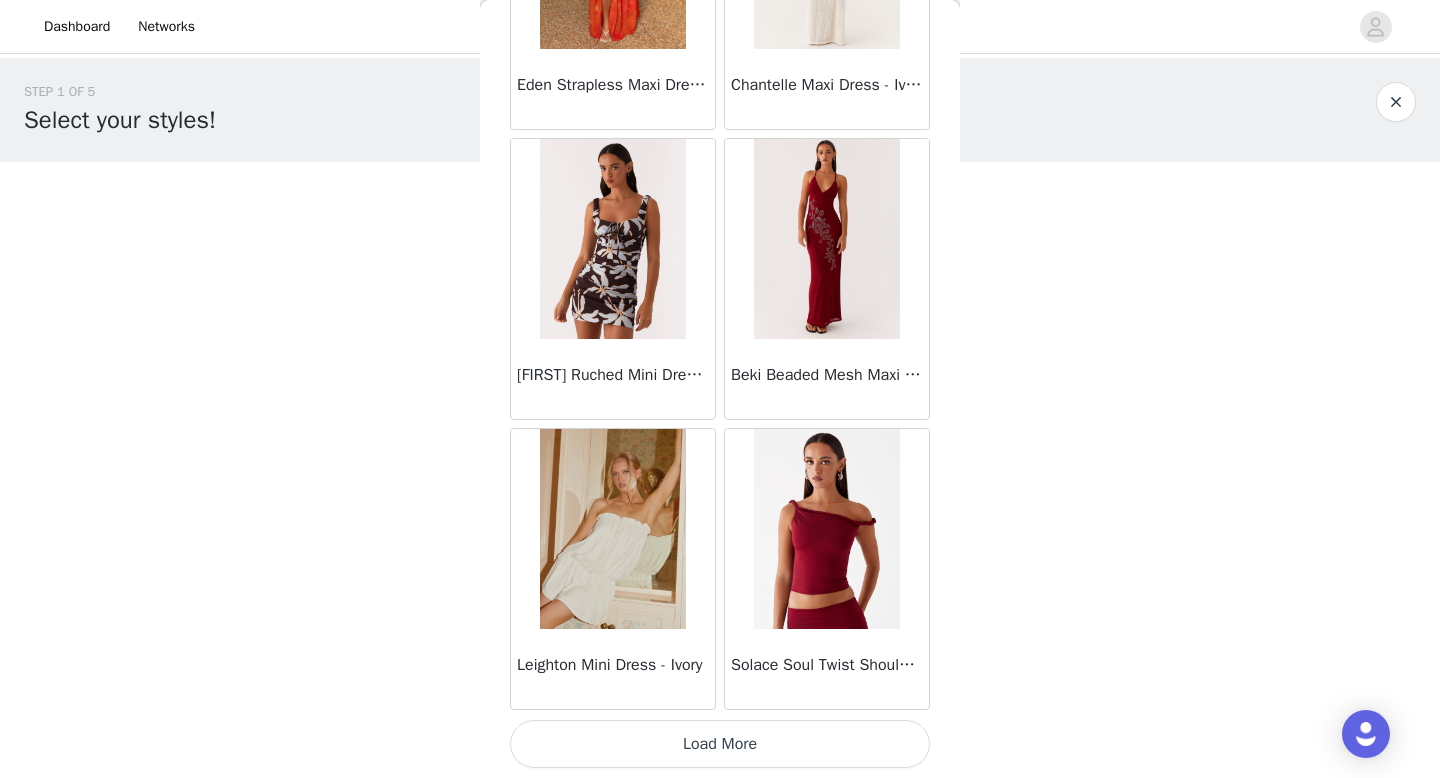 click on "Load More" at bounding box center (720, 744) 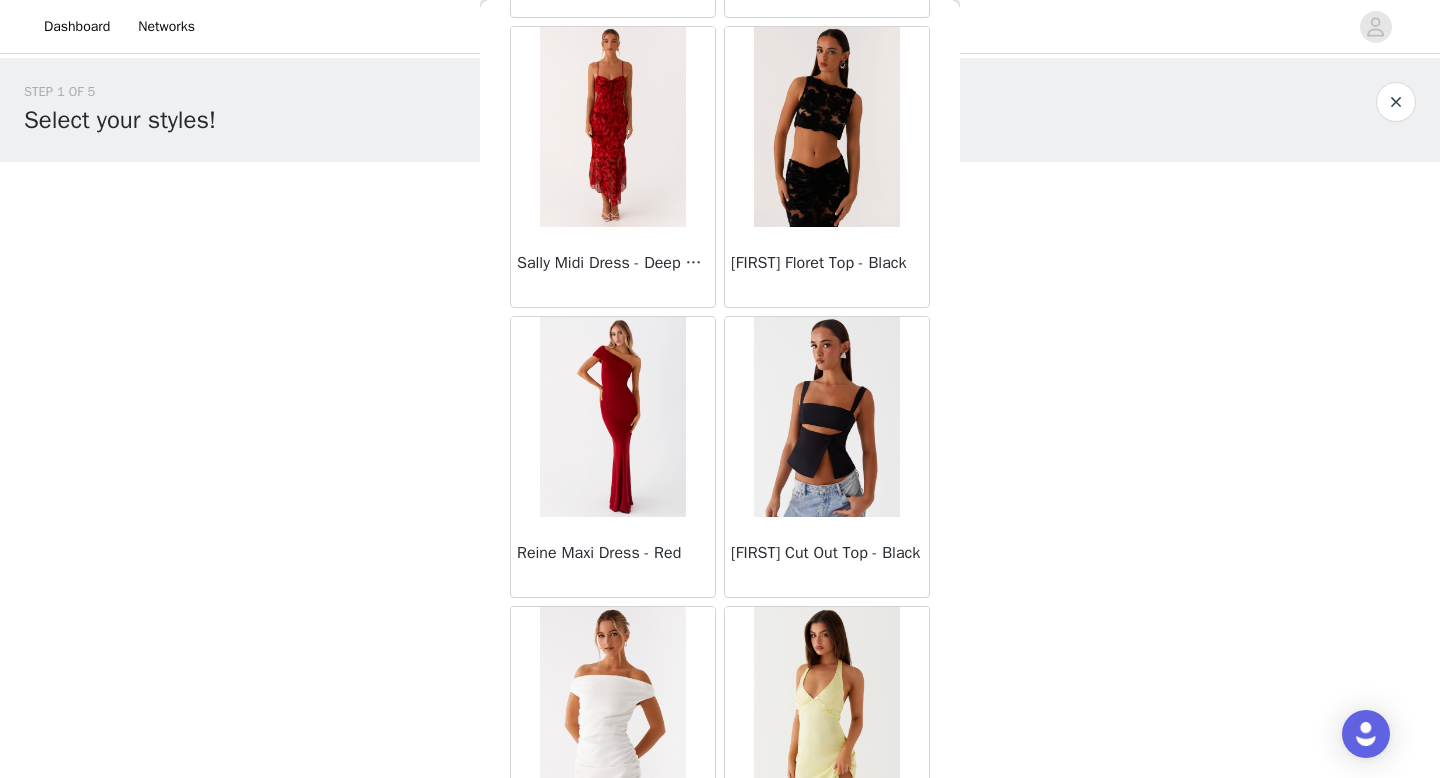 scroll, scrollTop: 10982, scrollLeft: 0, axis: vertical 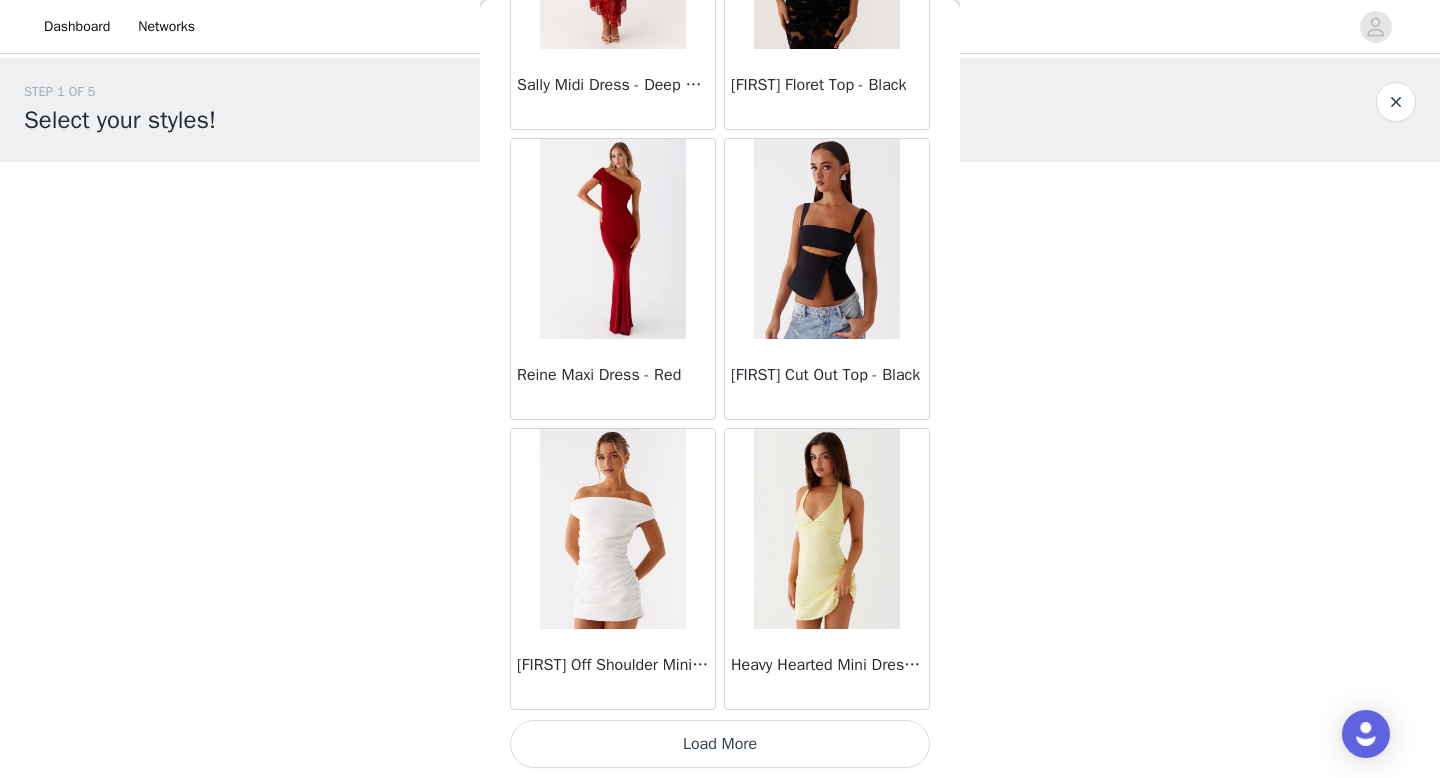 click on "Load More" at bounding box center (720, 744) 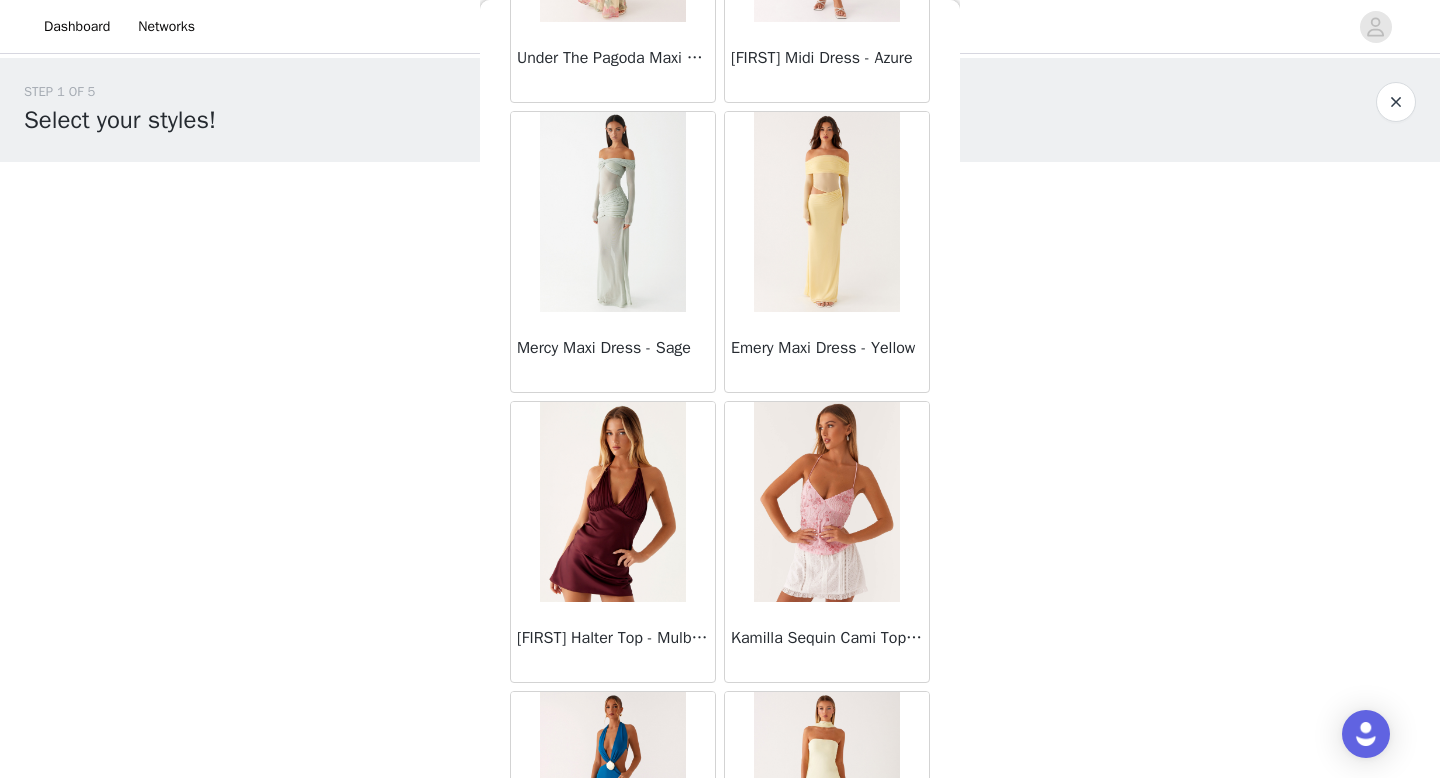 scroll, scrollTop: 13882, scrollLeft: 0, axis: vertical 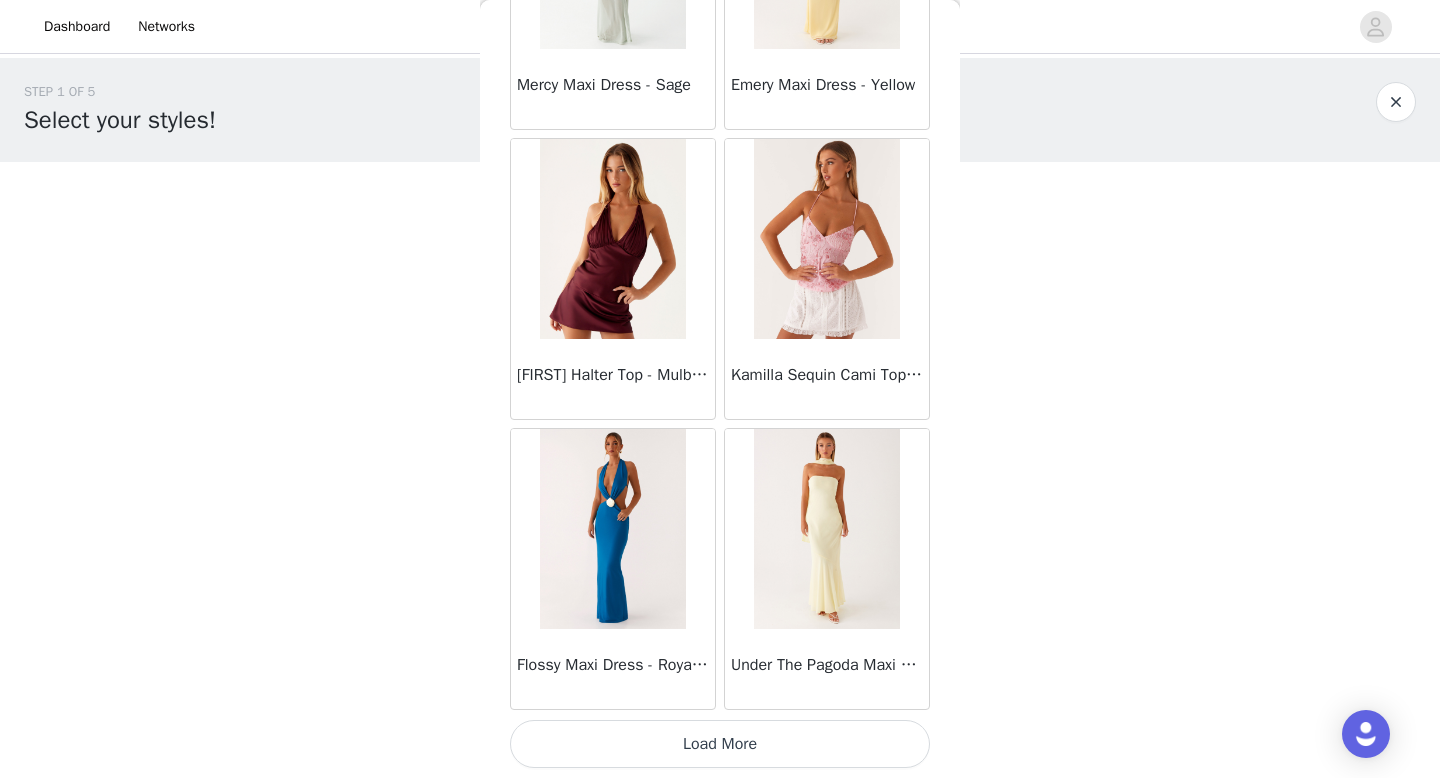 click on "Load More" at bounding box center [720, 744] 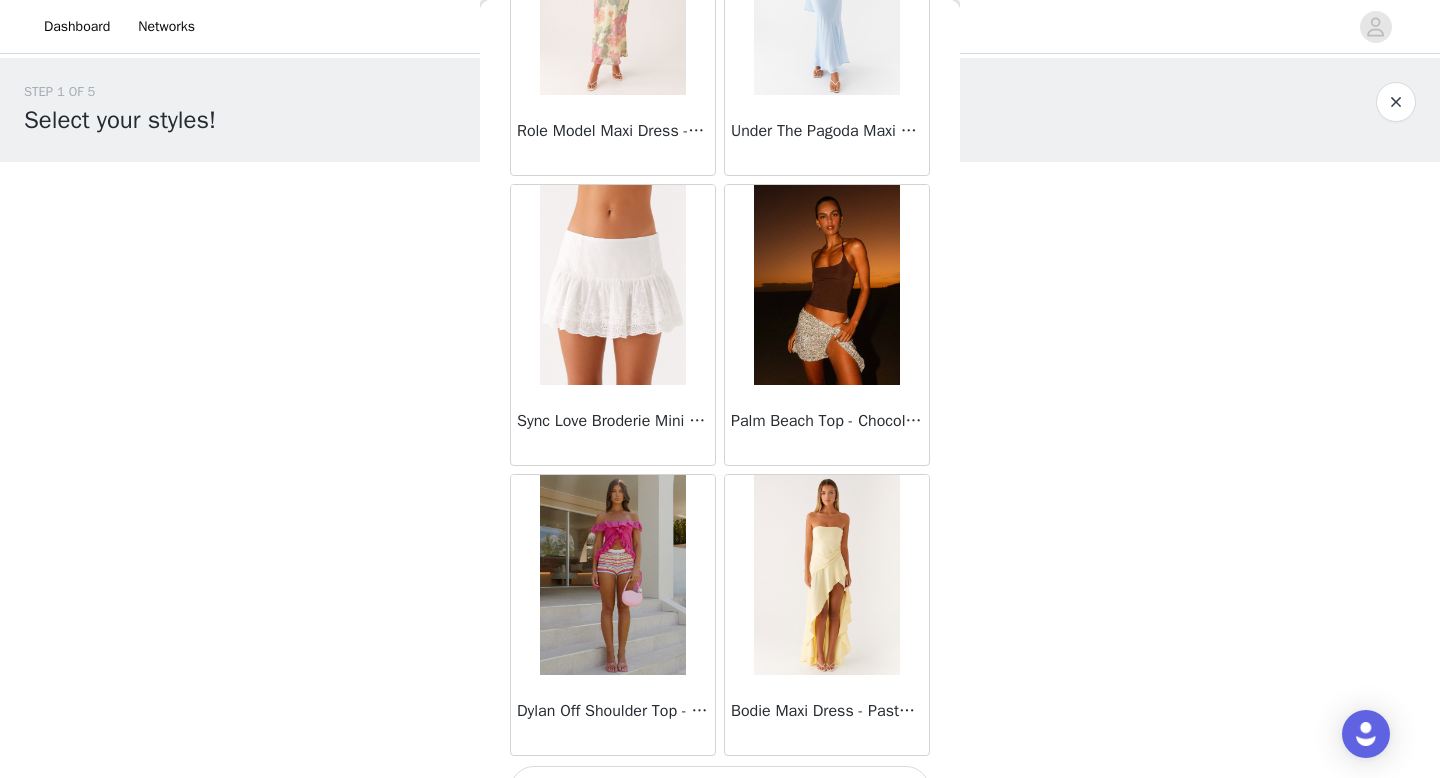 scroll, scrollTop: 16782, scrollLeft: 0, axis: vertical 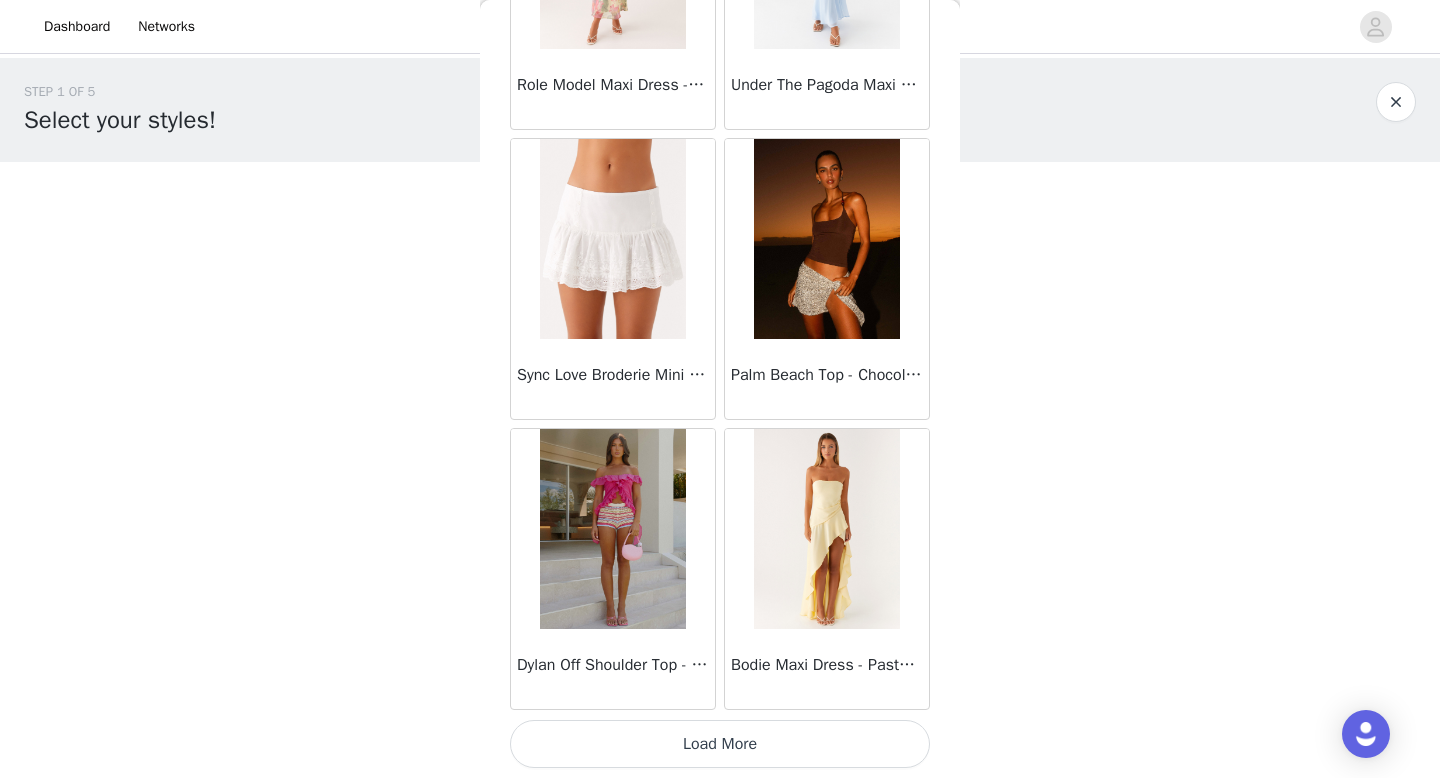 click on "Load More" at bounding box center [720, 744] 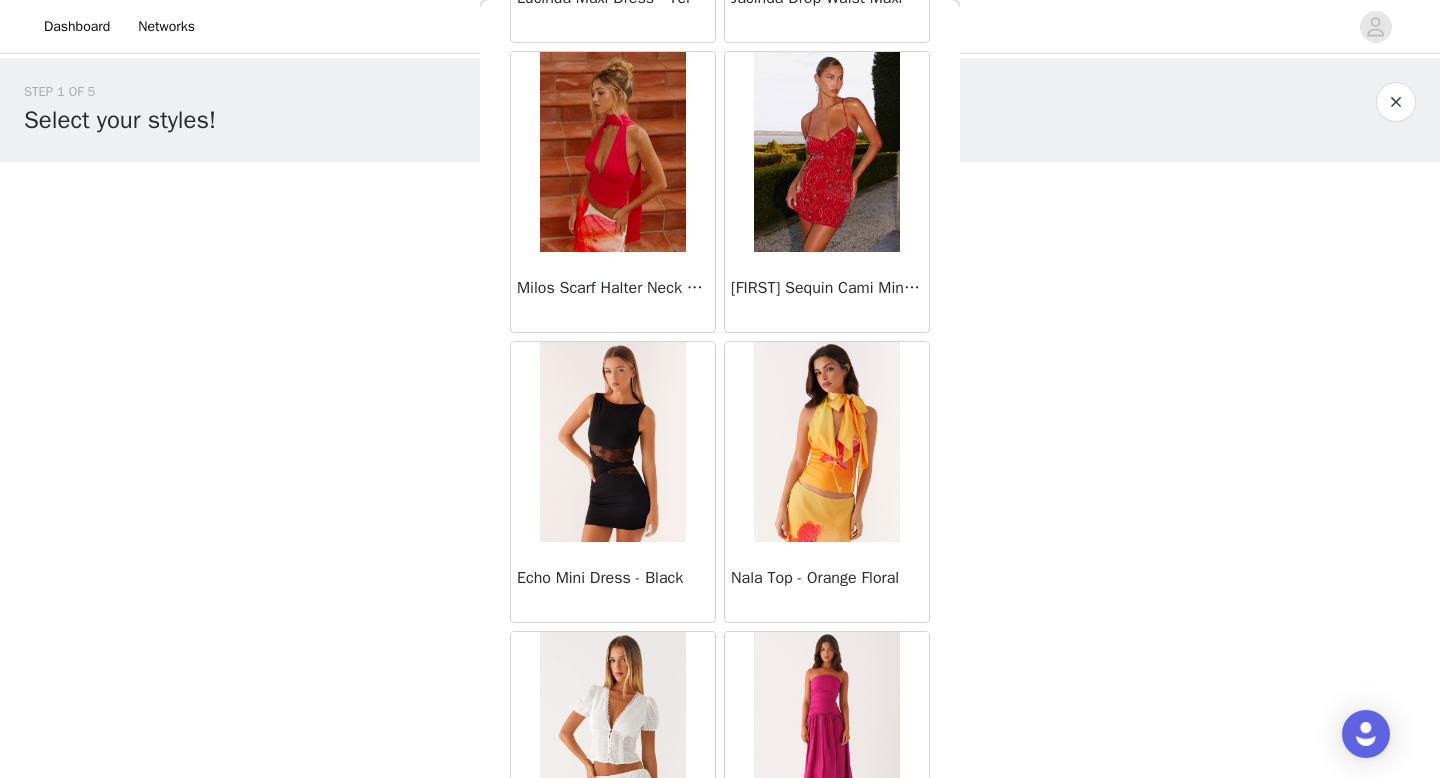 scroll, scrollTop: 19682, scrollLeft: 0, axis: vertical 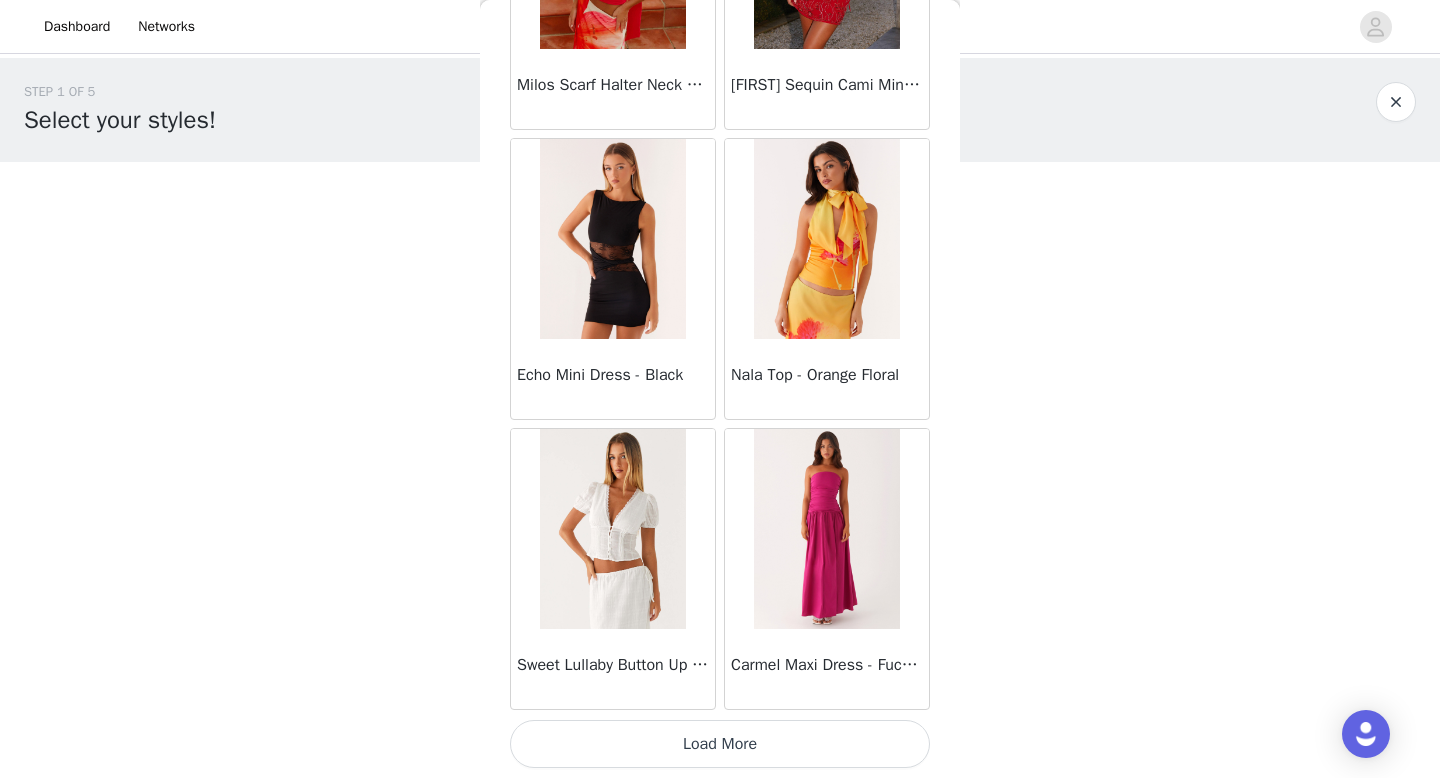 click on "Load More" at bounding box center [720, 744] 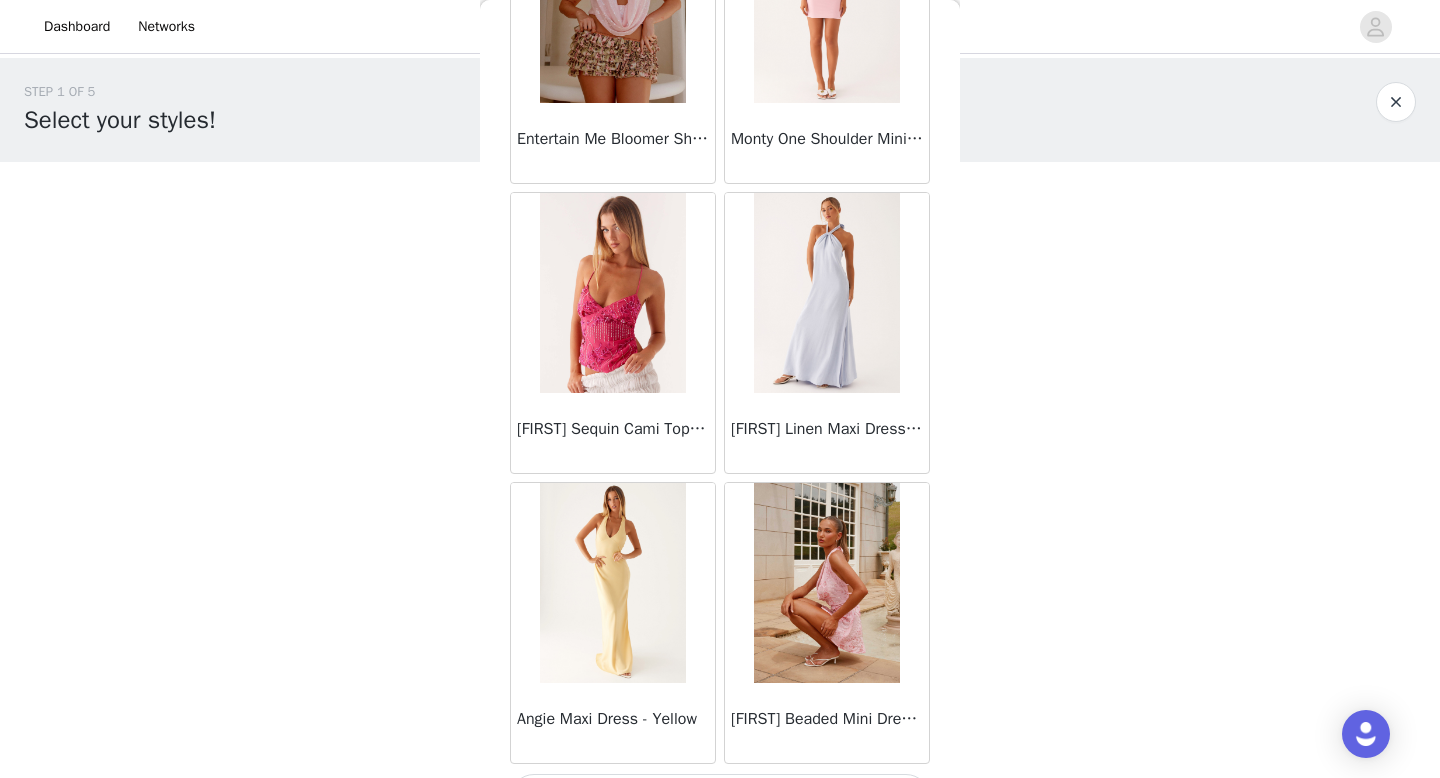 scroll, scrollTop: 22582, scrollLeft: 0, axis: vertical 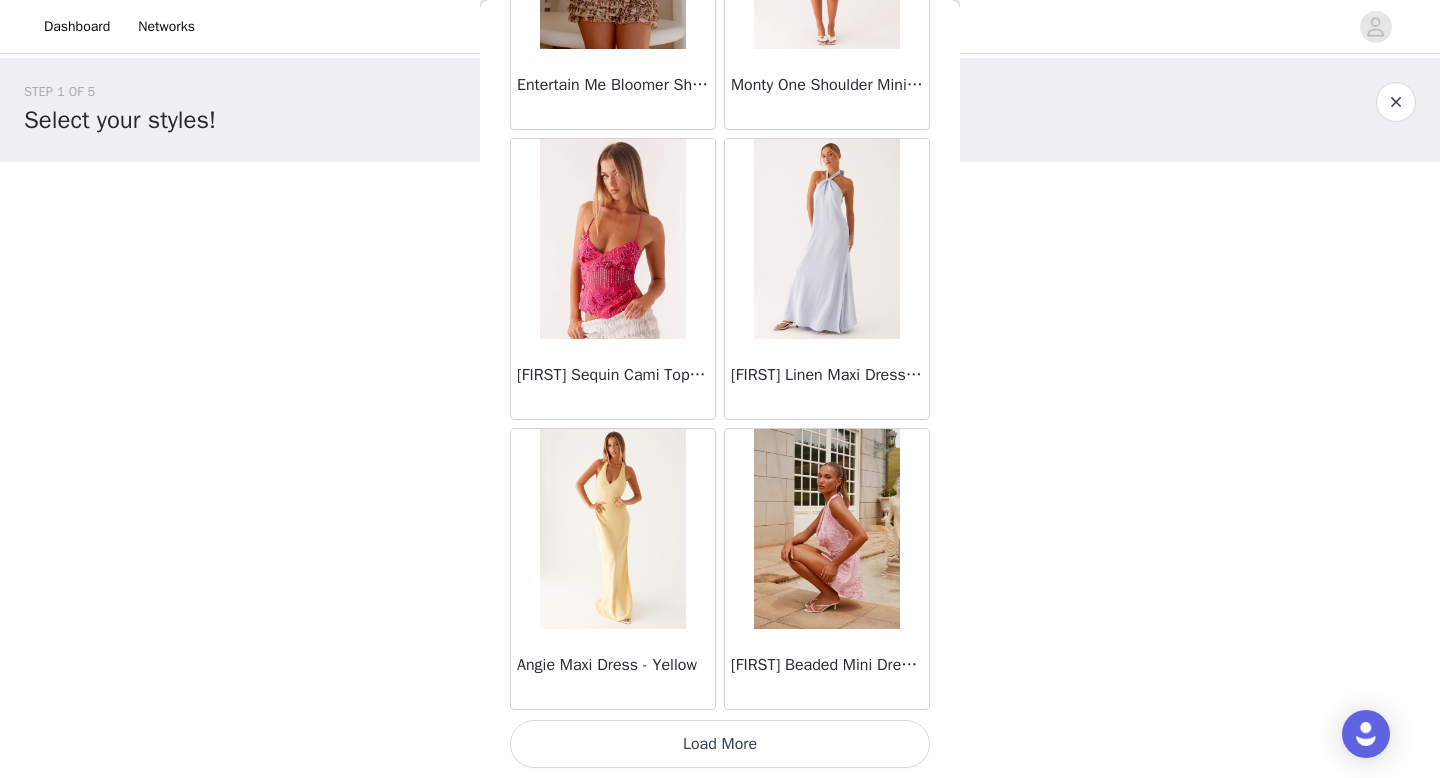 click on "Load More" at bounding box center (720, 744) 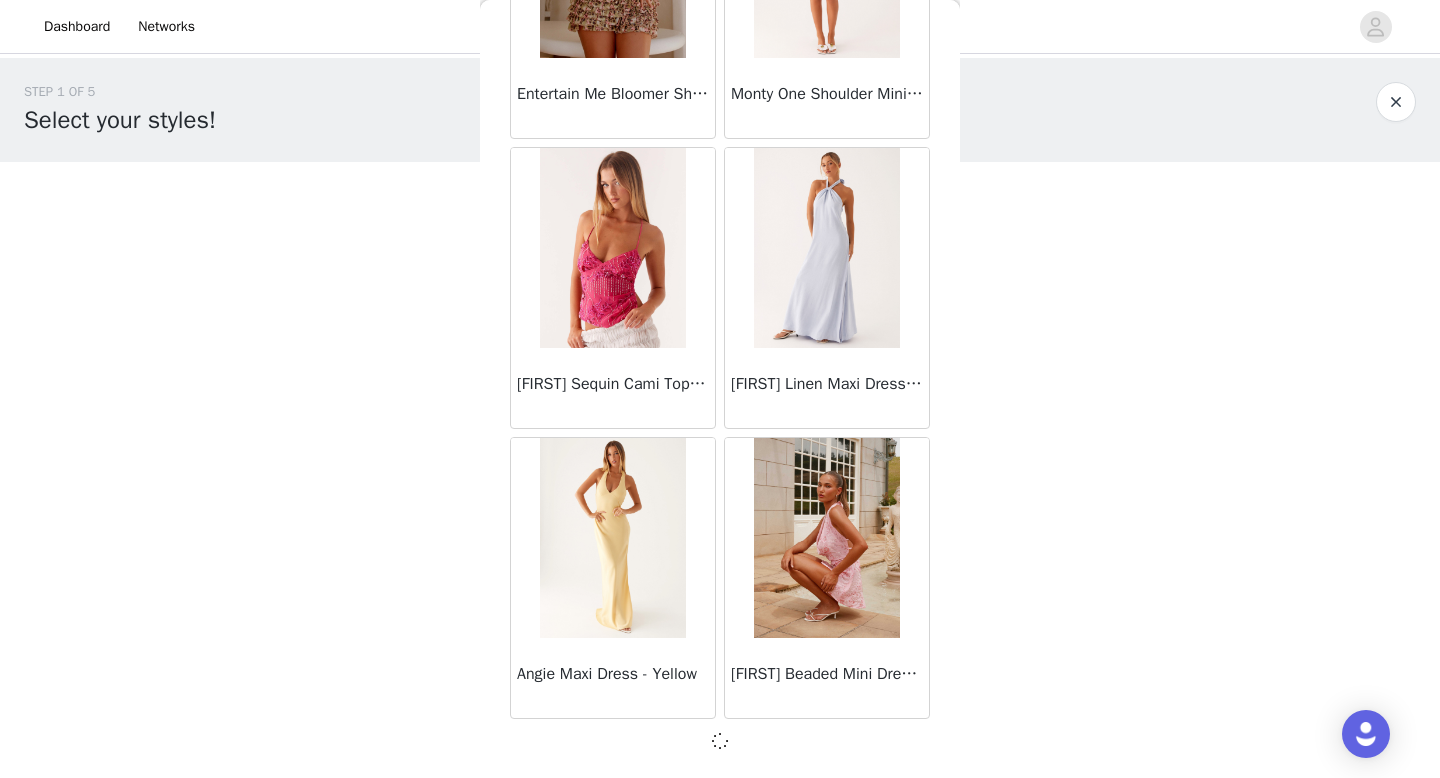 scroll, scrollTop: 22573, scrollLeft: 0, axis: vertical 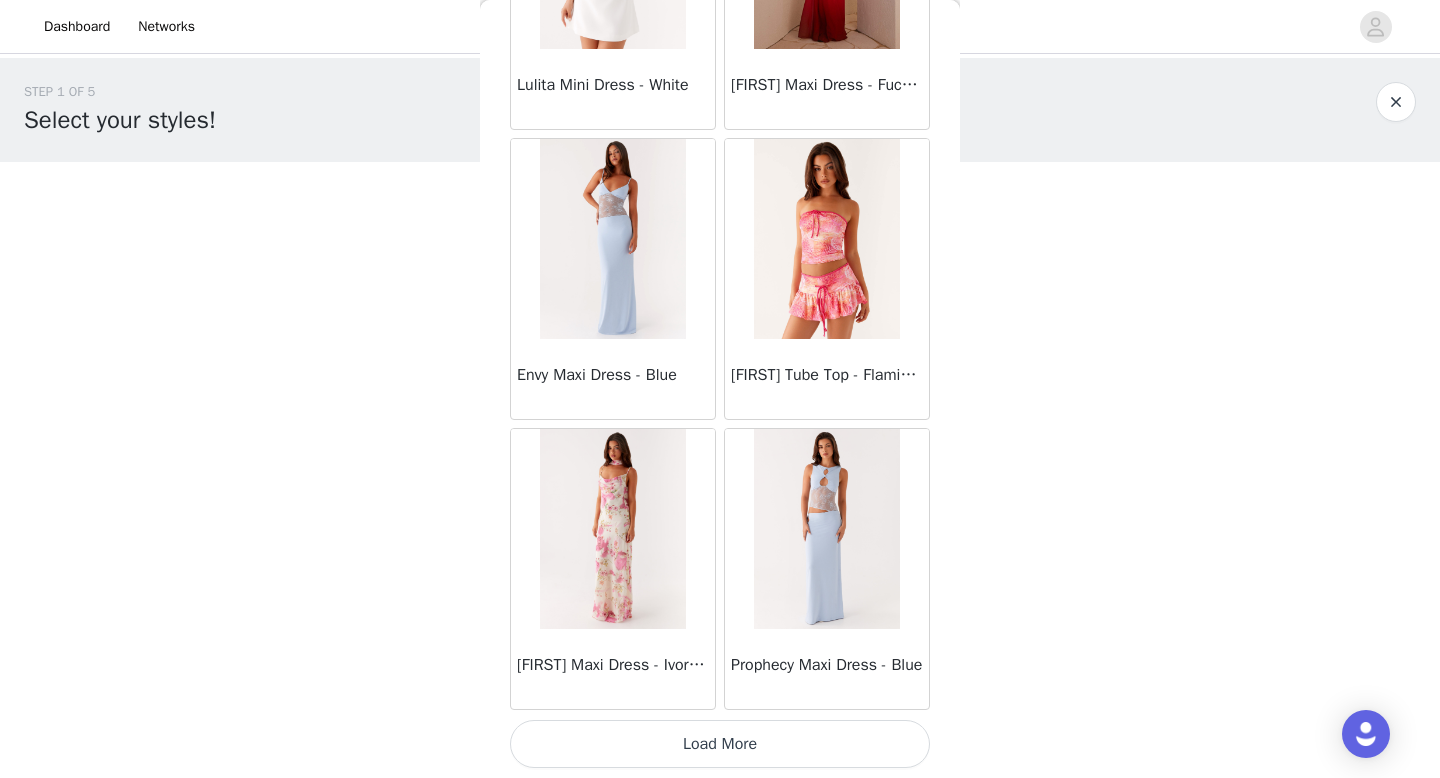 click on "Load More" at bounding box center [720, 744] 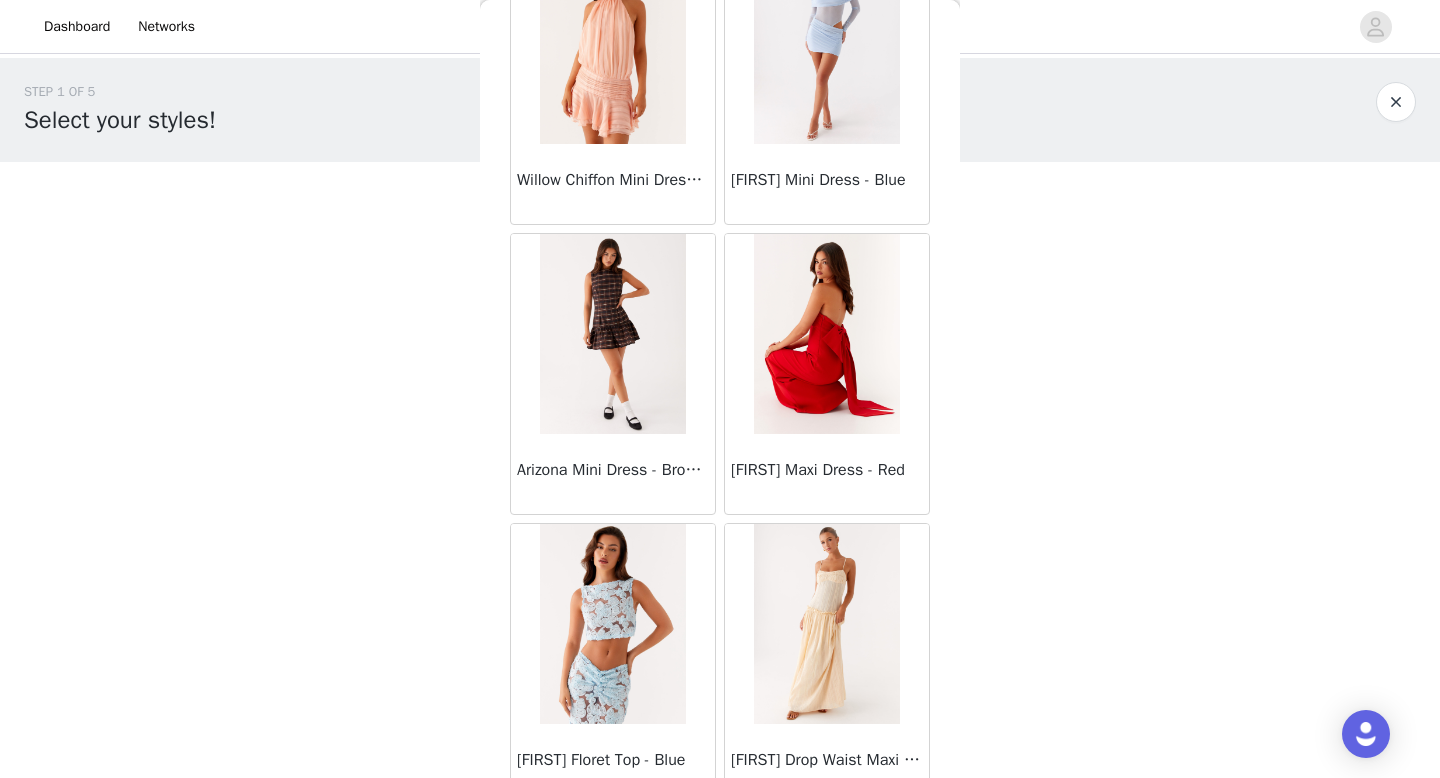 scroll, scrollTop: 28382, scrollLeft: 0, axis: vertical 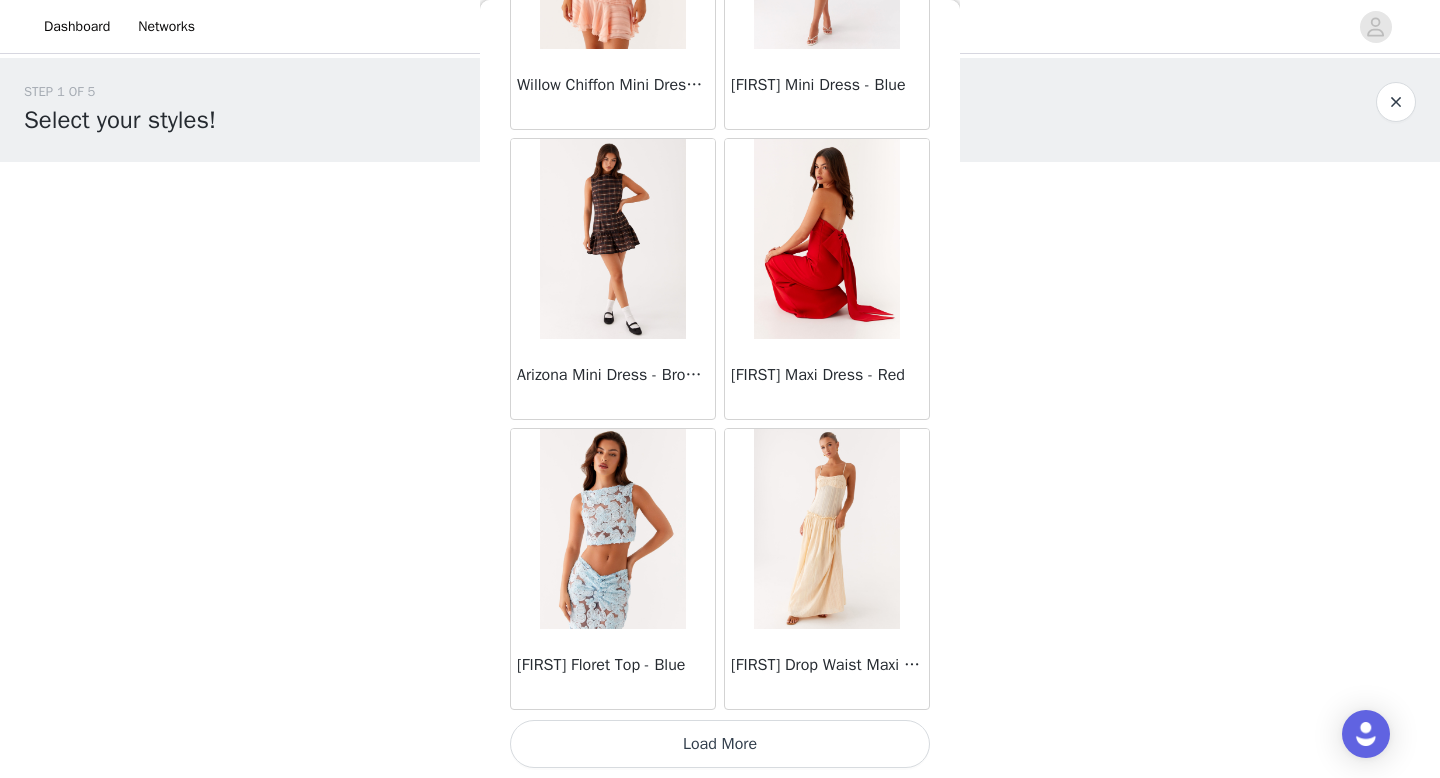 click on "Load More" at bounding box center (720, 744) 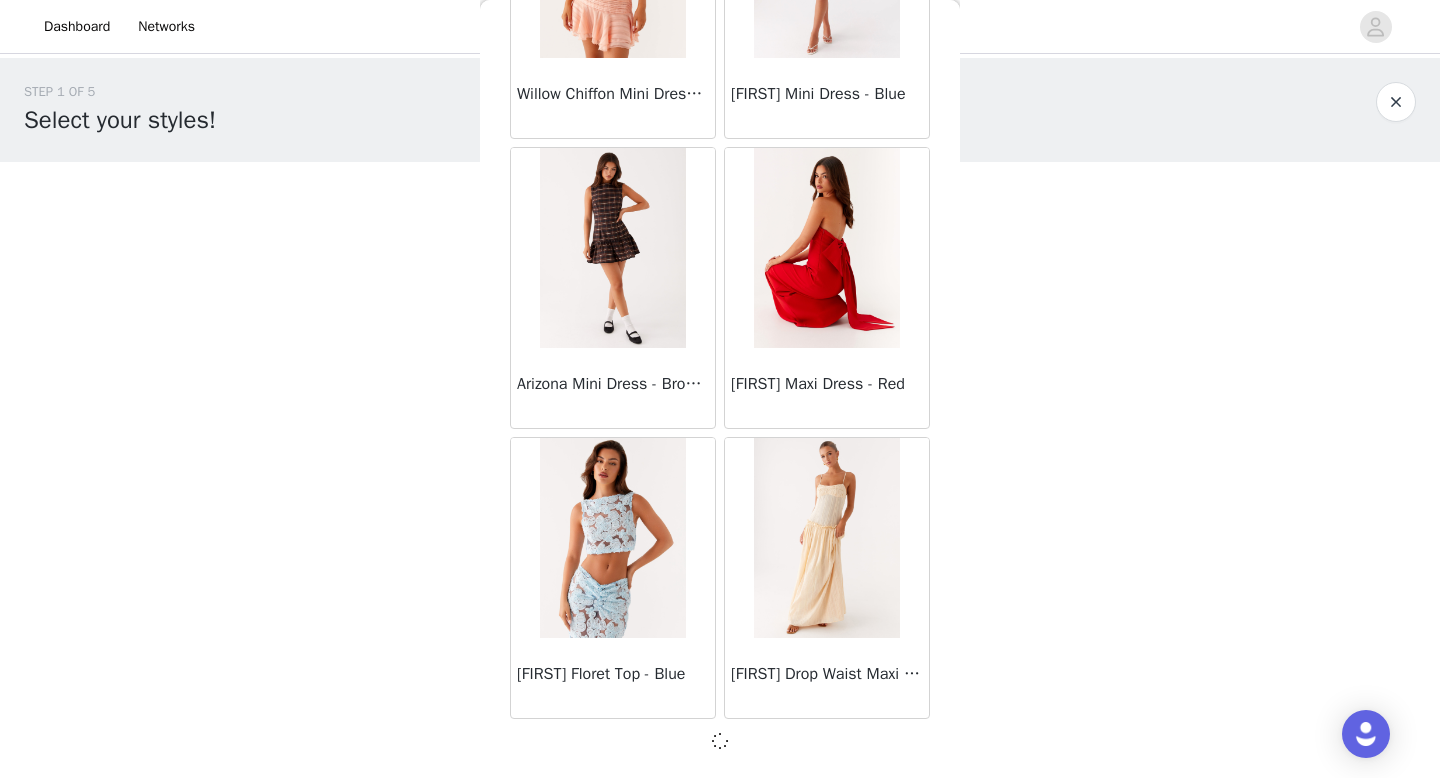 scroll, scrollTop: 28373, scrollLeft: 0, axis: vertical 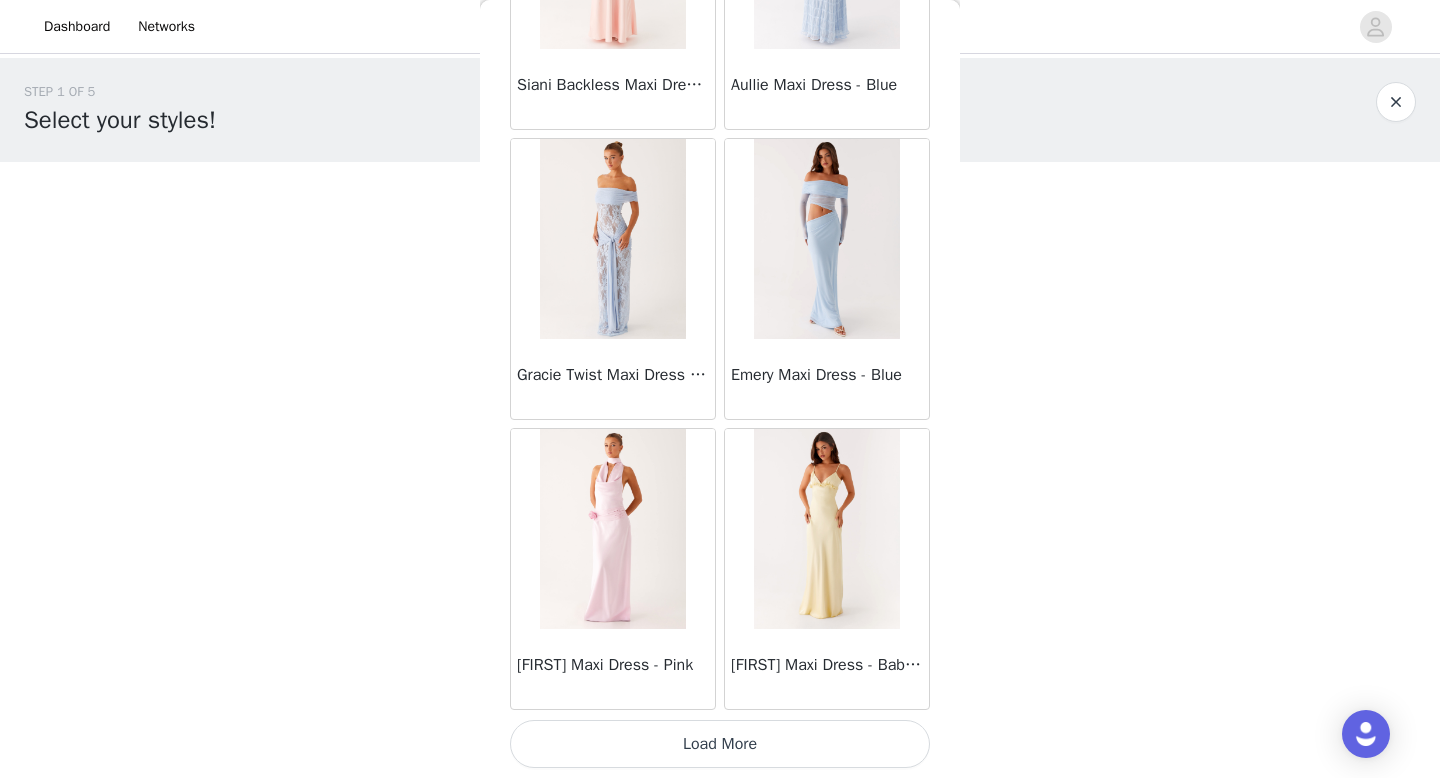 click on "Load More" at bounding box center (720, 744) 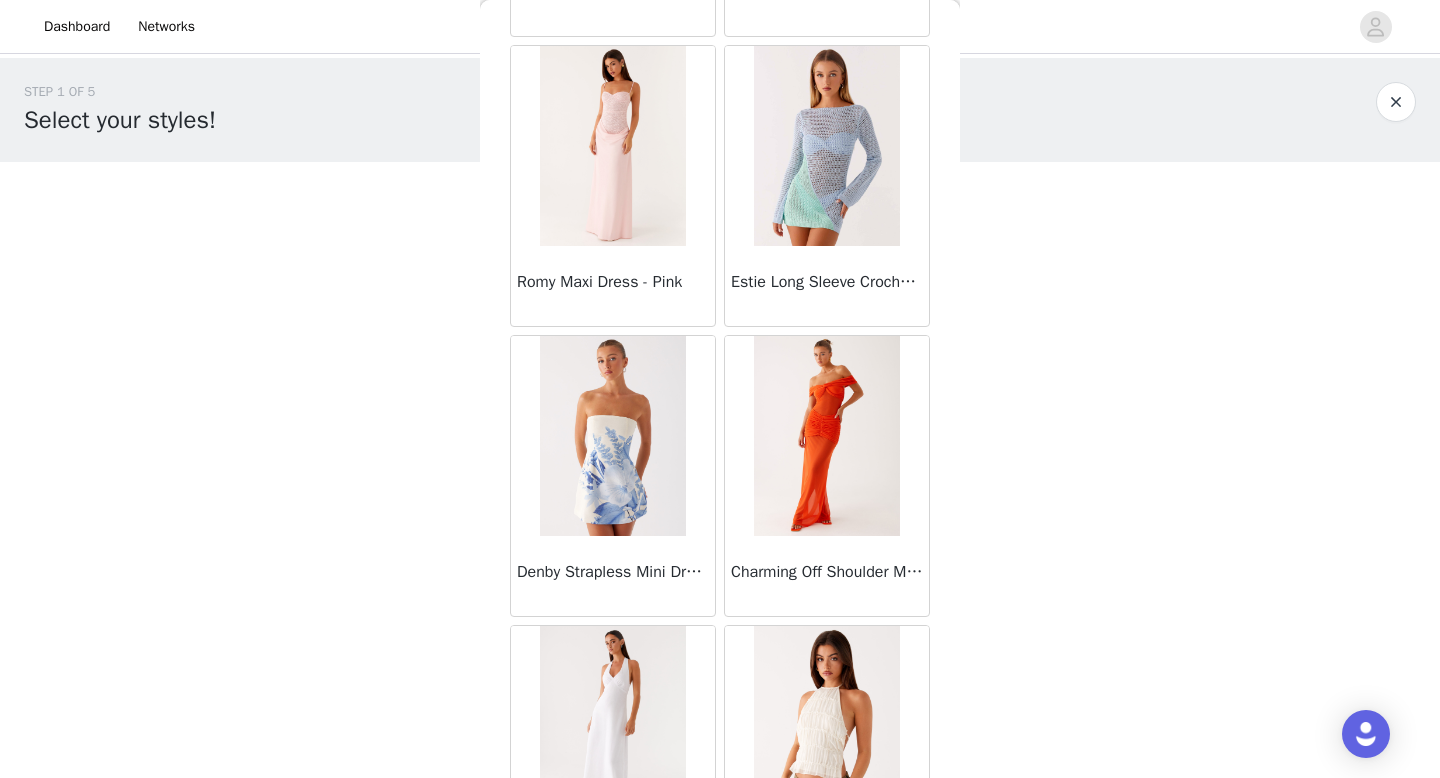 scroll, scrollTop: 34182, scrollLeft: 0, axis: vertical 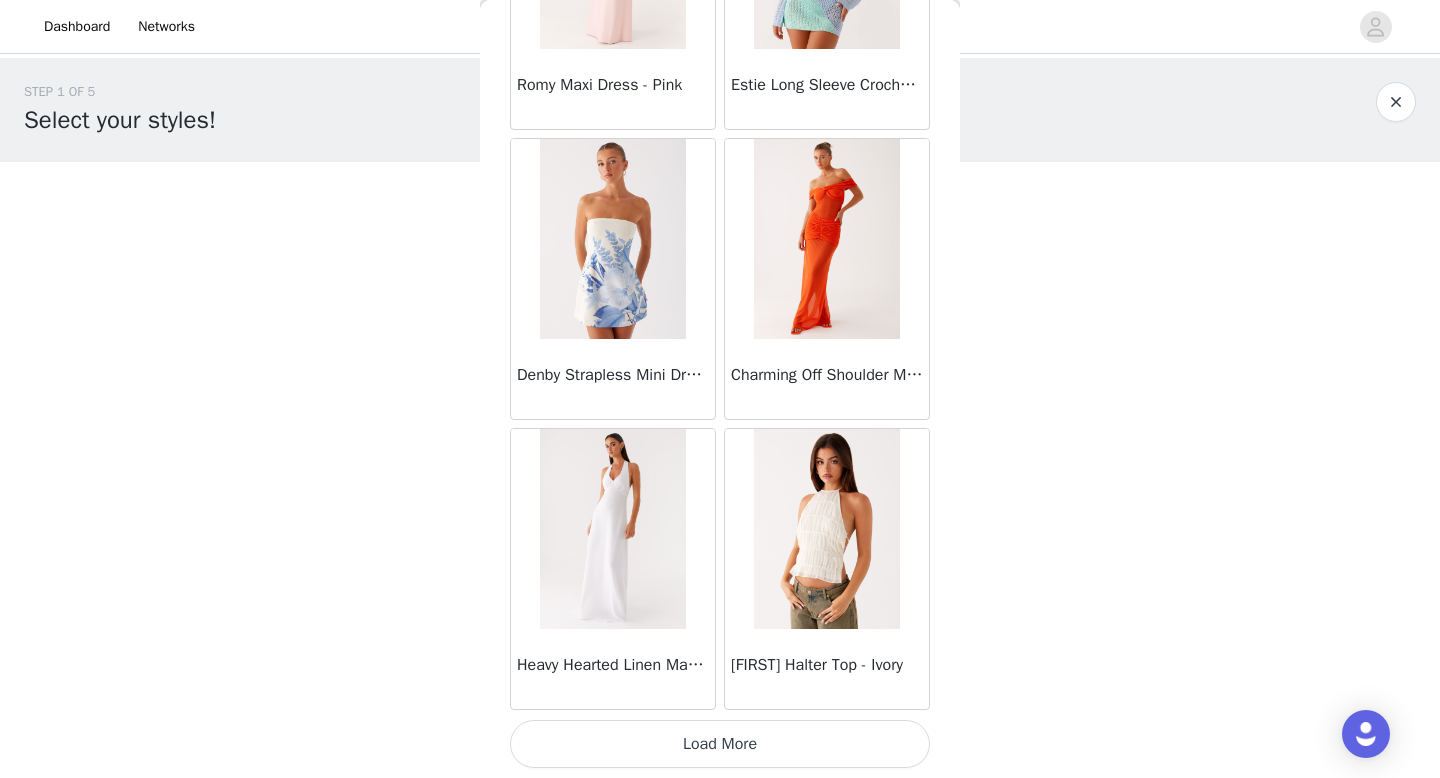 click on "Load More" at bounding box center (720, 744) 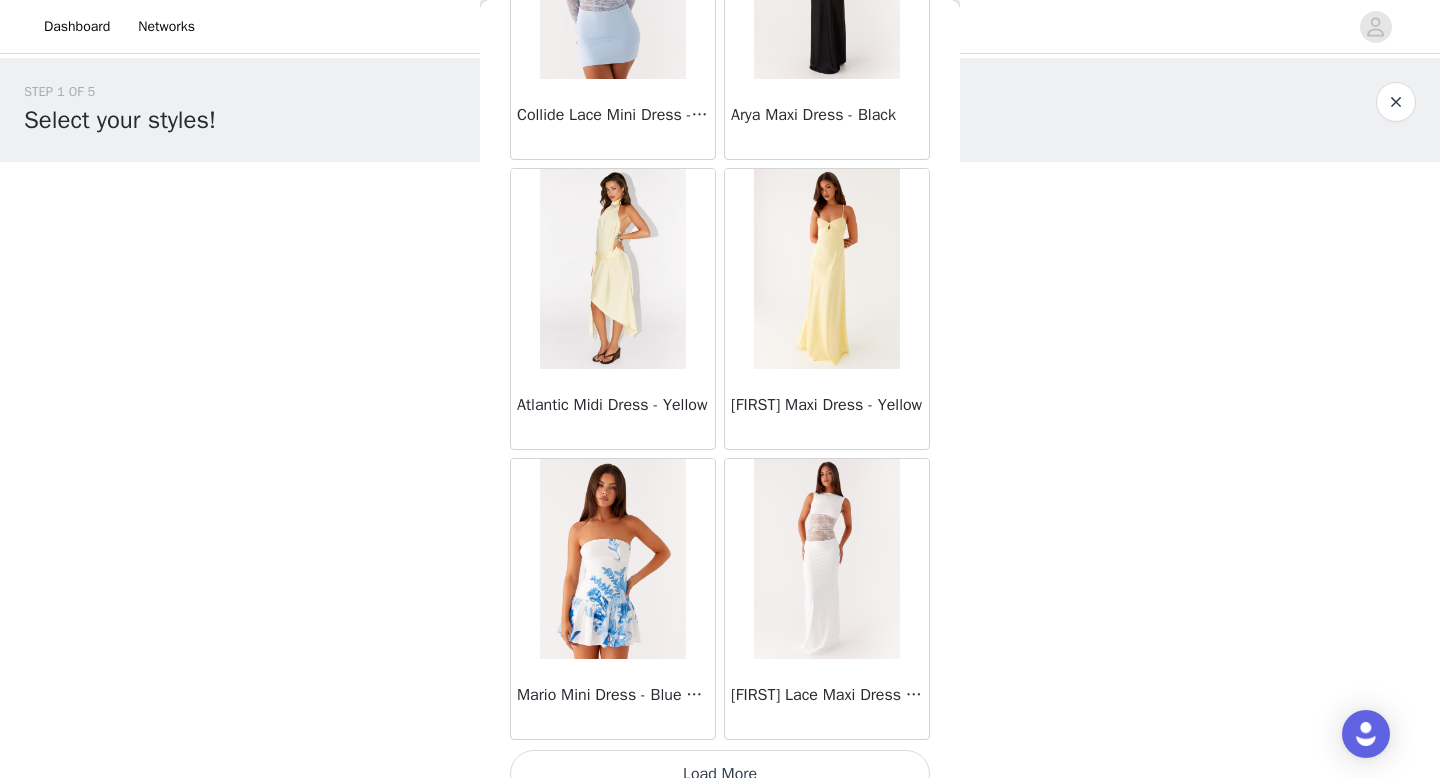 scroll, scrollTop: 37082, scrollLeft: 0, axis: vertical 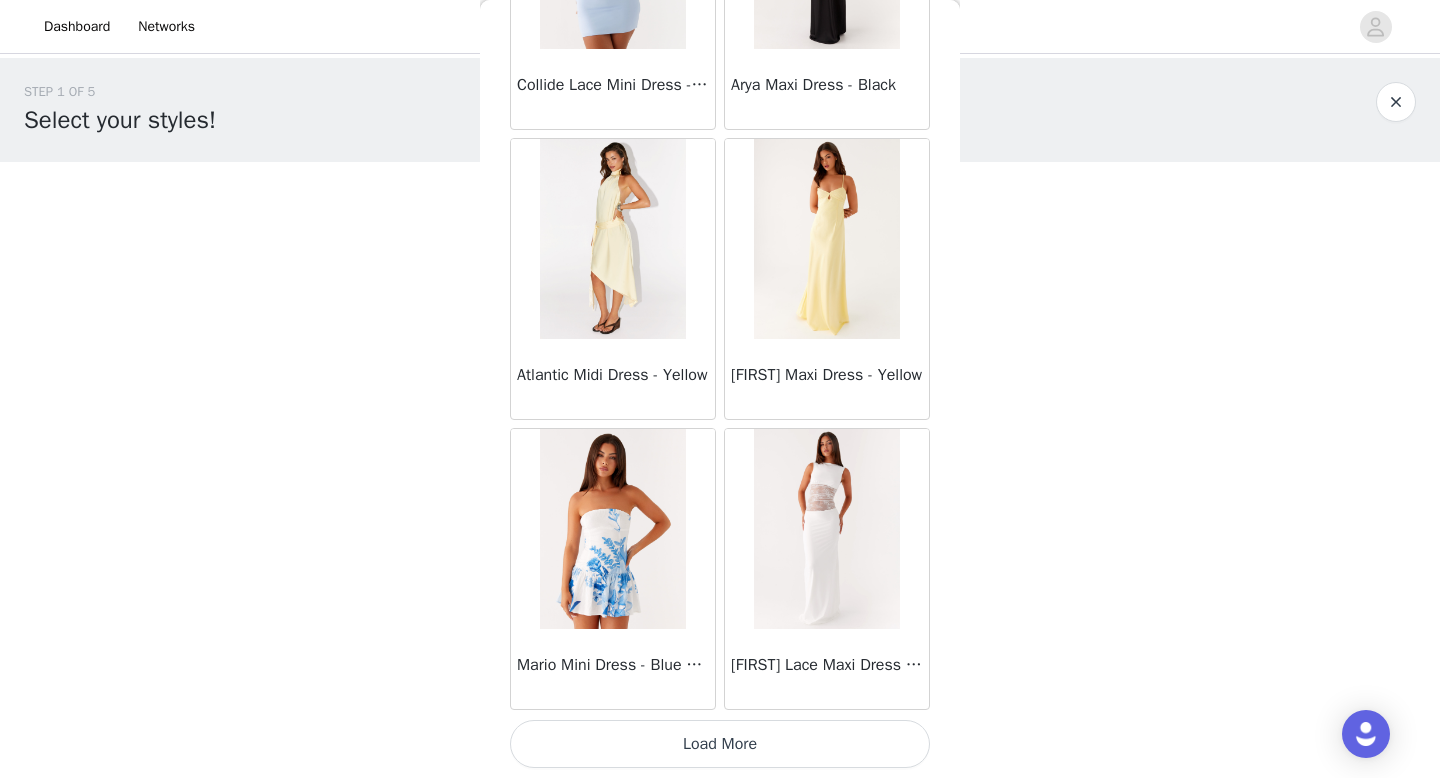 click on "Load More" at bounding box center [720, 744] 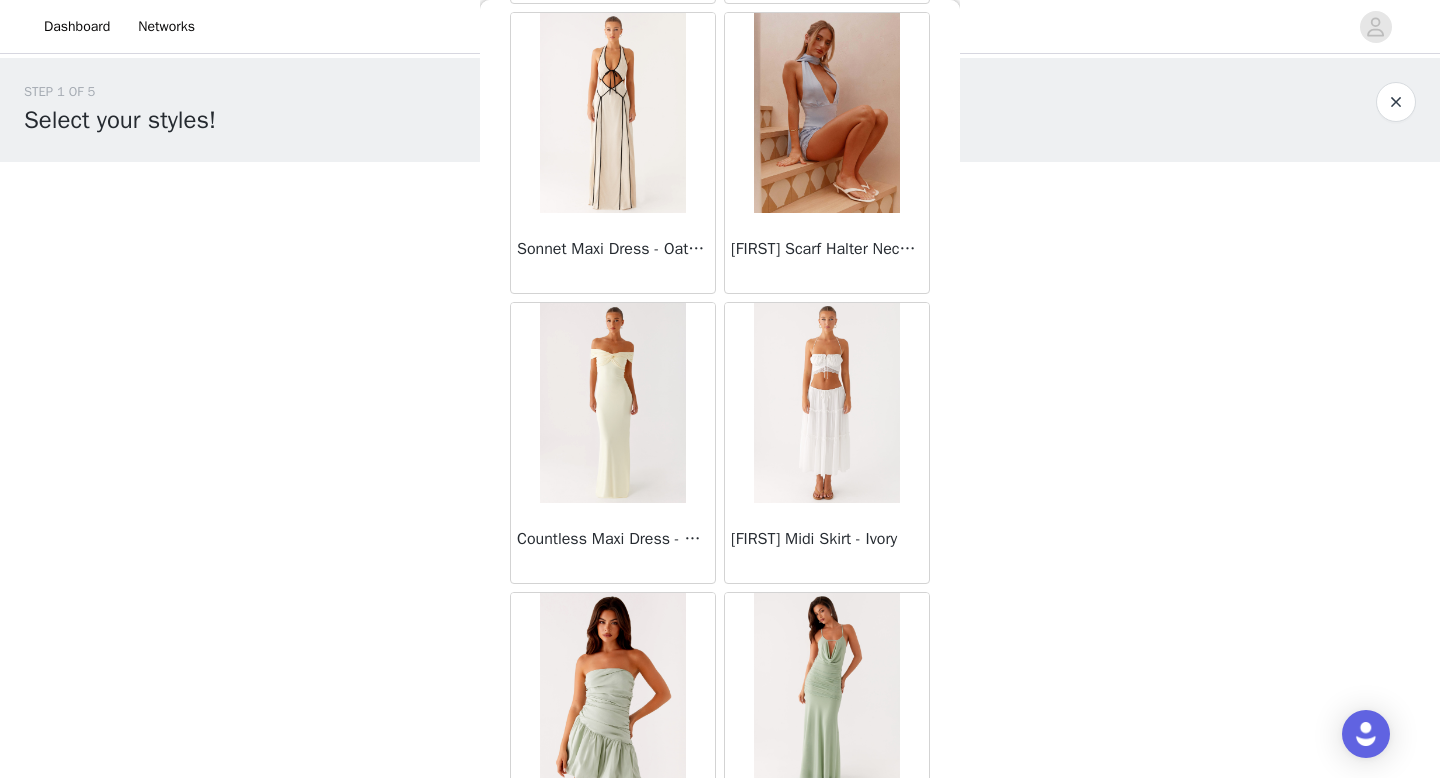 scroll, scrollTop: 38661, scrollLeft: 0, axis: vertical 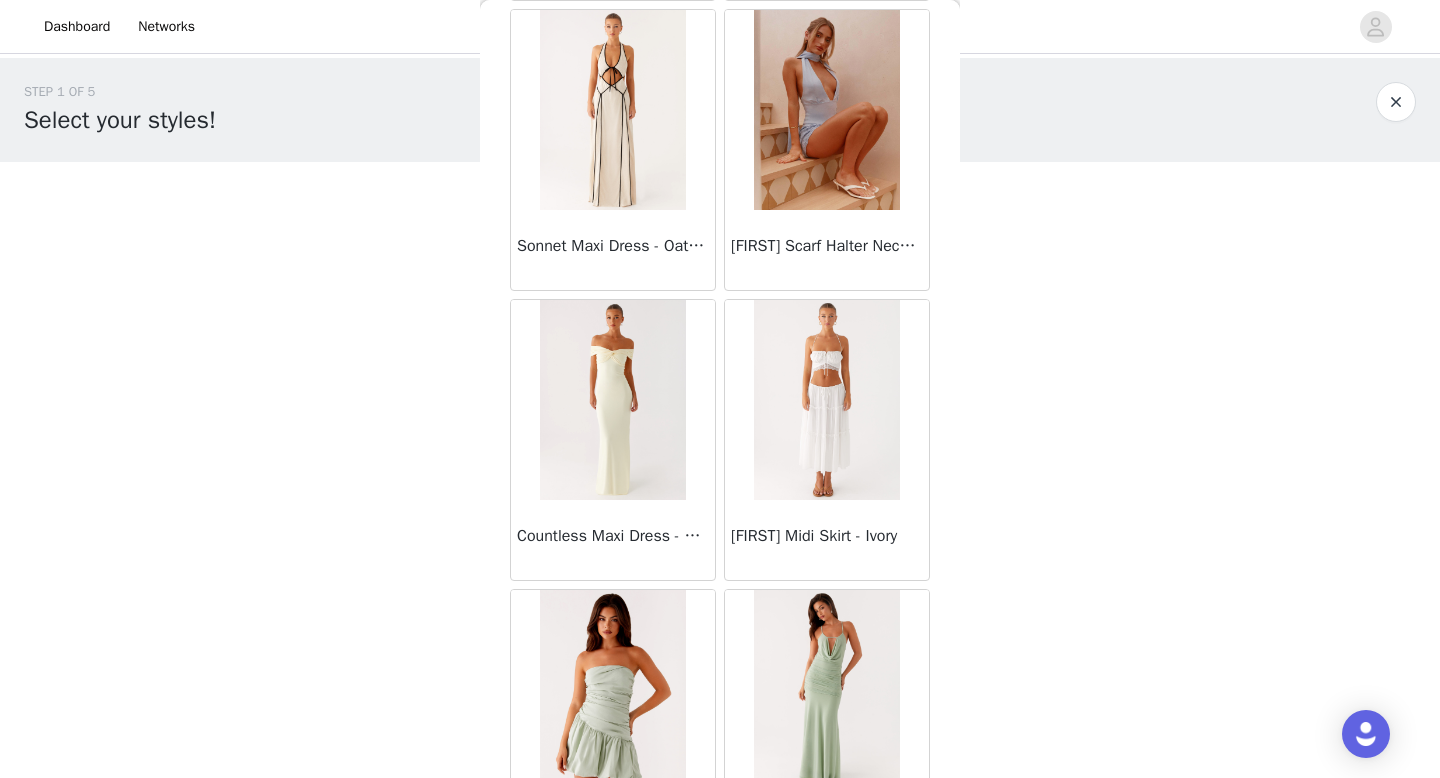 click on "[FIRST] Midi Skirt - Ivory" at bounding box center (827, 440) 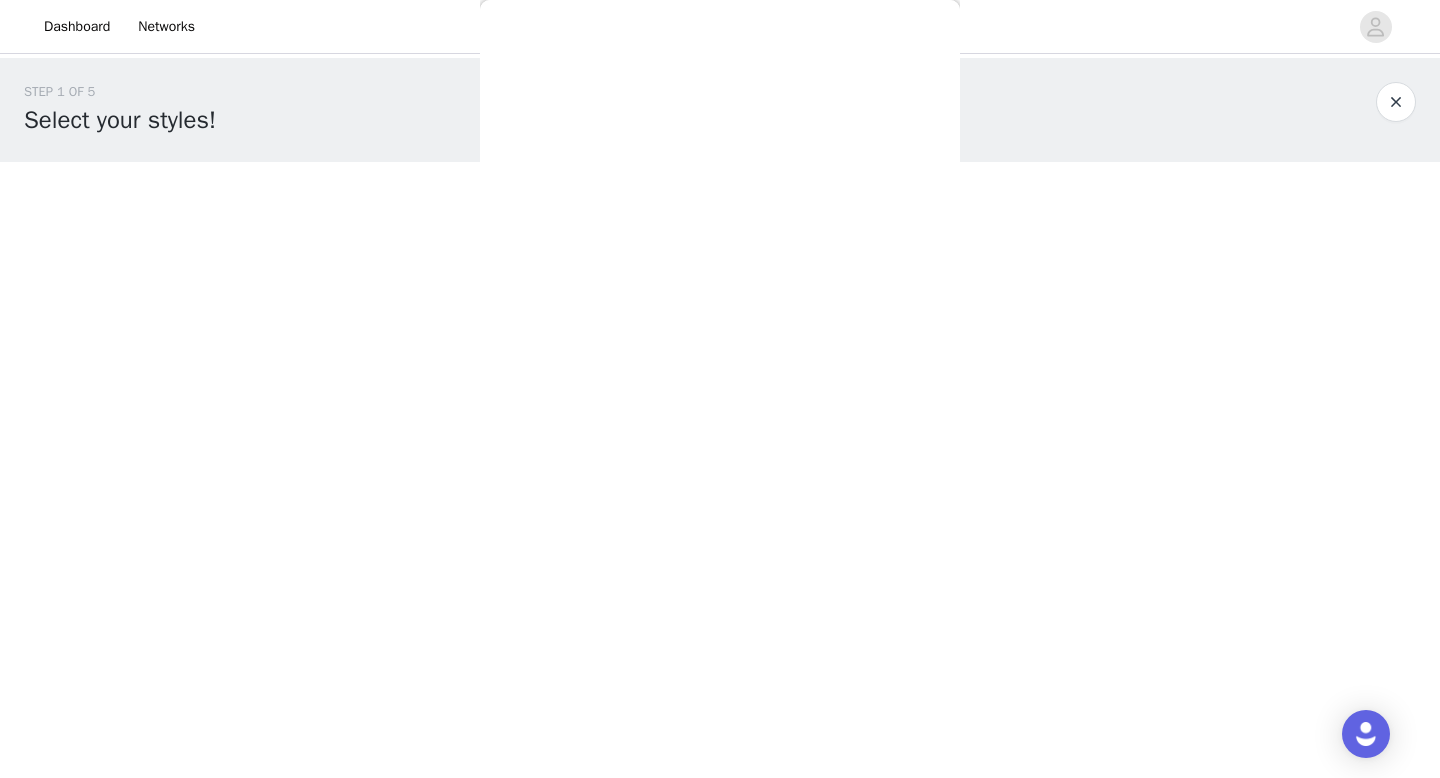 scroll, scrollTop: 0, scrollLeft: 0, axis: both 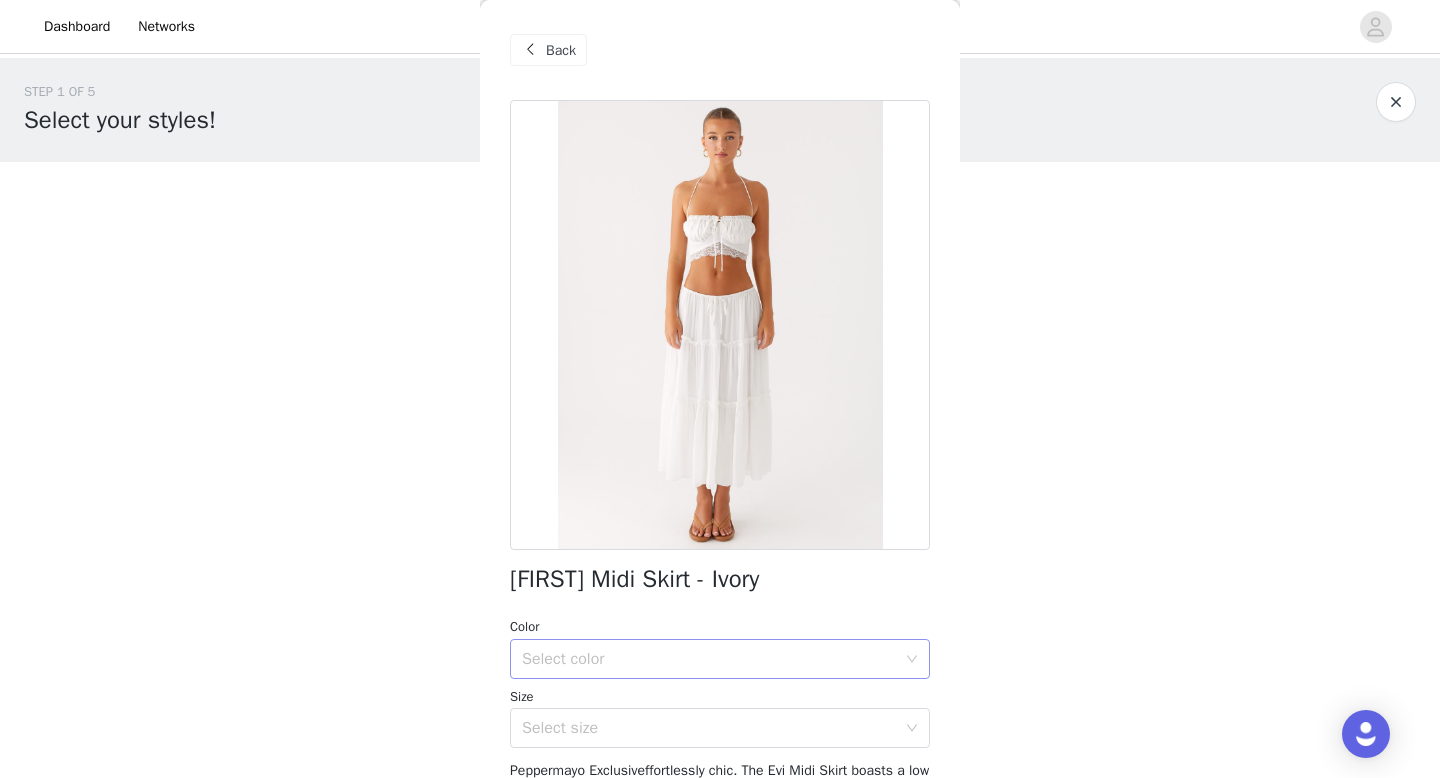 click on "Select color" at bounding box center (709, 659) 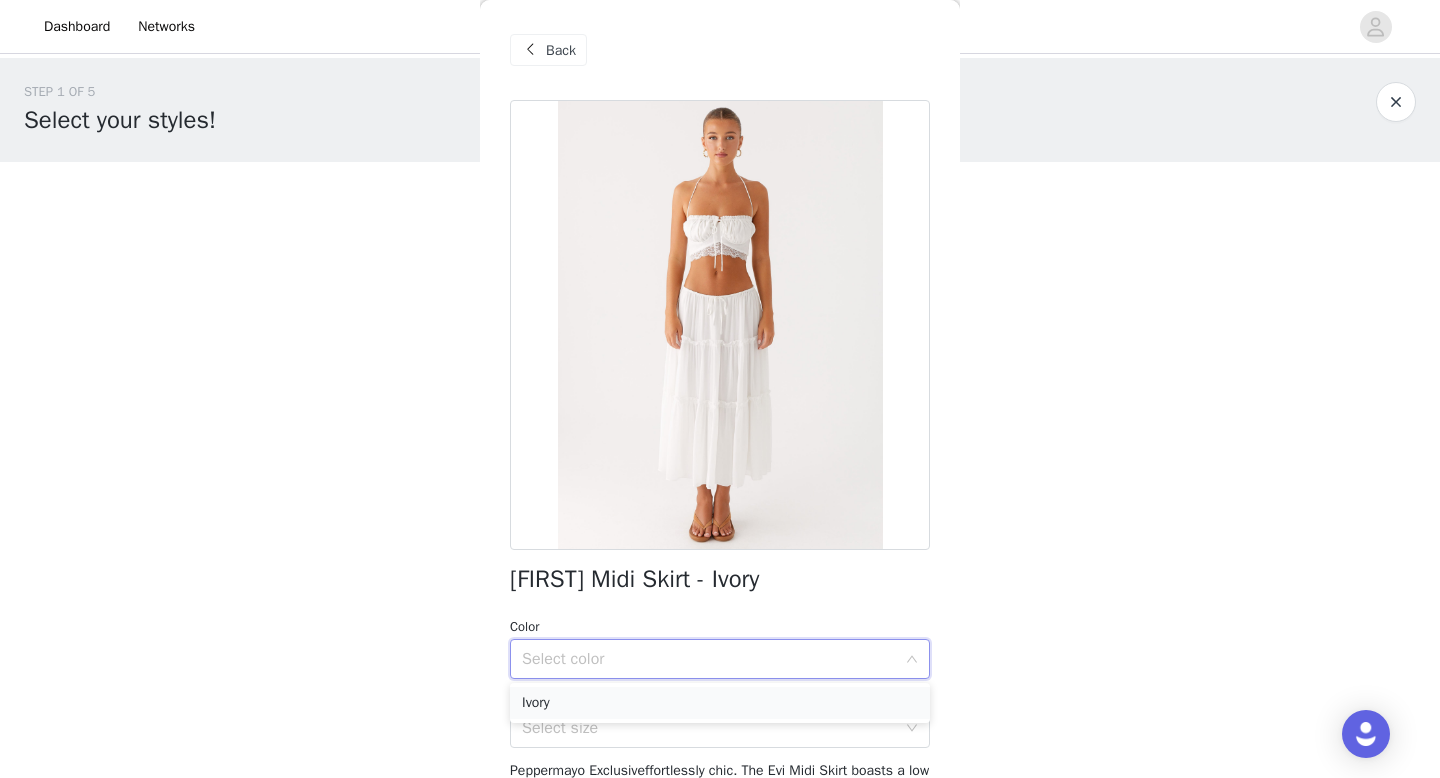 click on "Ivory" at bounding box center [720, 703] 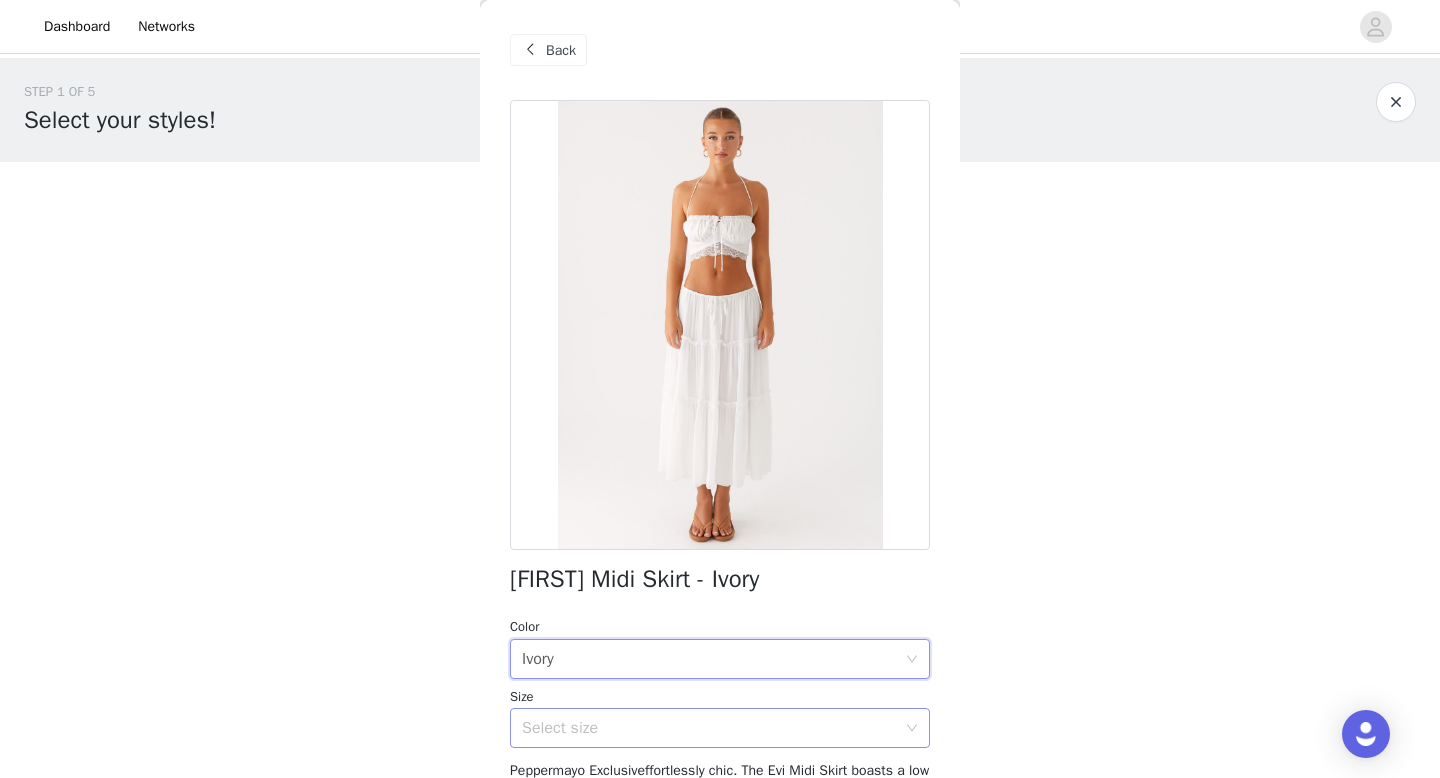 click on "Select size" at bounding box center (709, 728) 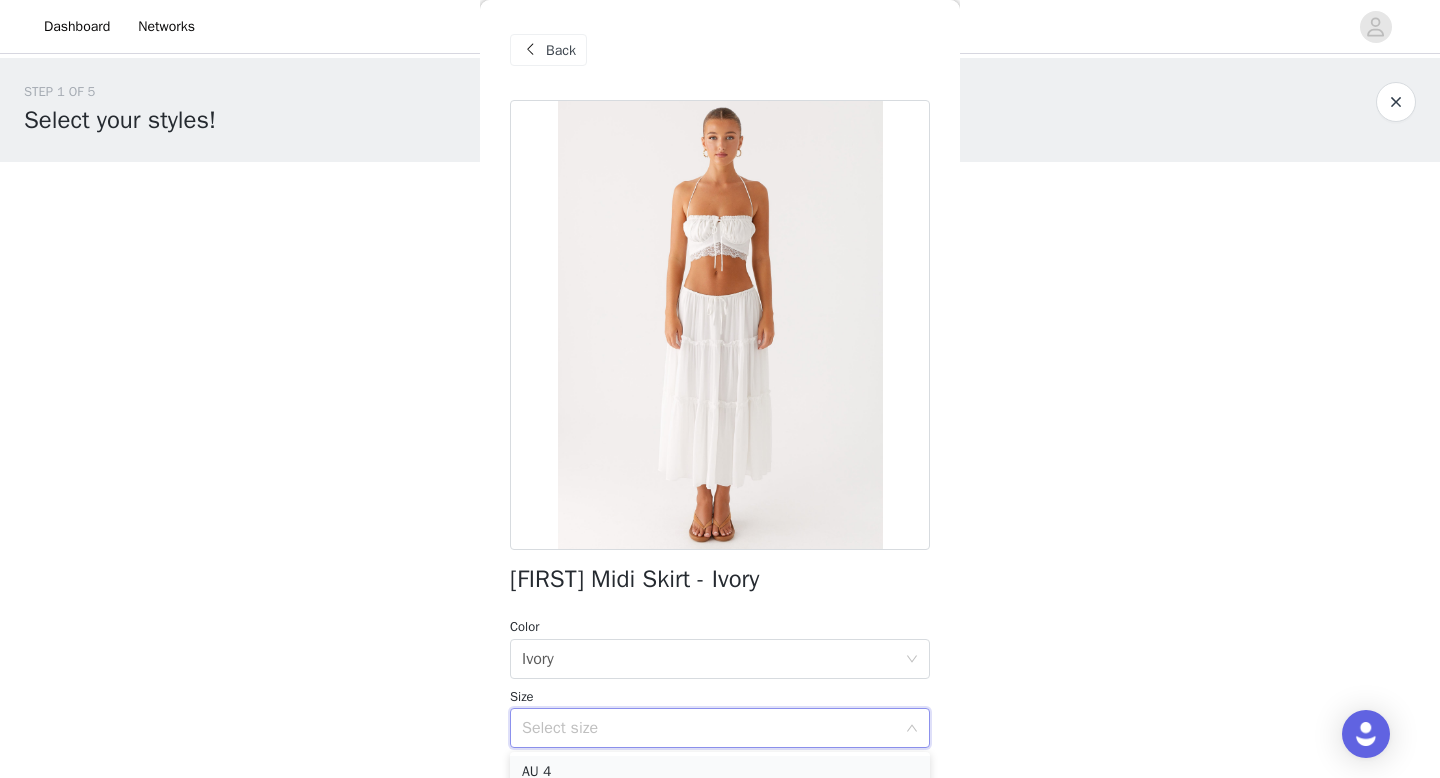 click on "AU 4" at bounding box center [720, 772] 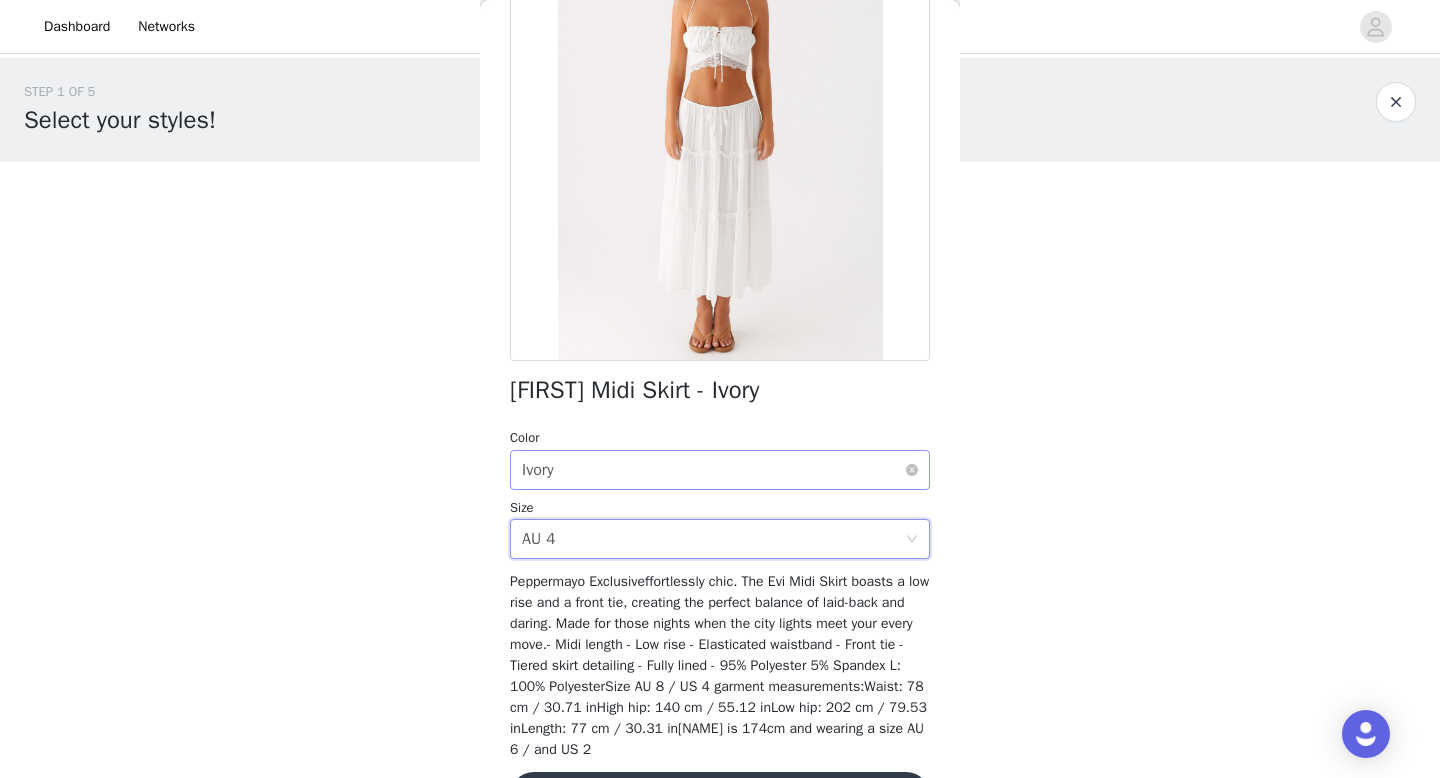 scroll, scrollTop: 255, scrollLeft: 0, axis: vertical 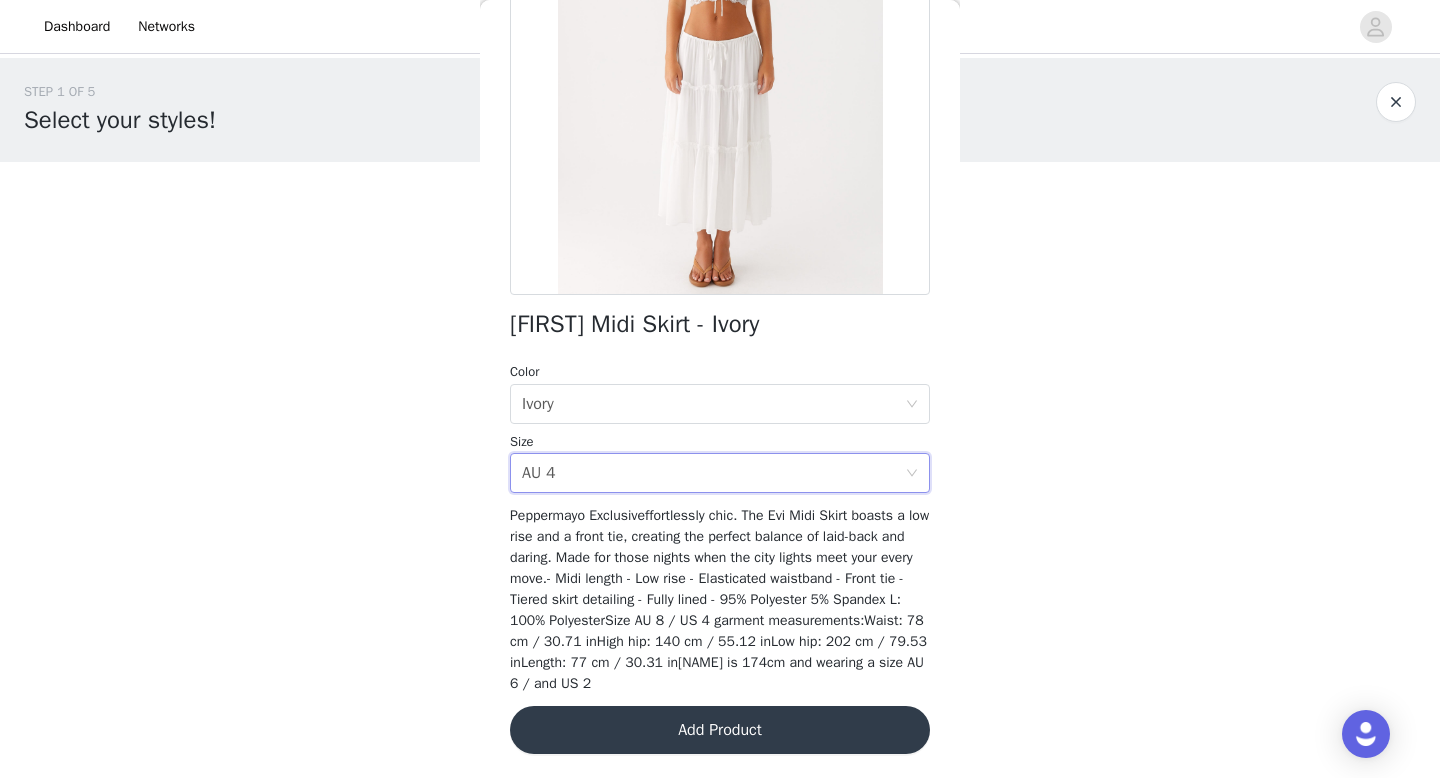 click on "Add Product" at bounding box center [720, 730] 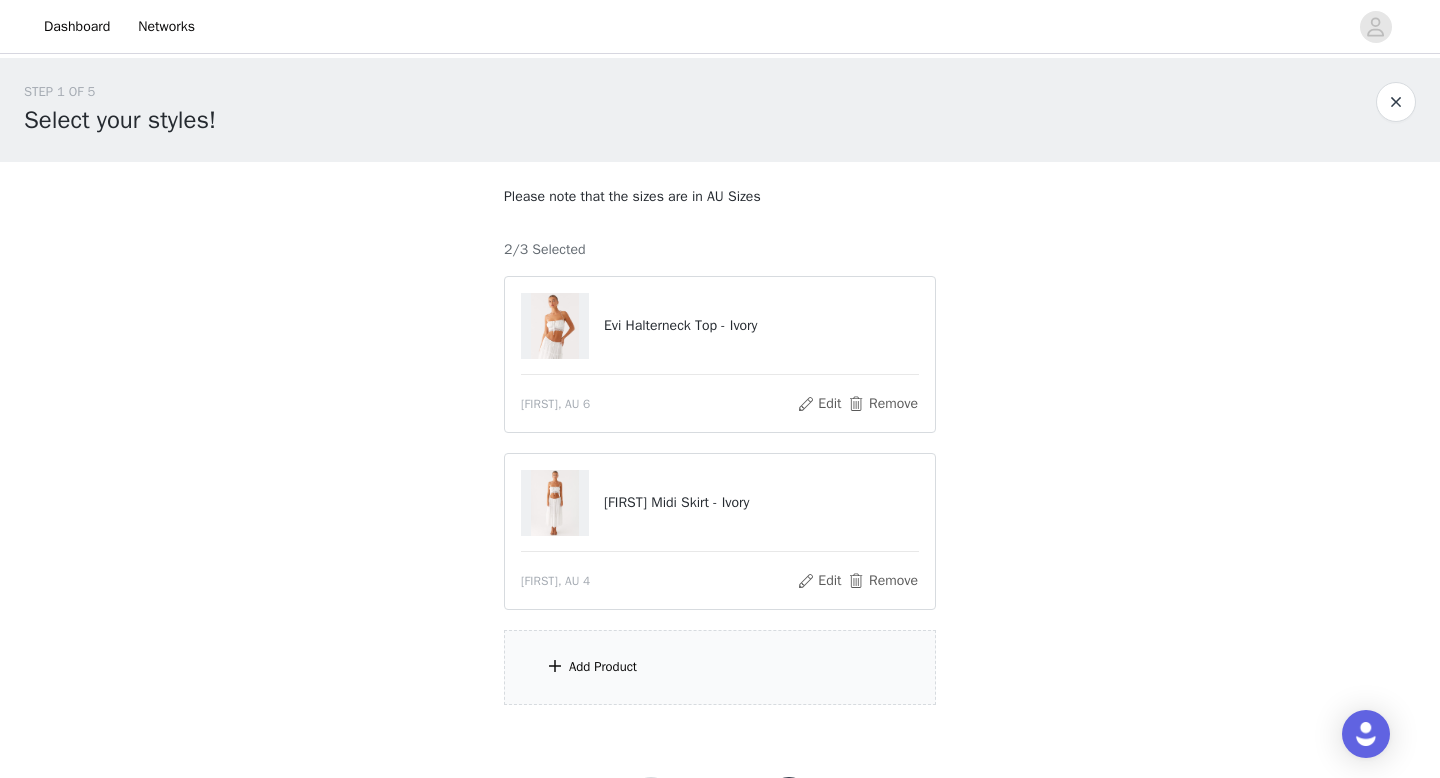 click on "Add Product" at bounding box center (720, 667) 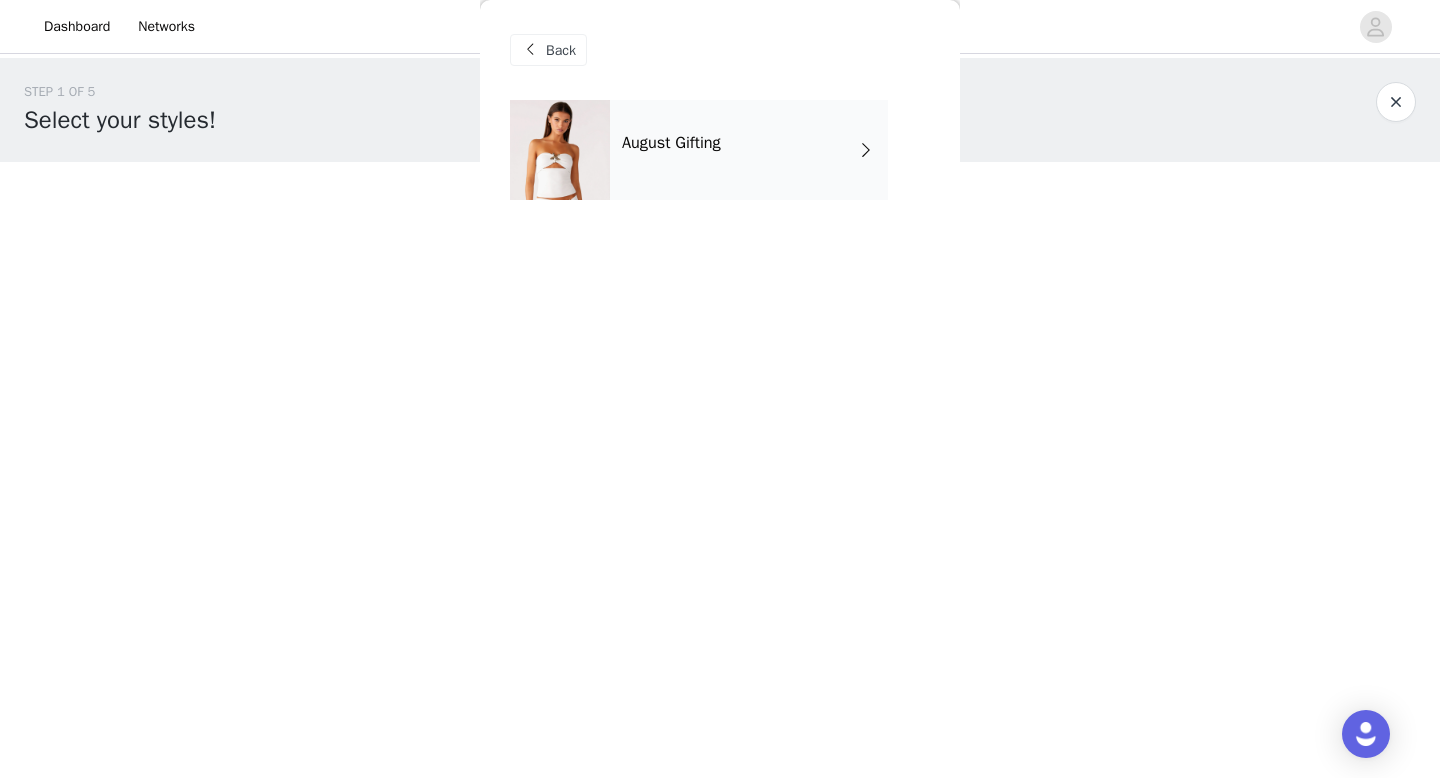 click on "August Gifting" at bounding box center (671, 143) 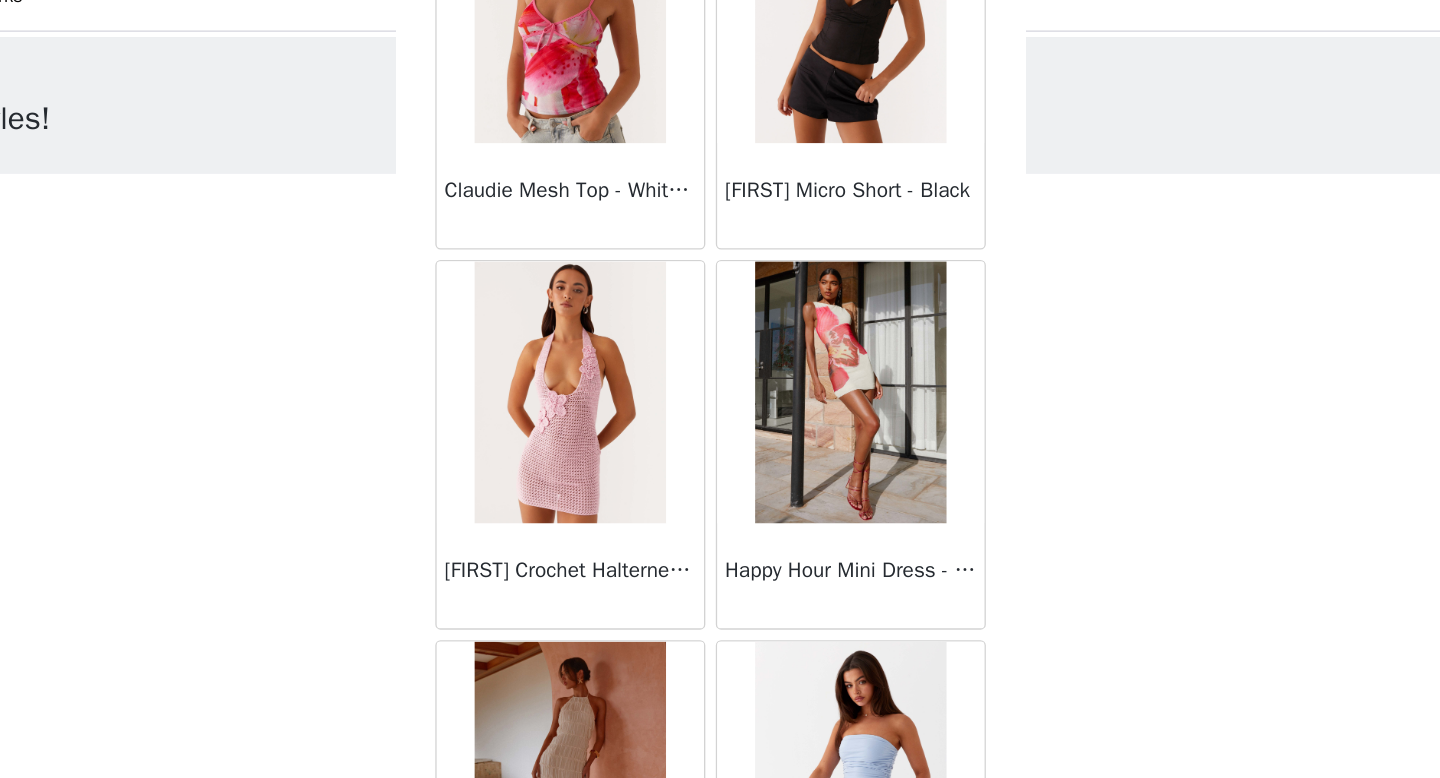 scroll, scrollTop: 2282, scrollLeft: 0, axis: vertical 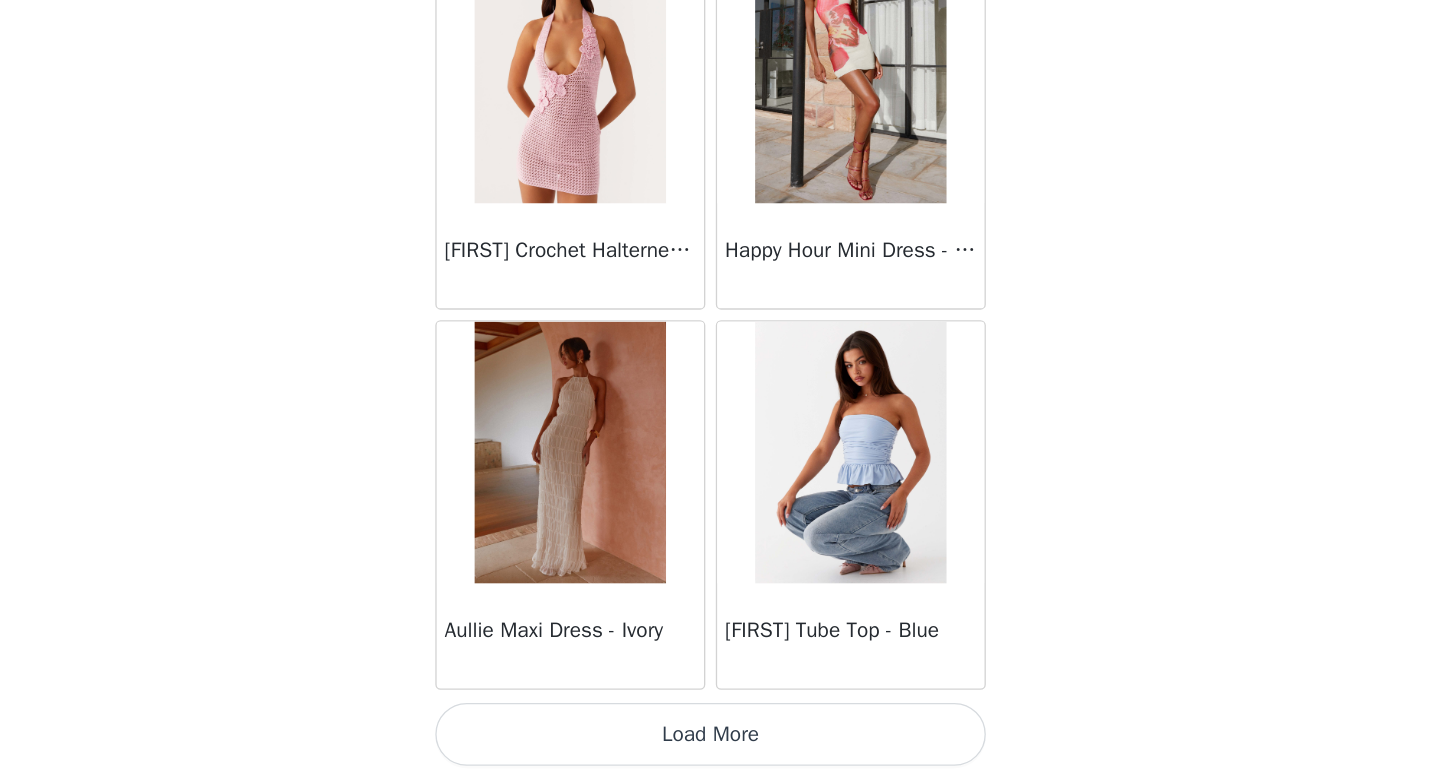 click on "Load More" at bounding box center [720, 744] 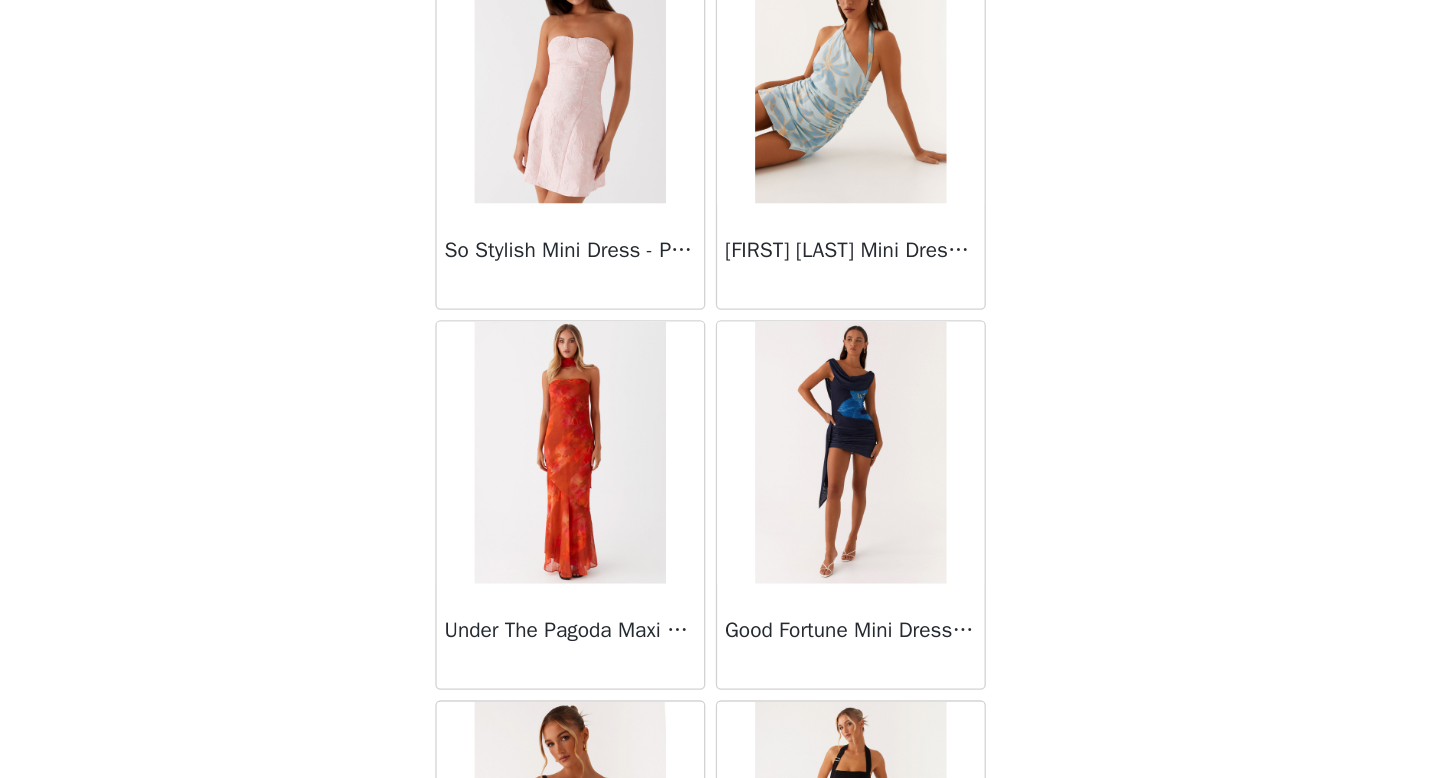 scroll, scrollTop: 5182, scrollLeft: 0, axis: vertical 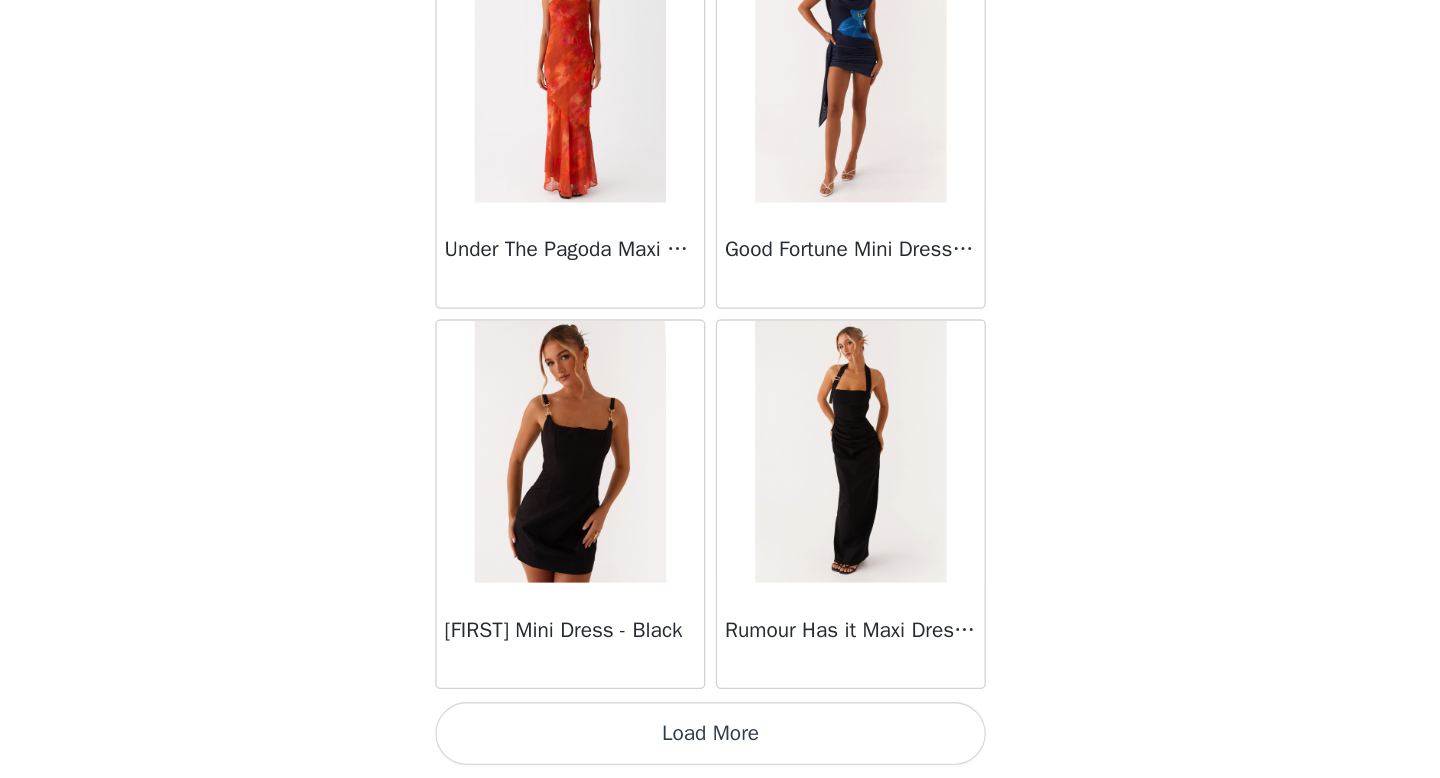 click on "Load More" at bounding box center (720, 744) 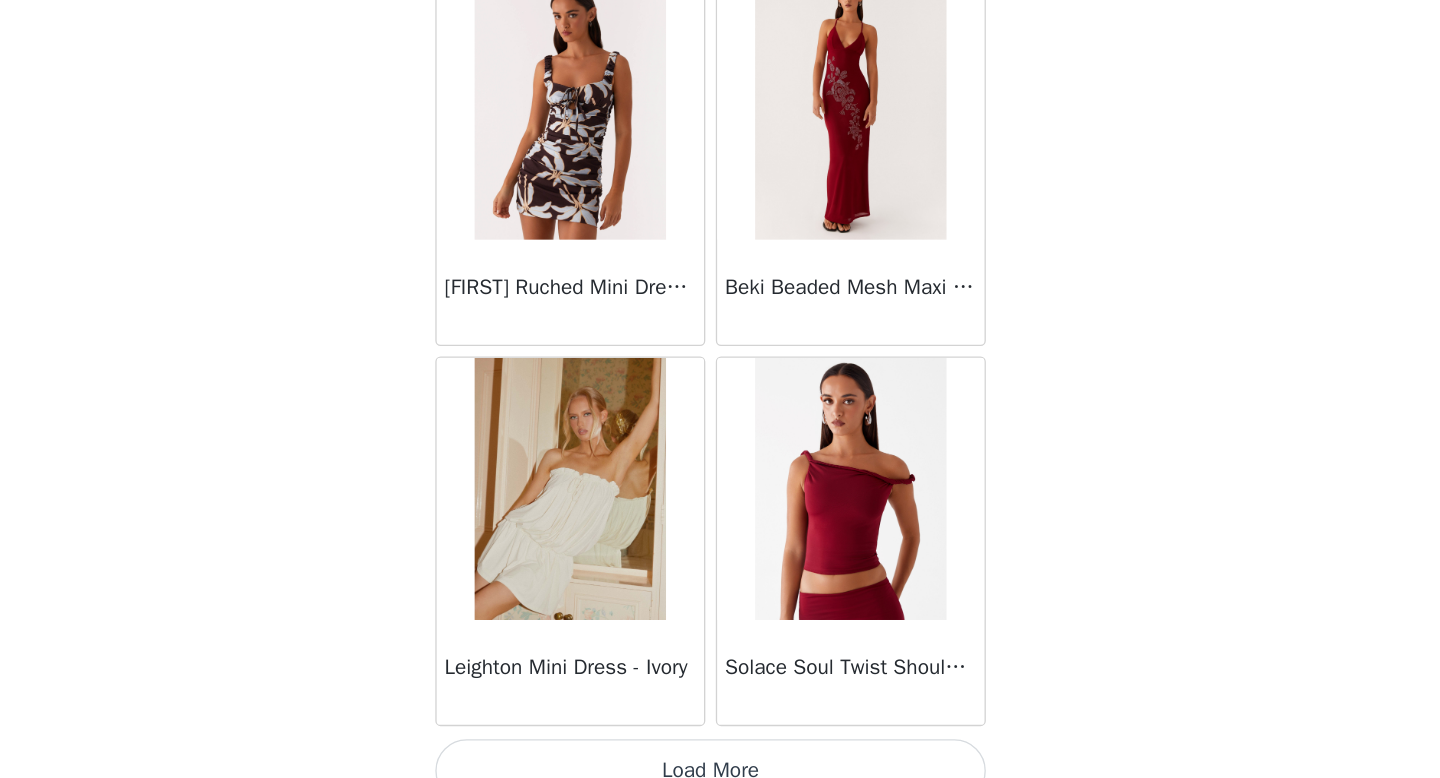scroll, scrollTop: 8082, scrollLeft: 0, axis: vertical 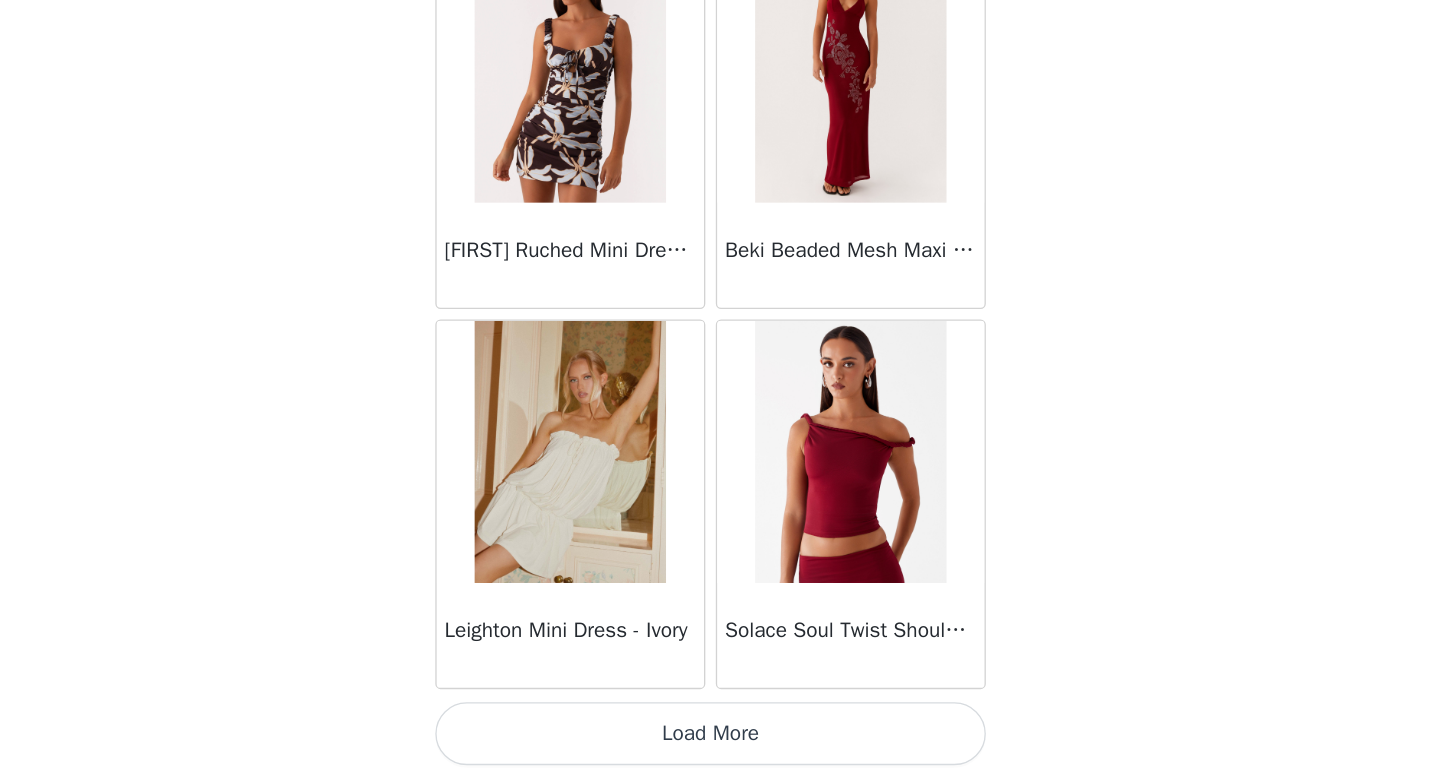 click at bounding box center [612, 529] 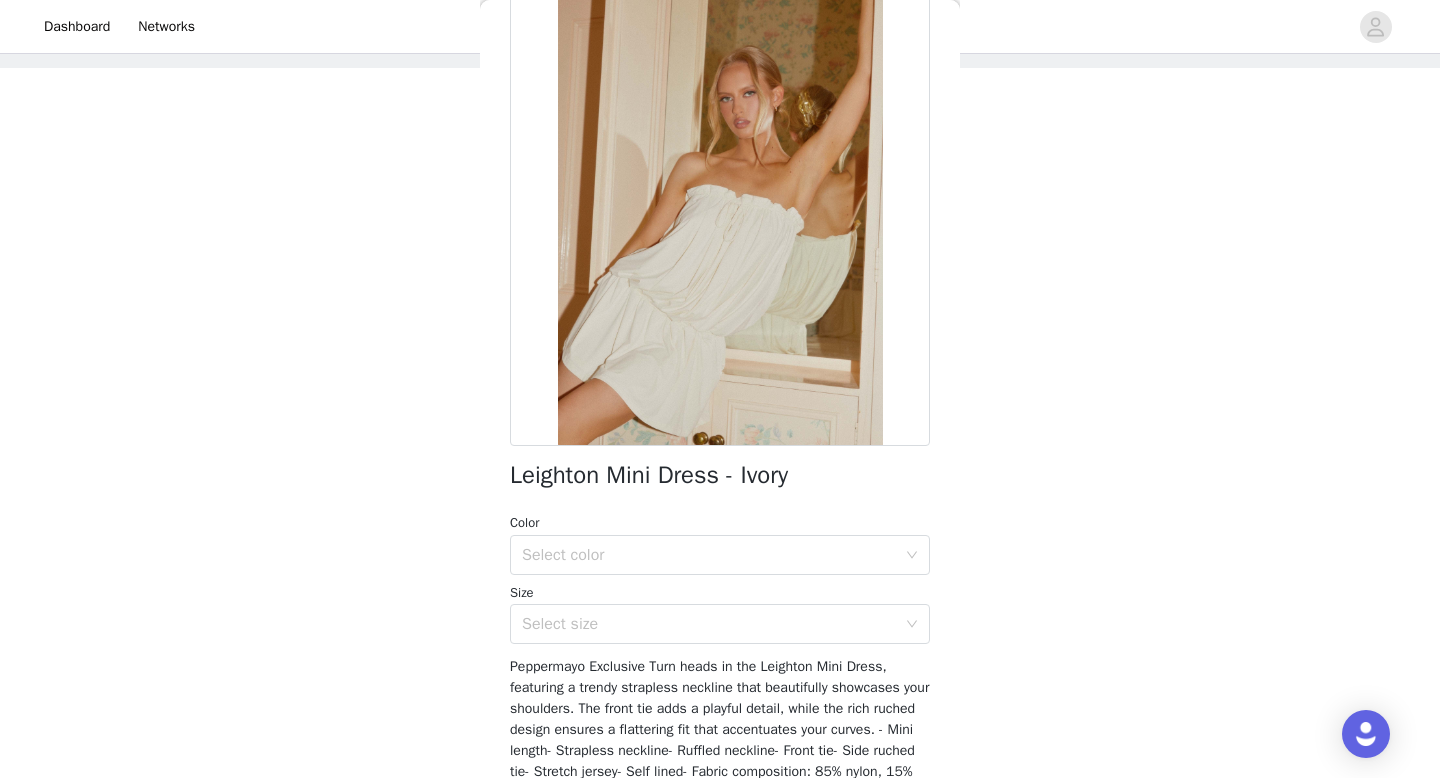 scroll, scrollTop: 93, scrollLeft: 0, axis: vertical 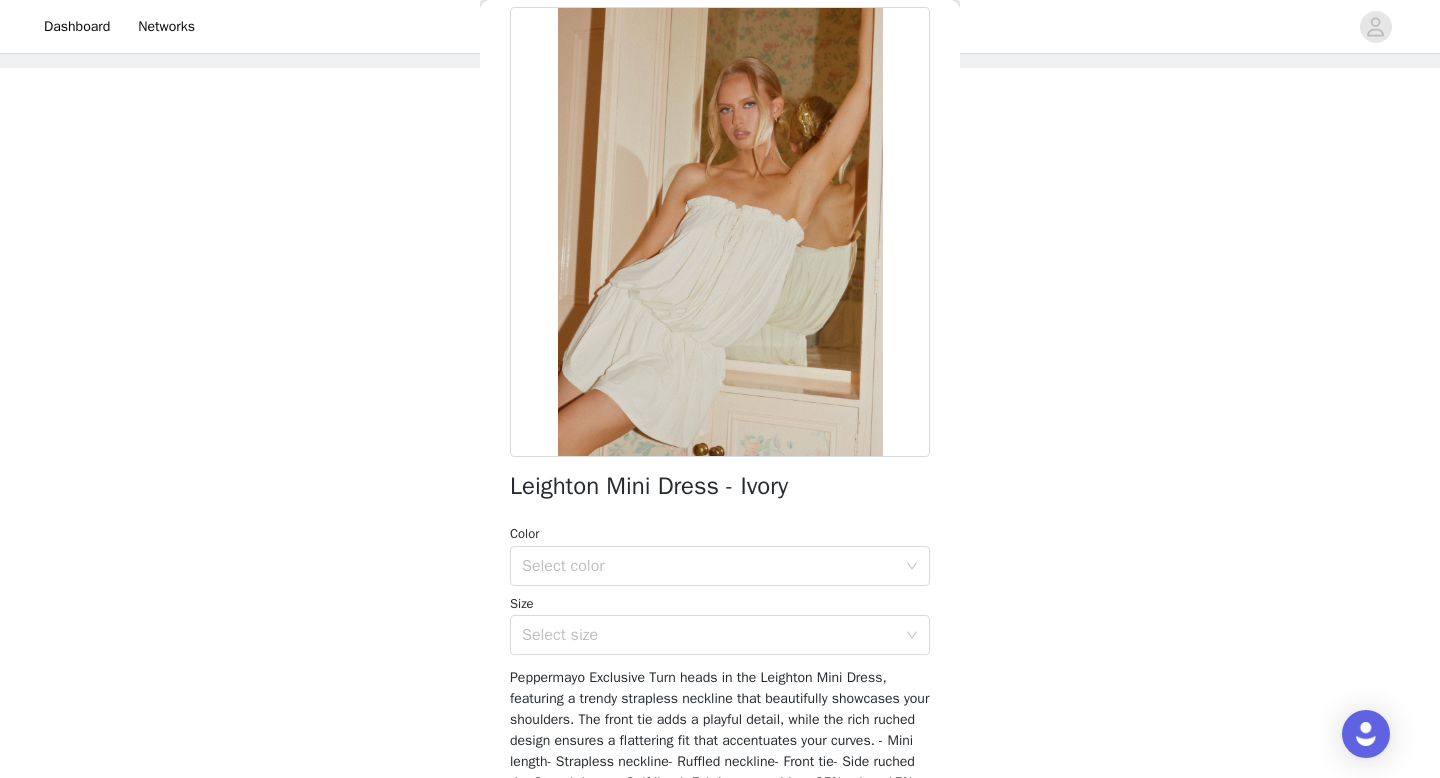 drag, startPoint x: 508, startPoint y: 471, endPoint x: 727, endPoint y: 473, distance: 219.00912 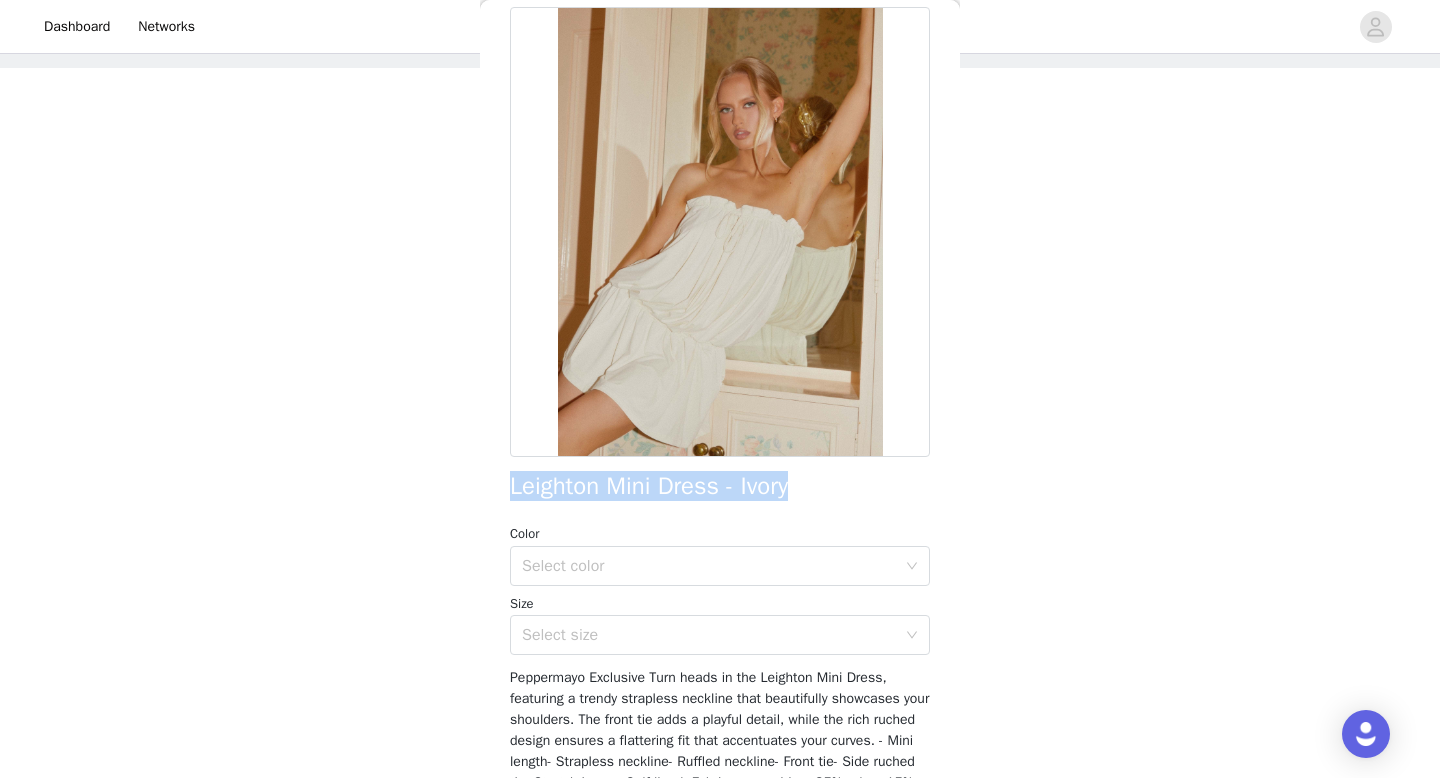 drag, startPoint x: 801, startPoint y: 486, endPoint x: 382, endPoint y: 485, distance: 419.0012 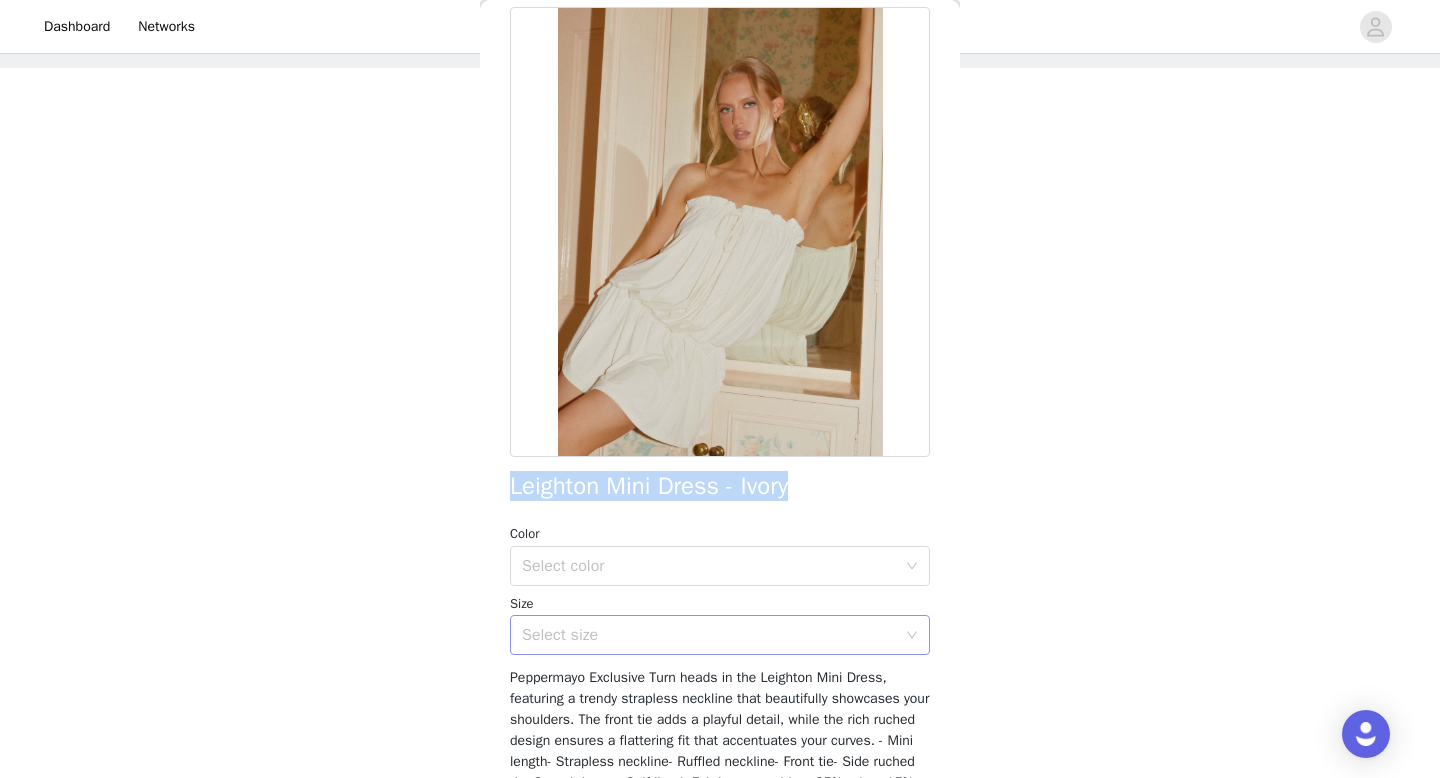 click on "Select size" at bounding box center [709, 635] 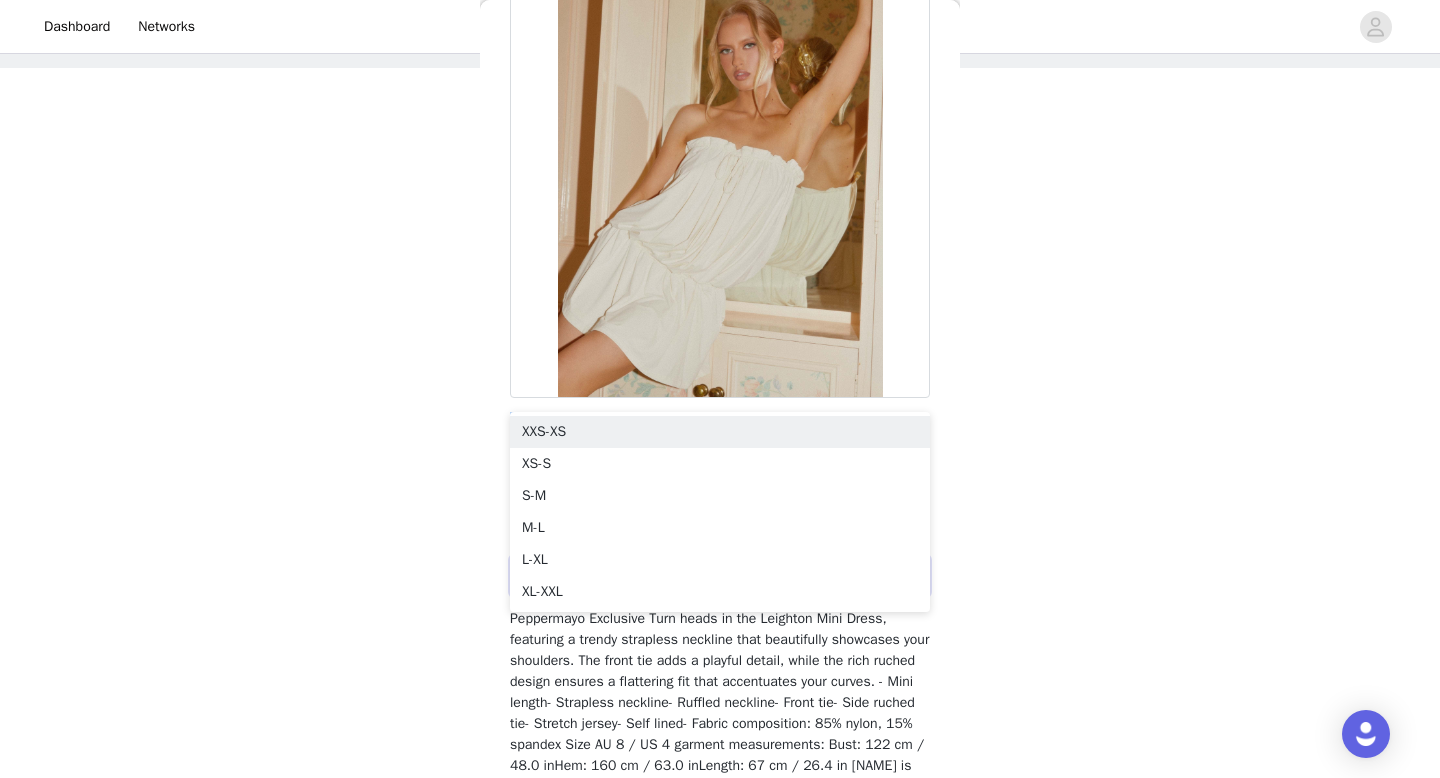 scroll, scrollTop: 157, scrollLeft: 0, axis: vertical 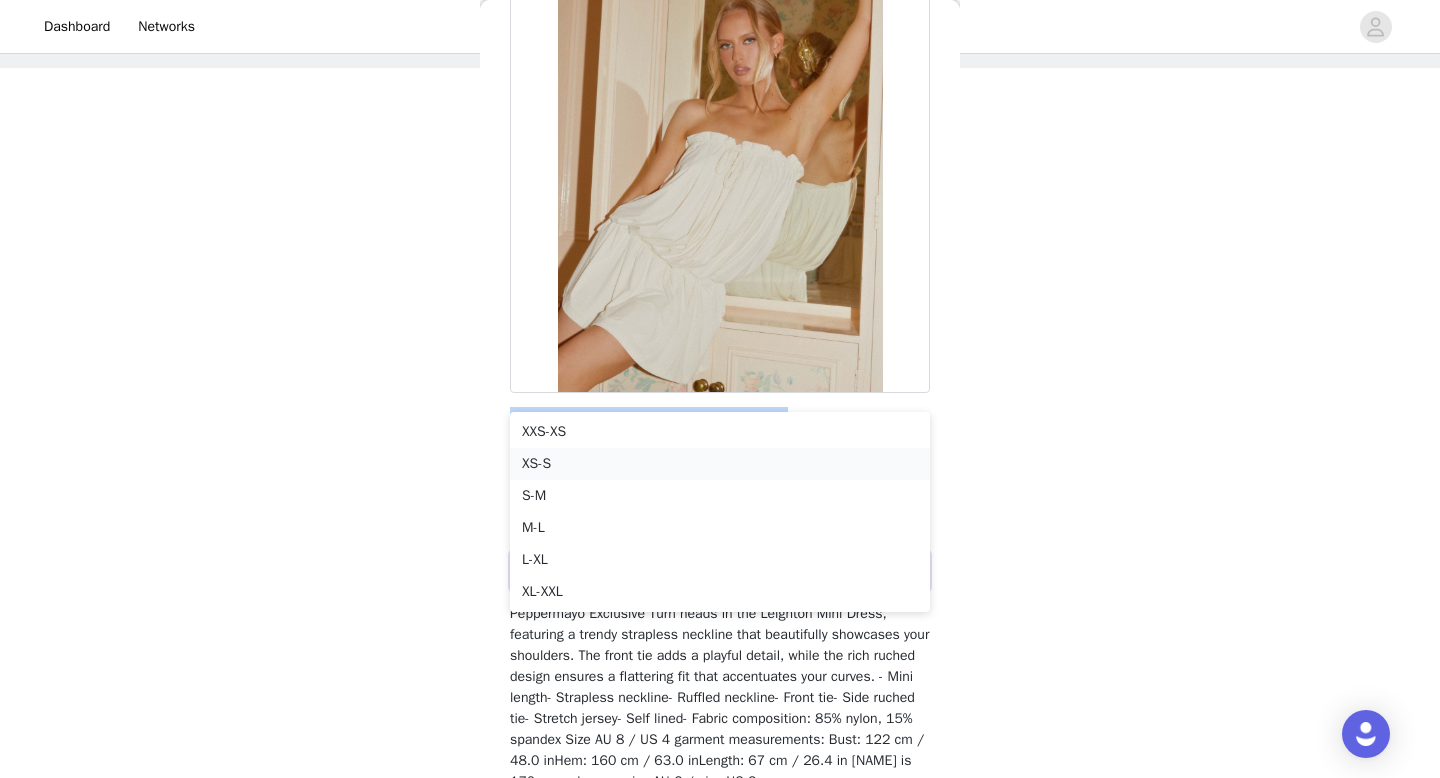click on "XS-S" at bounding box center (720, 464) 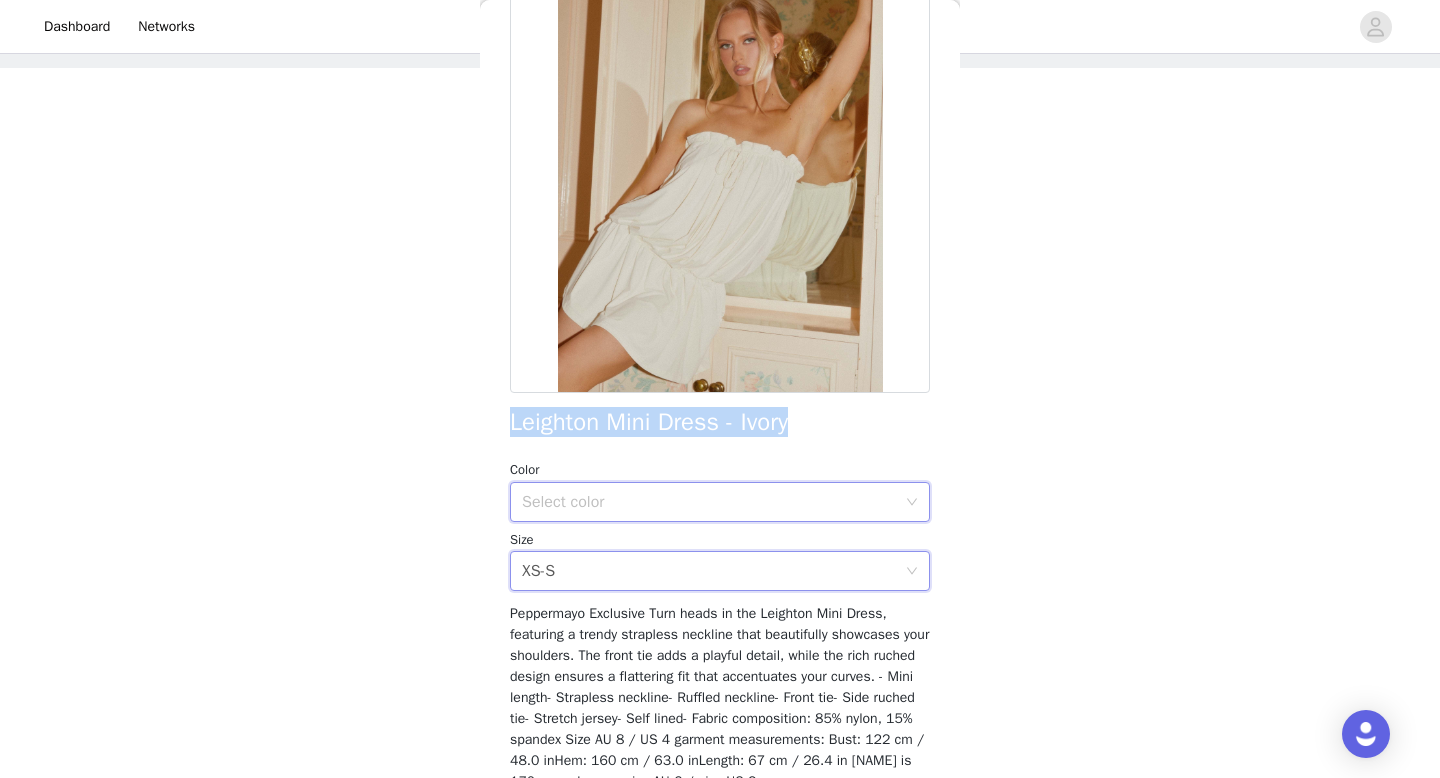 click on "Select color" at bounding box center (713, 502) 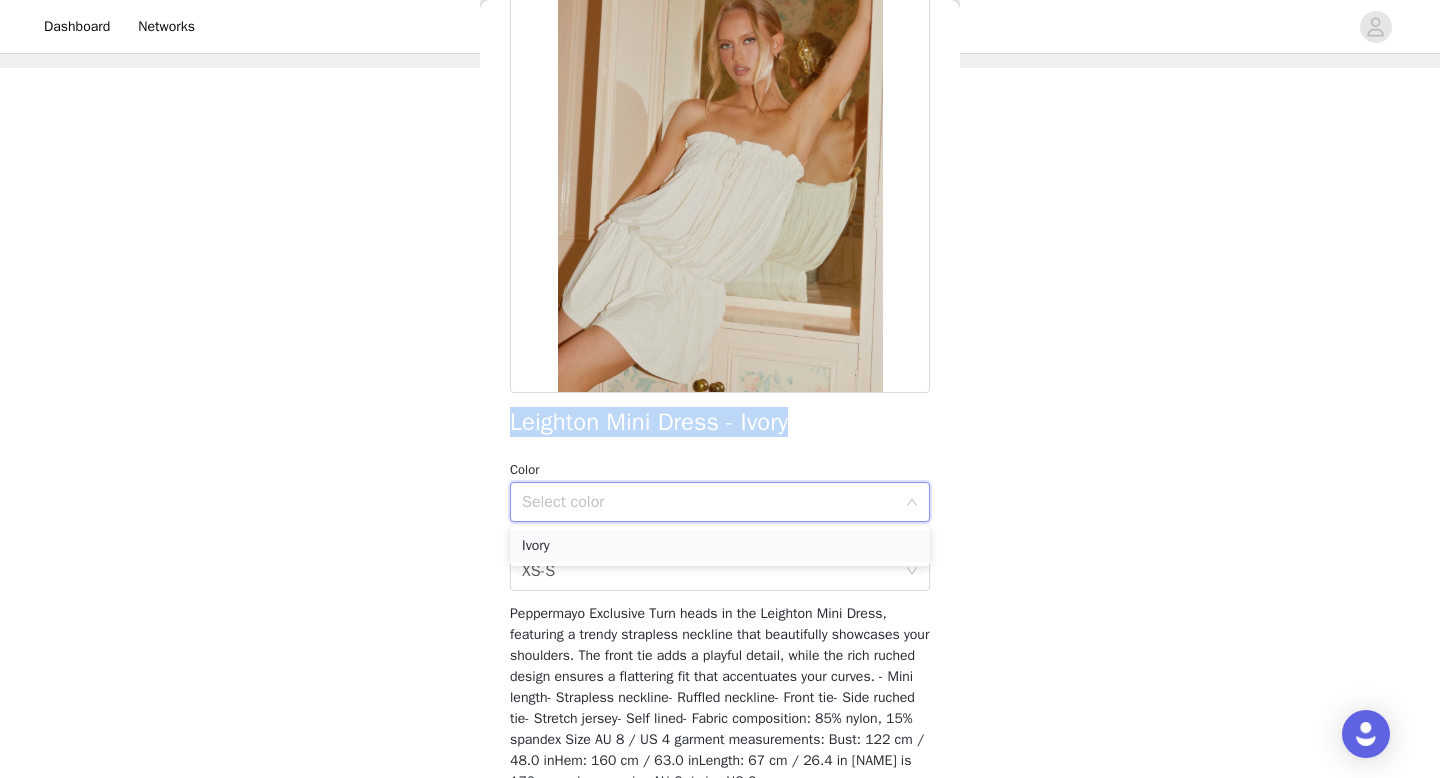 click on "Ivory" at bounding box center [720, 546] 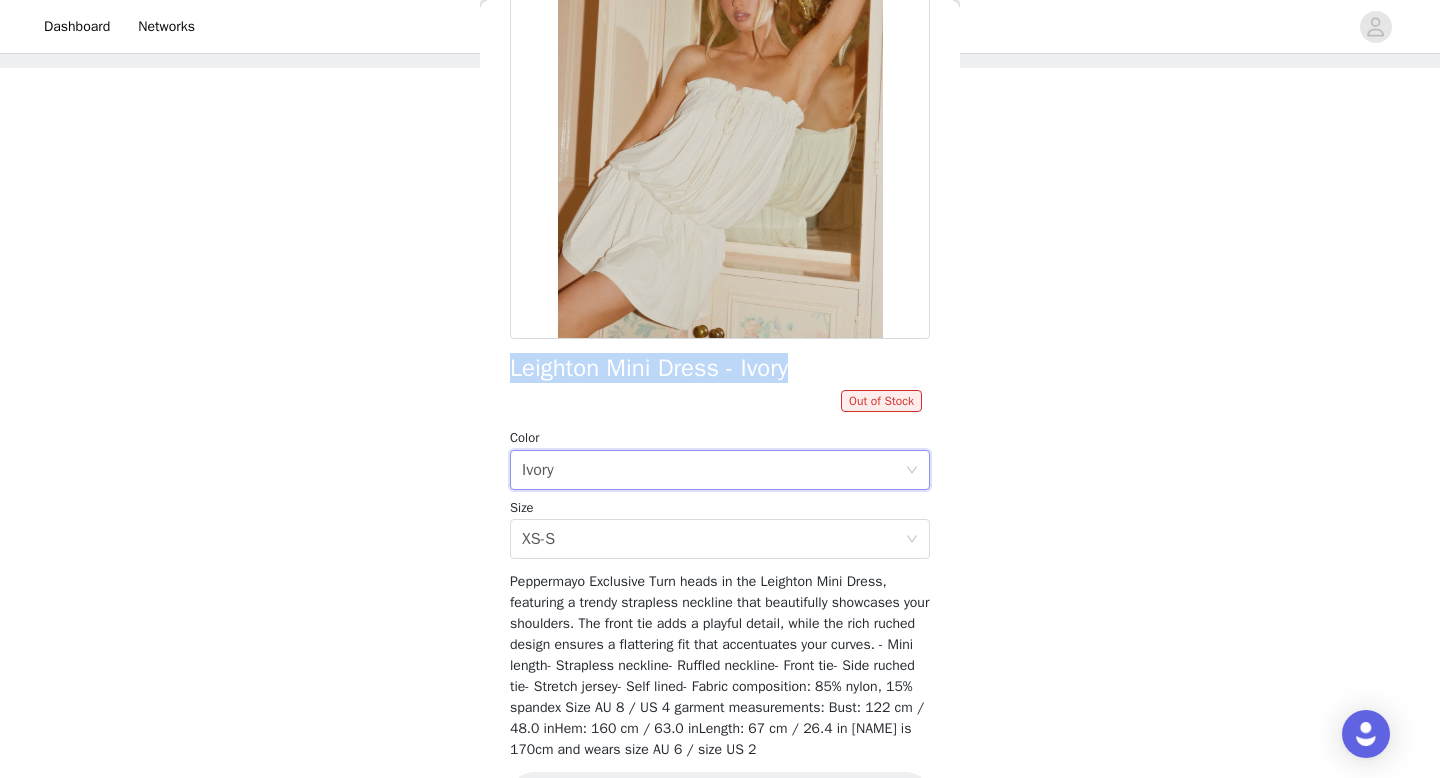 scroll, scrollTop: 214, scrollLeft: 0, axis: vertical 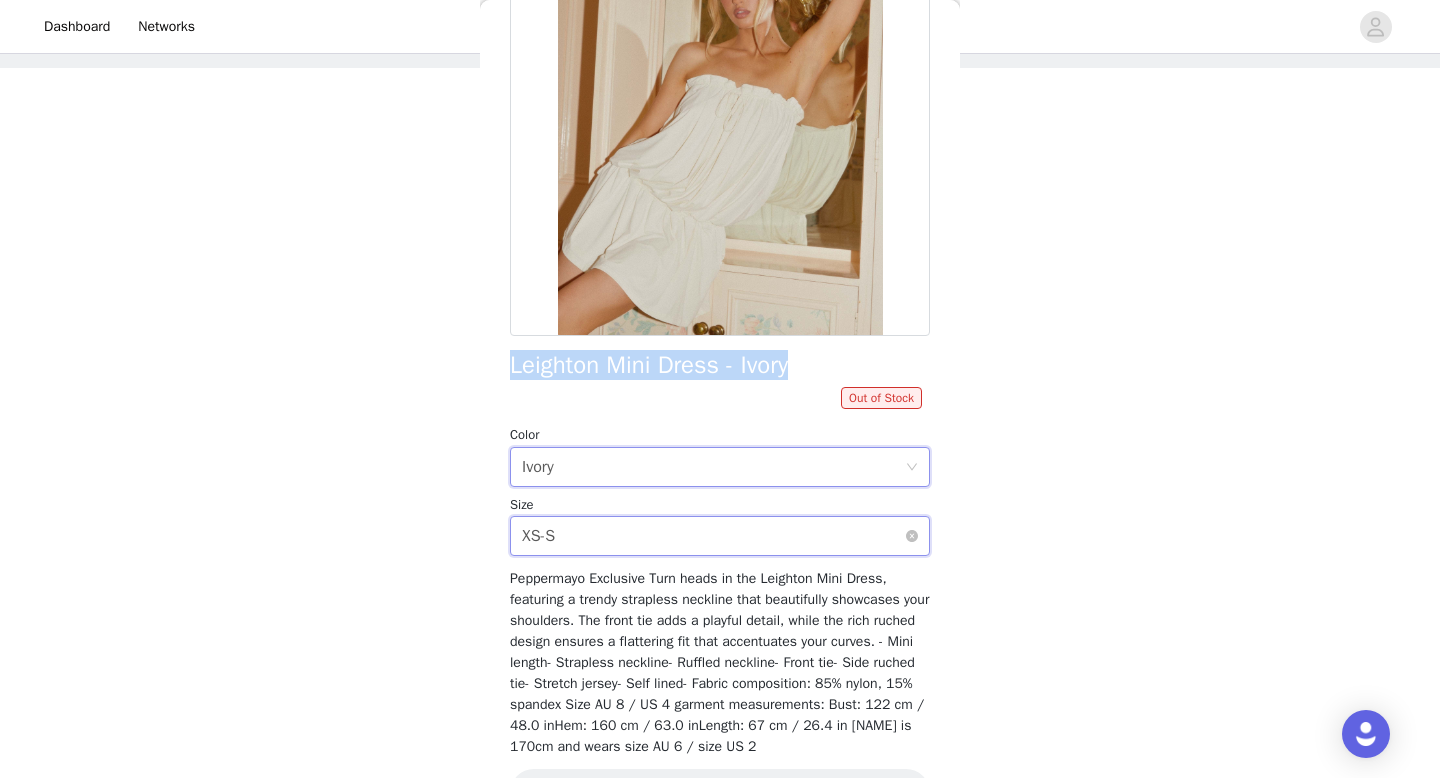 click on "Select size XS-S" at bounding box center [713, 536] 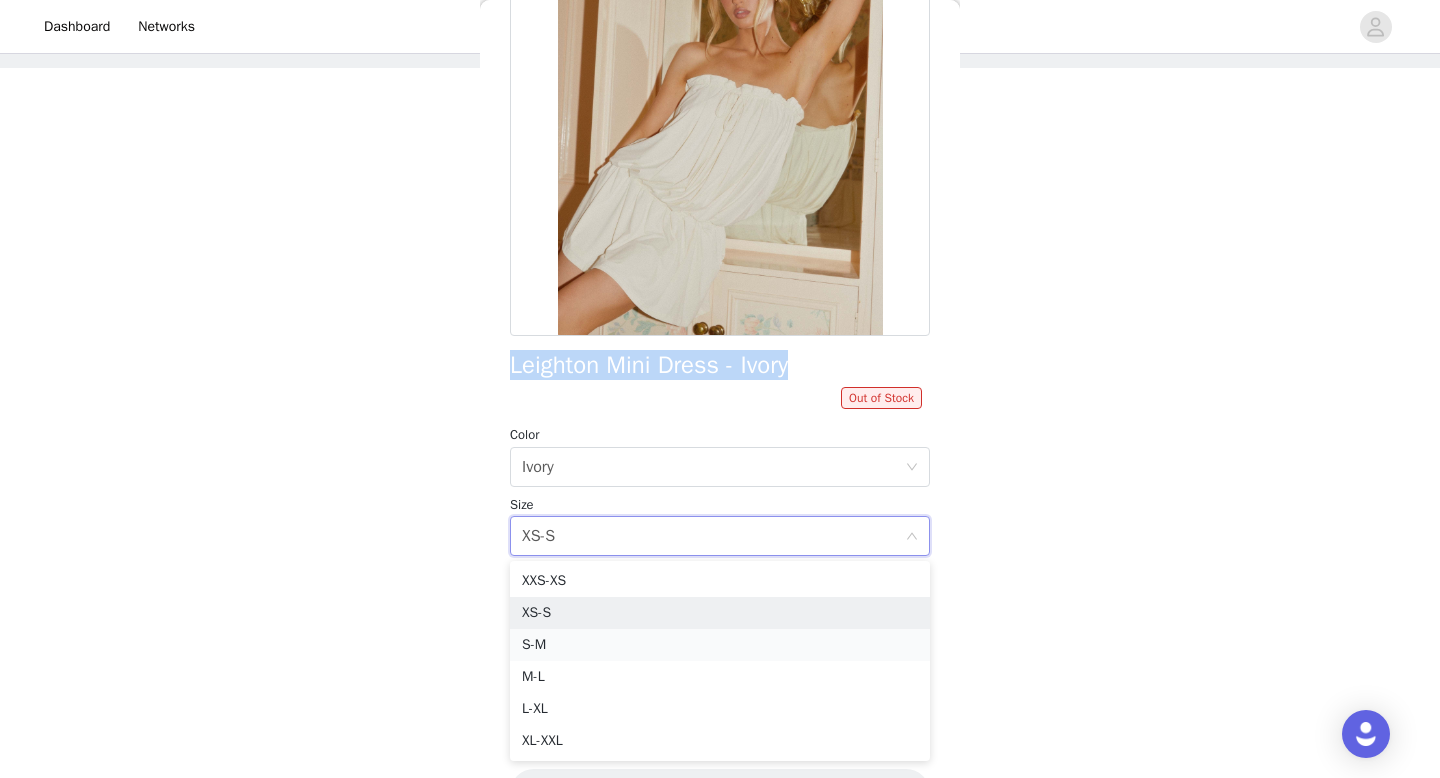 click on "S-M" at bounding box center (720, 645) 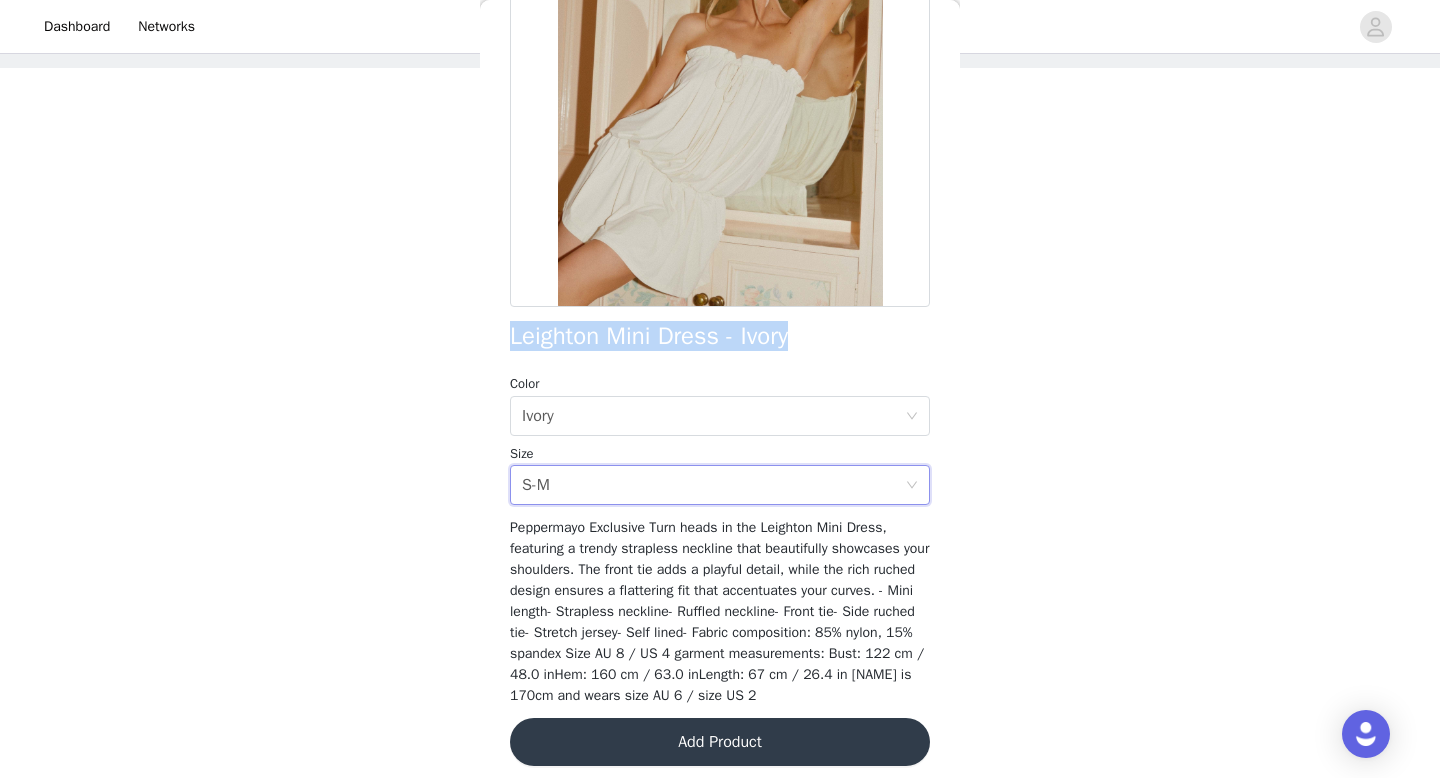 scroll, scrollTop: 242, scrollLeft: 0, axis: vertical 